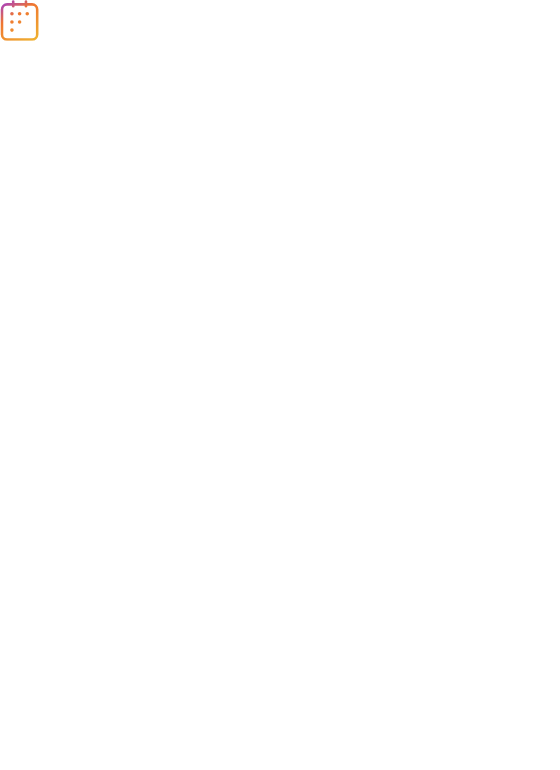 scroll, scrollTop: 0, scrollLeft: 0, axis: both 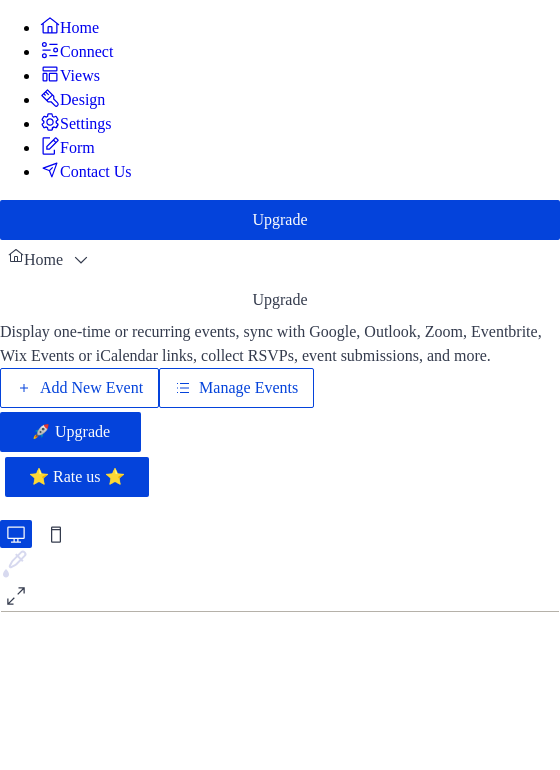 click on "Add New Event" at bounding box center (91, 388) 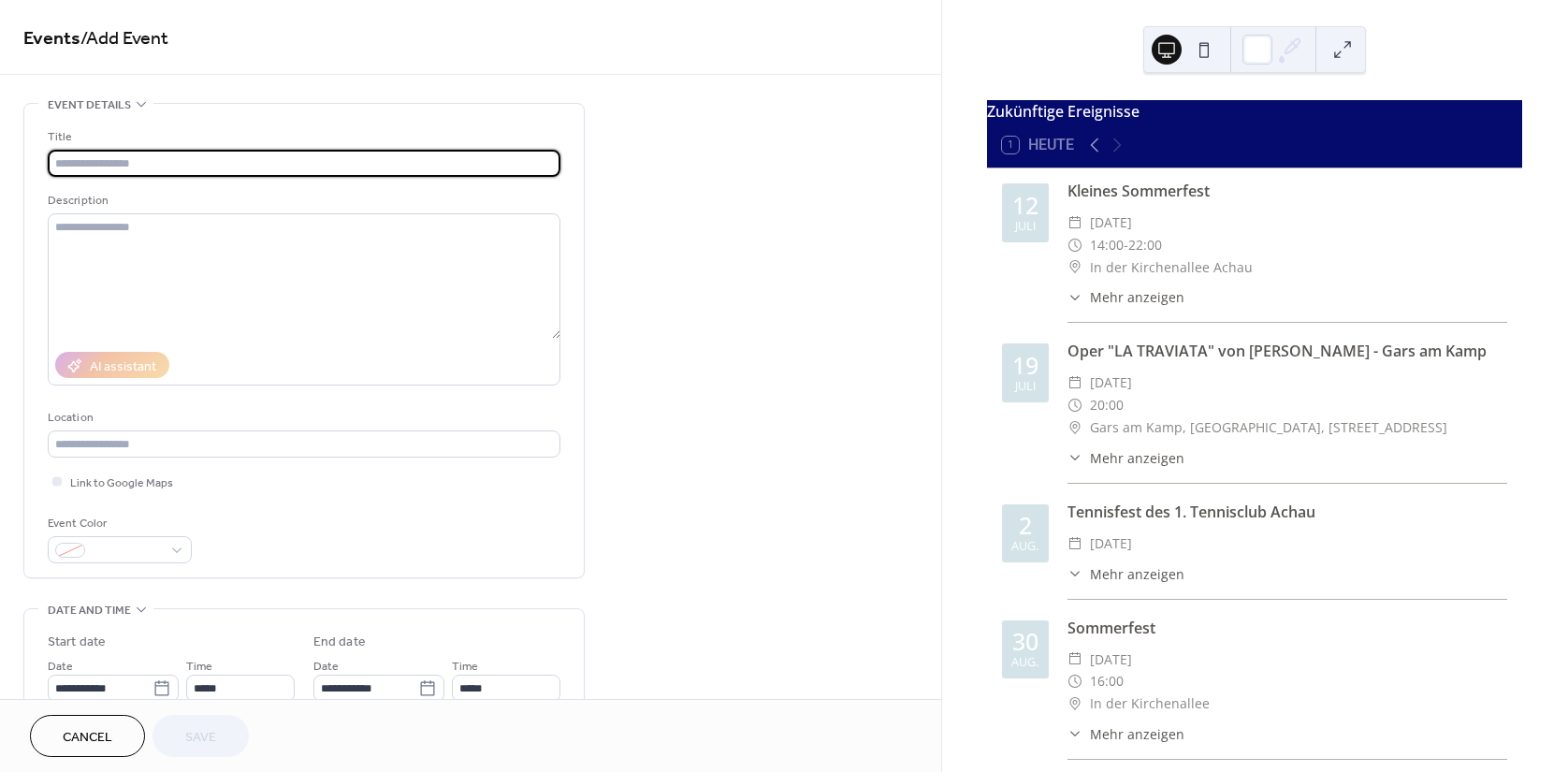 scroll, scrollTop: 0, scrollLeft: 0, axis: both 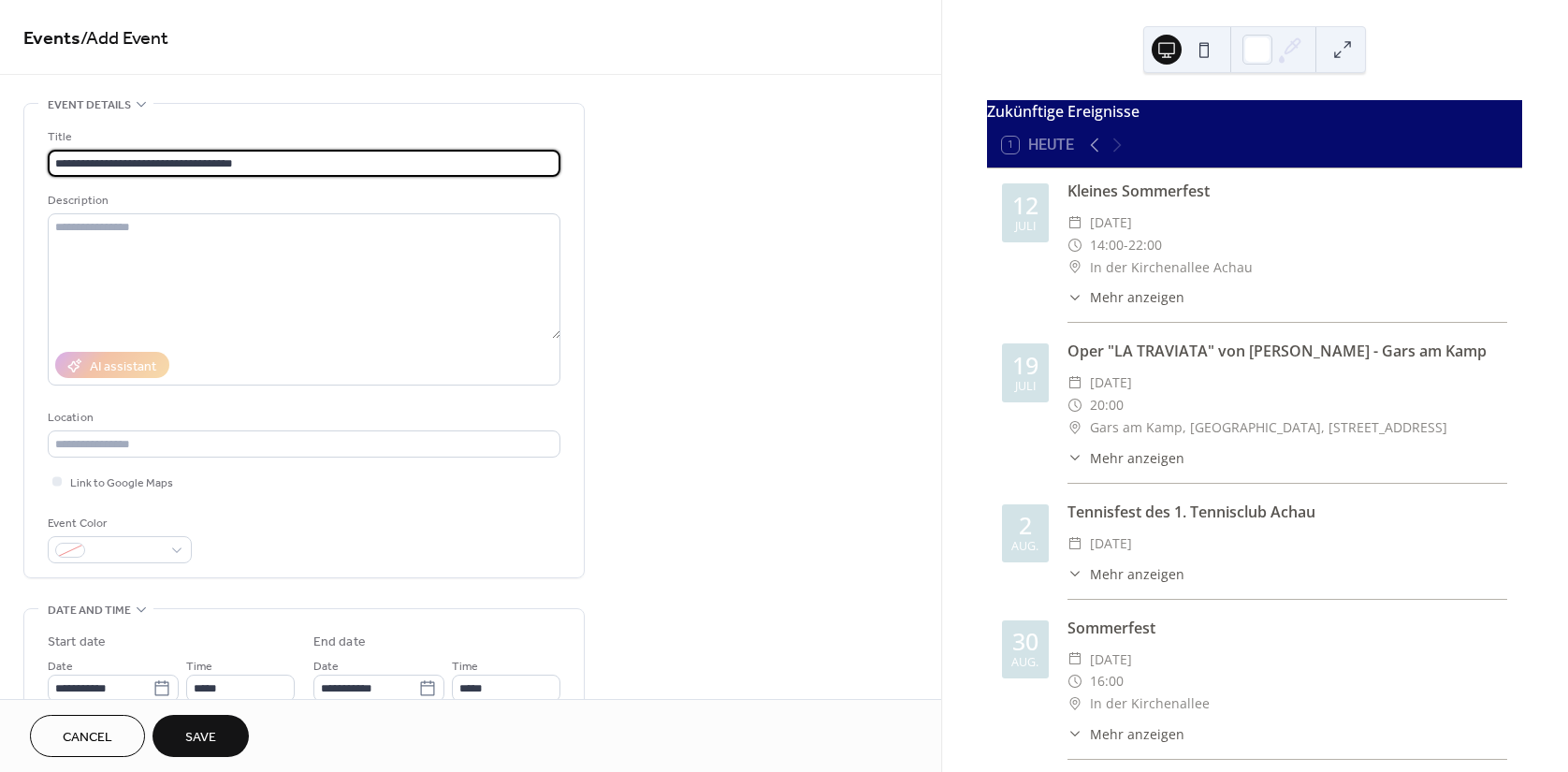click on "**********" at bounding box center (304, 163) 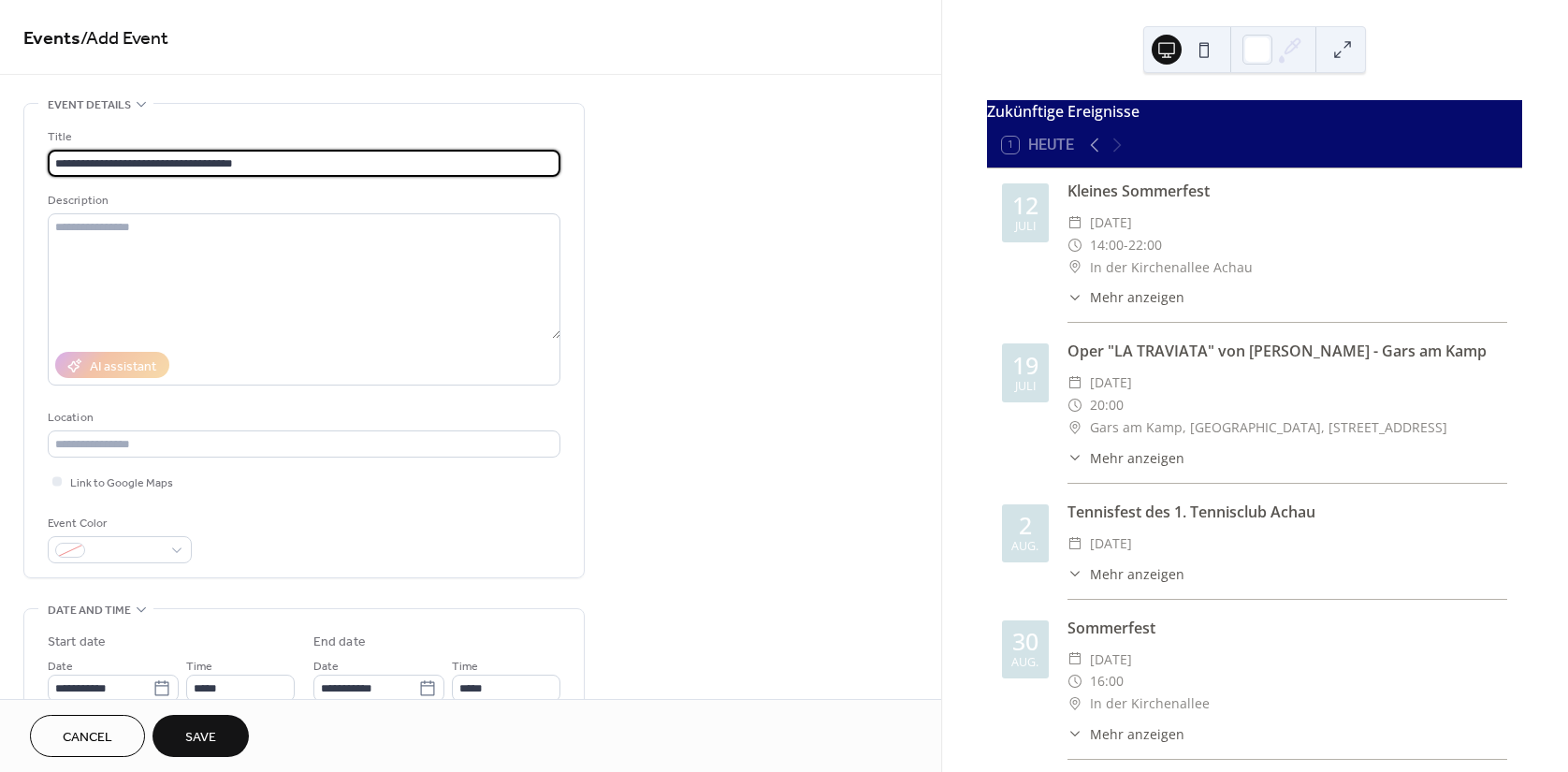 click on "**********" at bounding box center (304, 163) 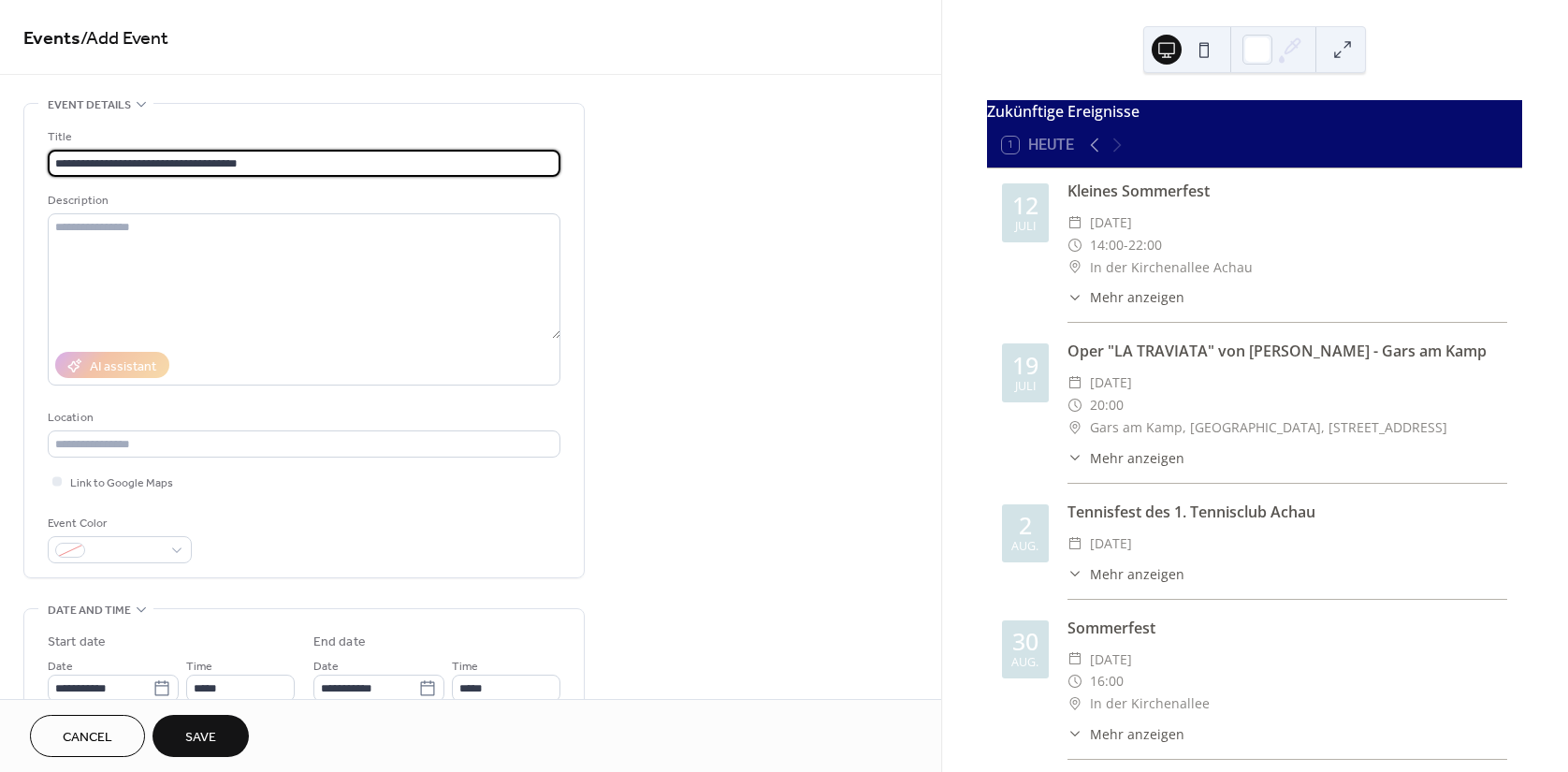 click on "**********" at bounding box center (304, 163) 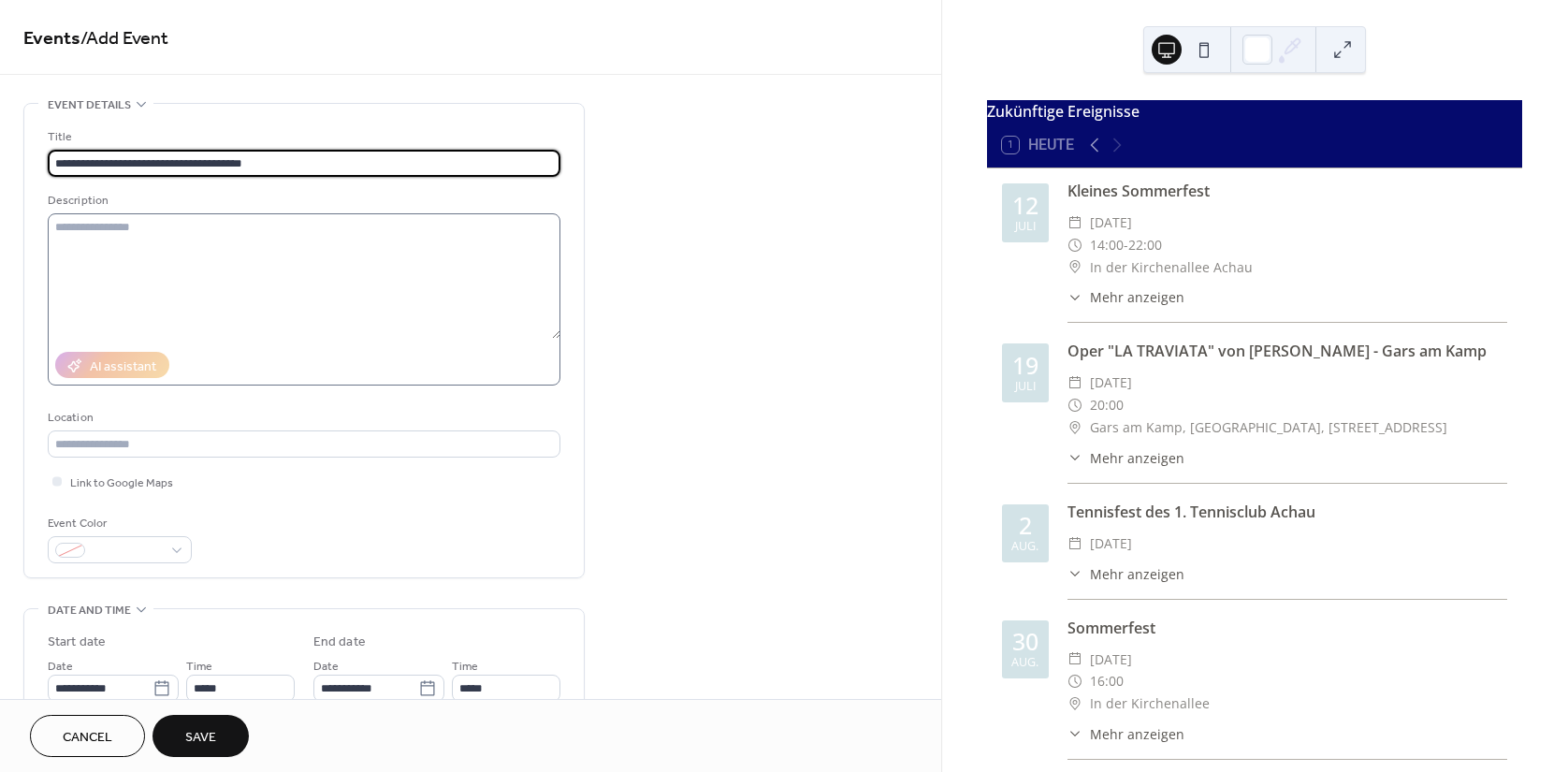 type on "**********" 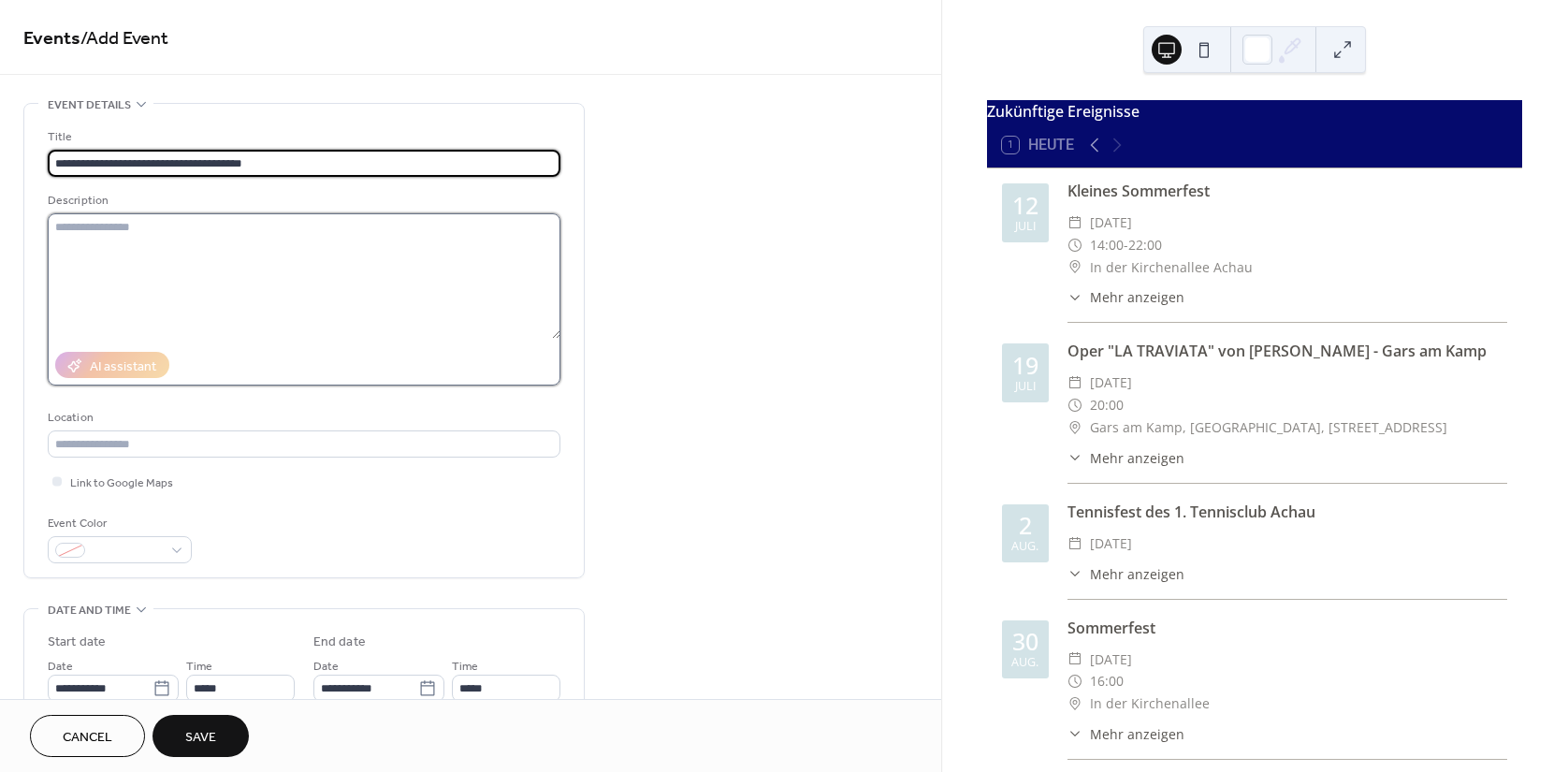 click at bounding box center (304, 276) 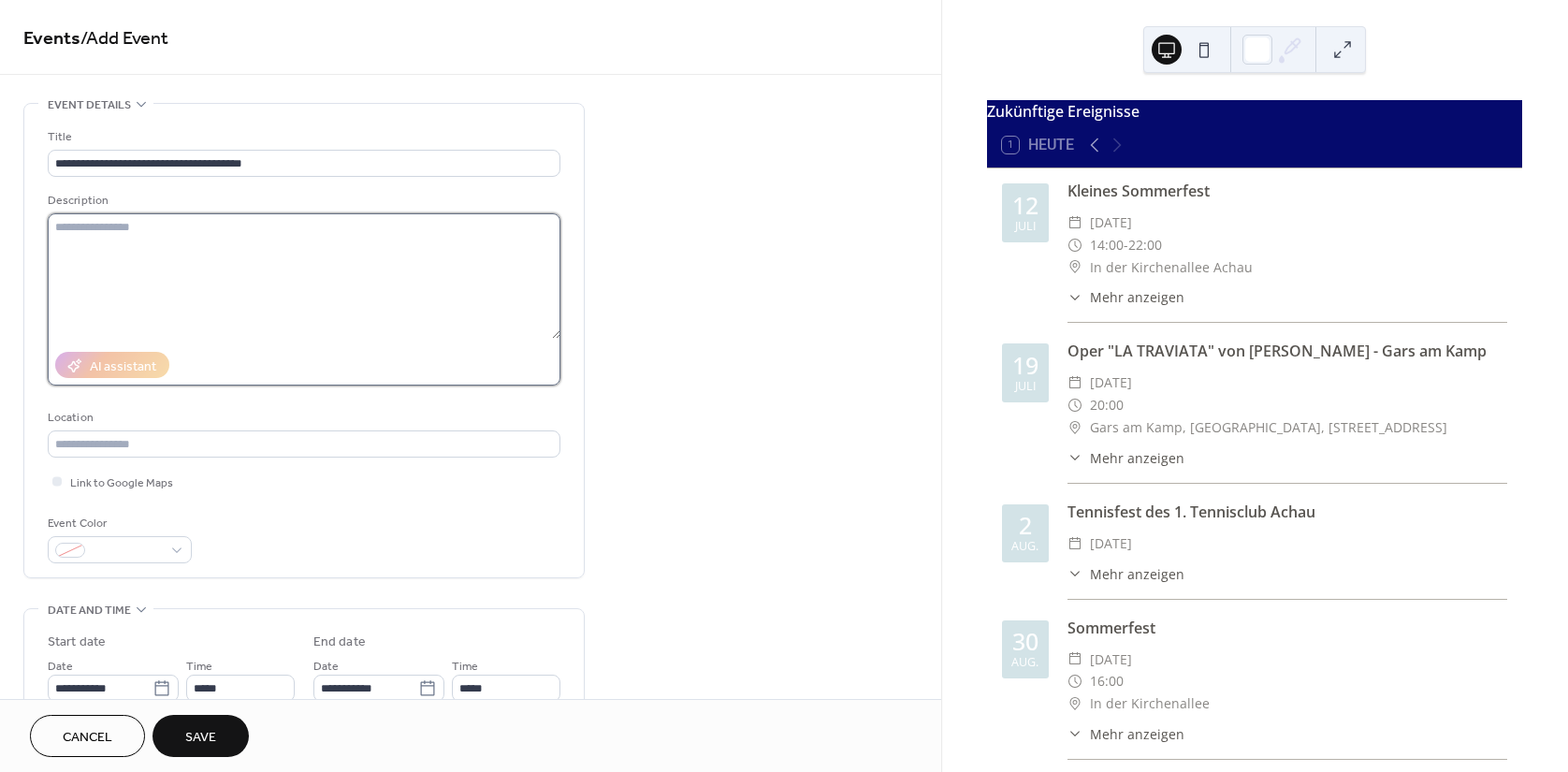 click at bounding box center [304, 276] 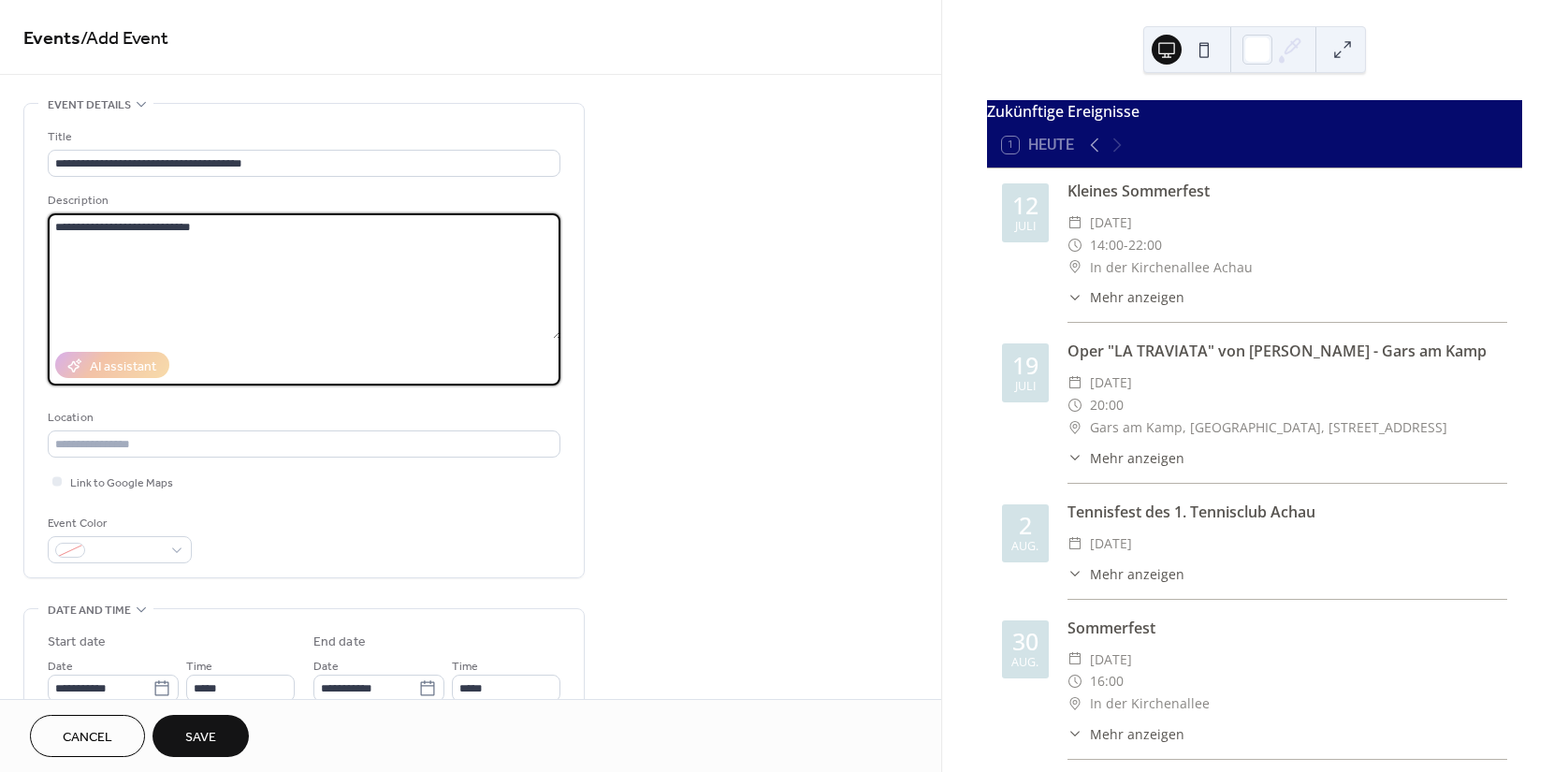 click on "**********" at bounding box center (304, 276) 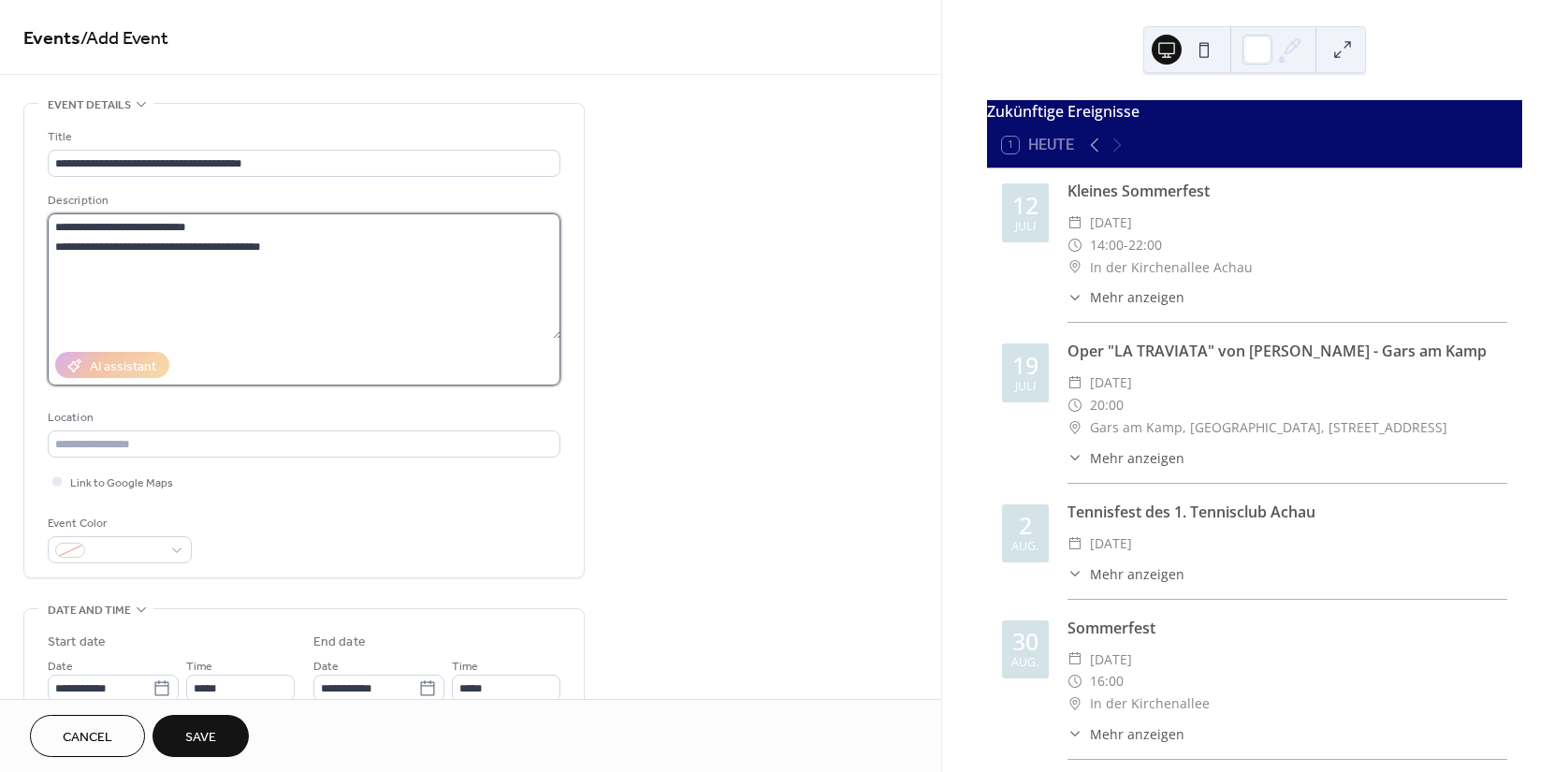 click on "**********" at bounding box center (304, 276) 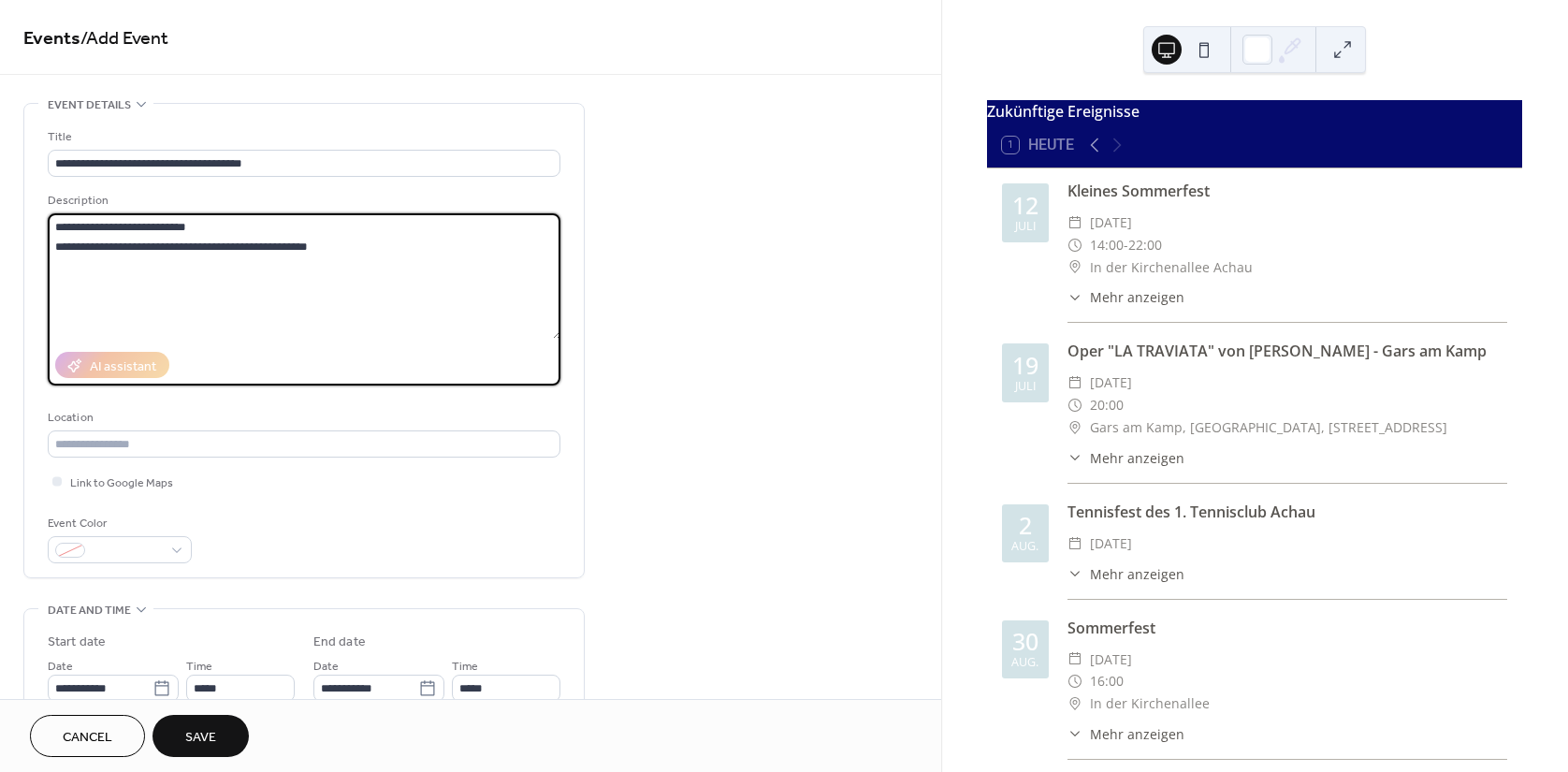 click on "**********" at bounding box center [304, 276] 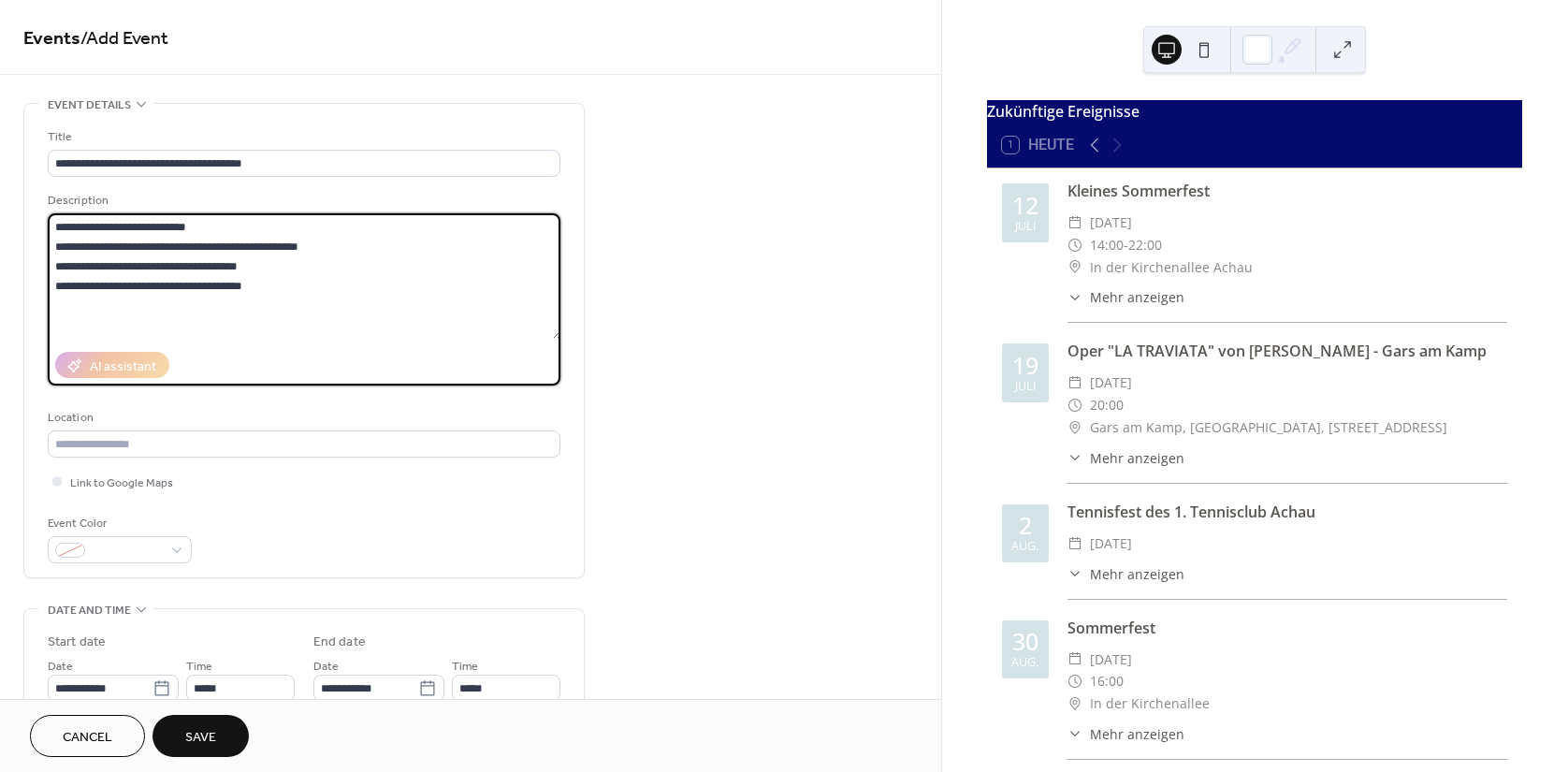click on "**********" at bounding box center [304, 276] 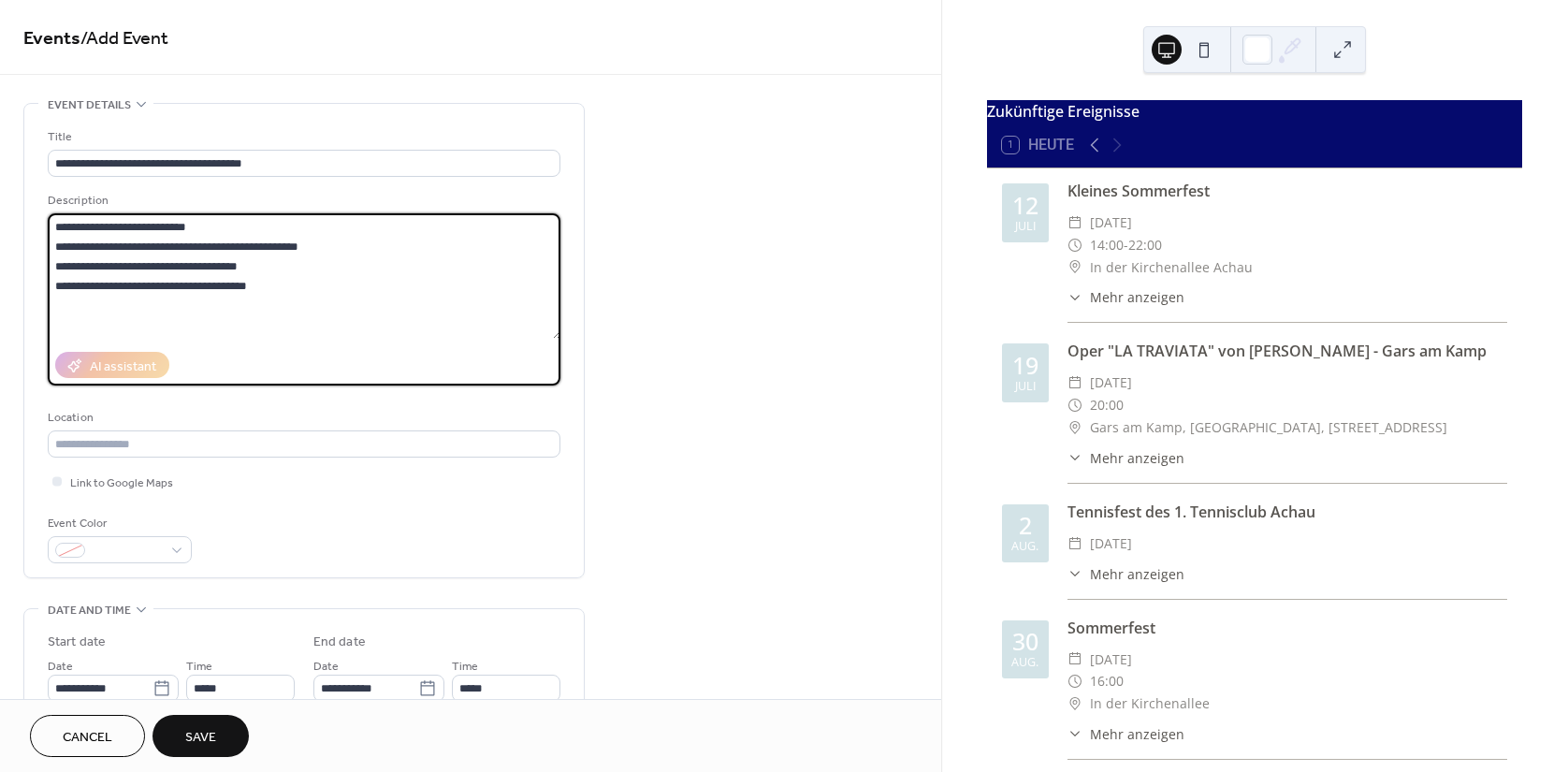 scroll, scrollTop: 0, scrollLeft: 0, axis: both 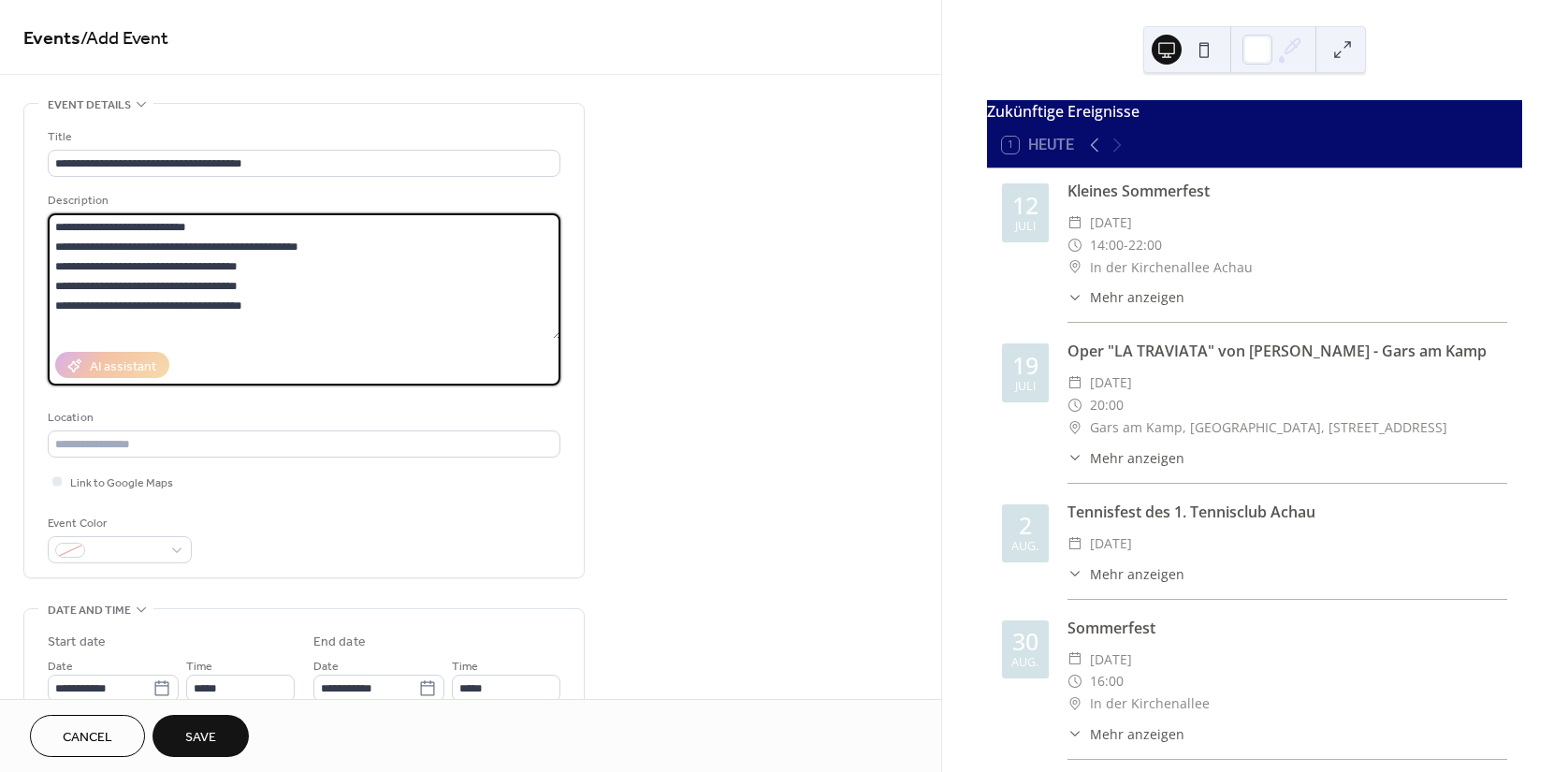 type on "**********" 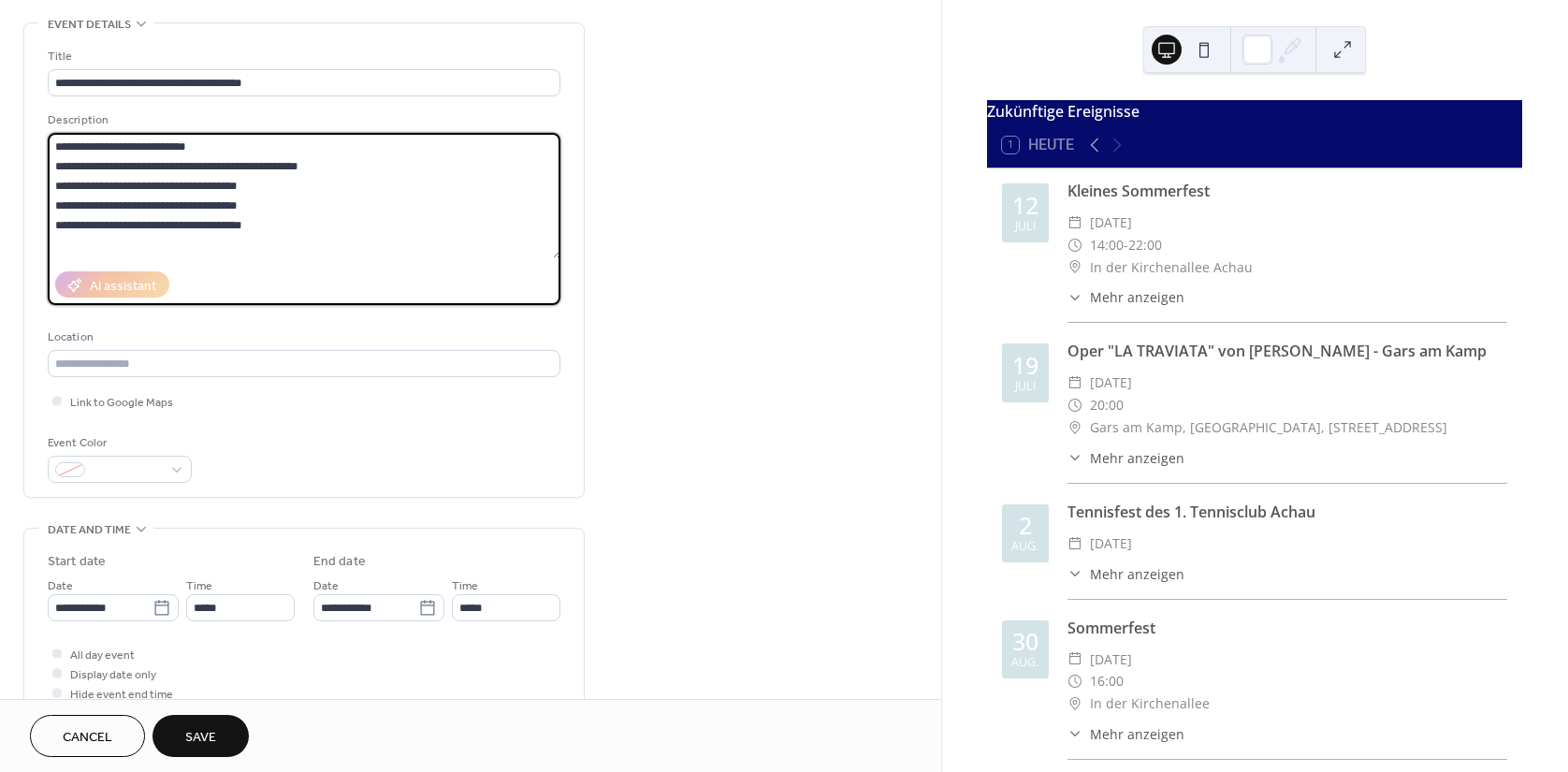 scroll, scrollTop: 84, scrollLeft: 0, axis: vertical 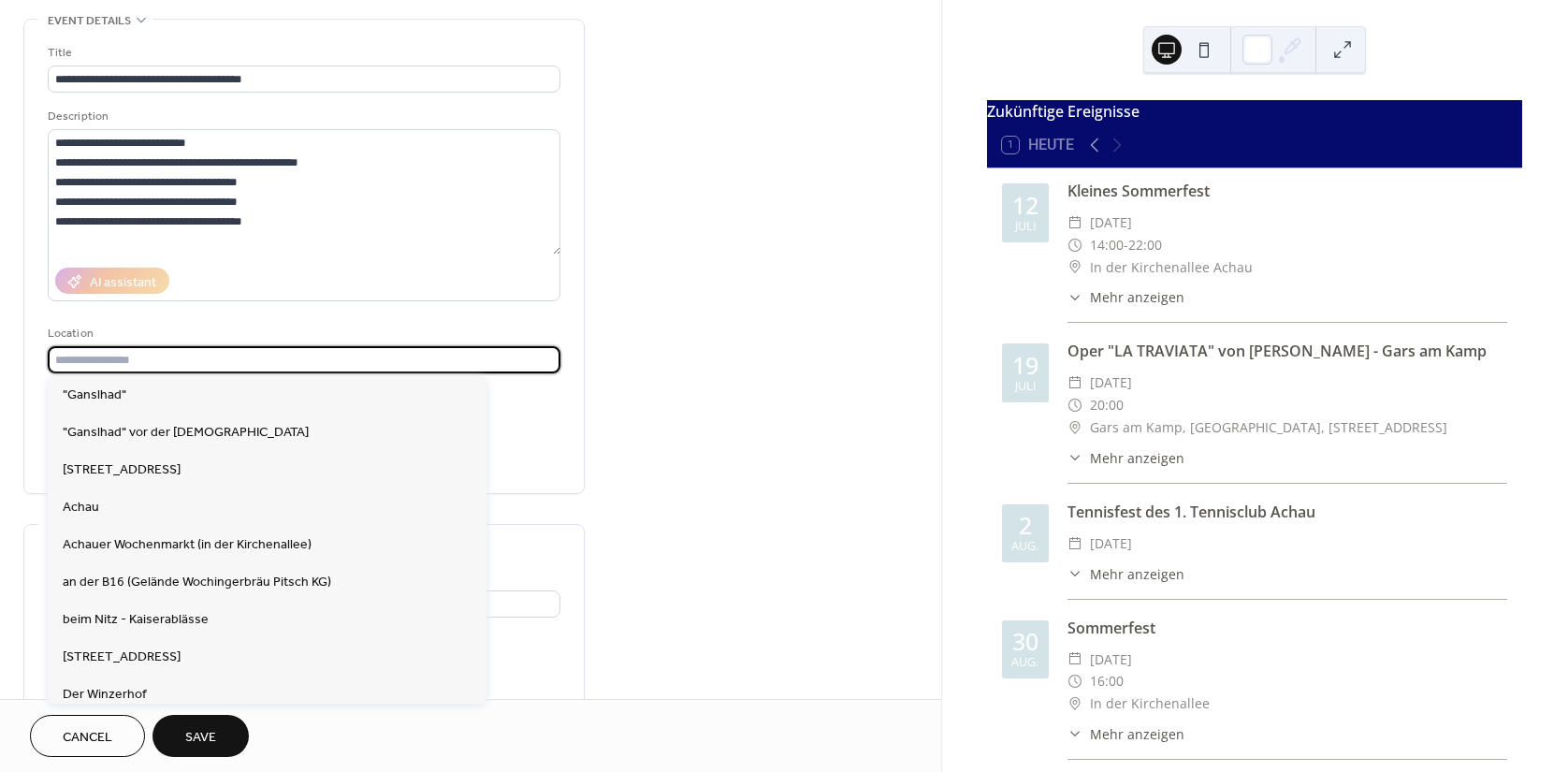 click at bounding box center (304, 359) 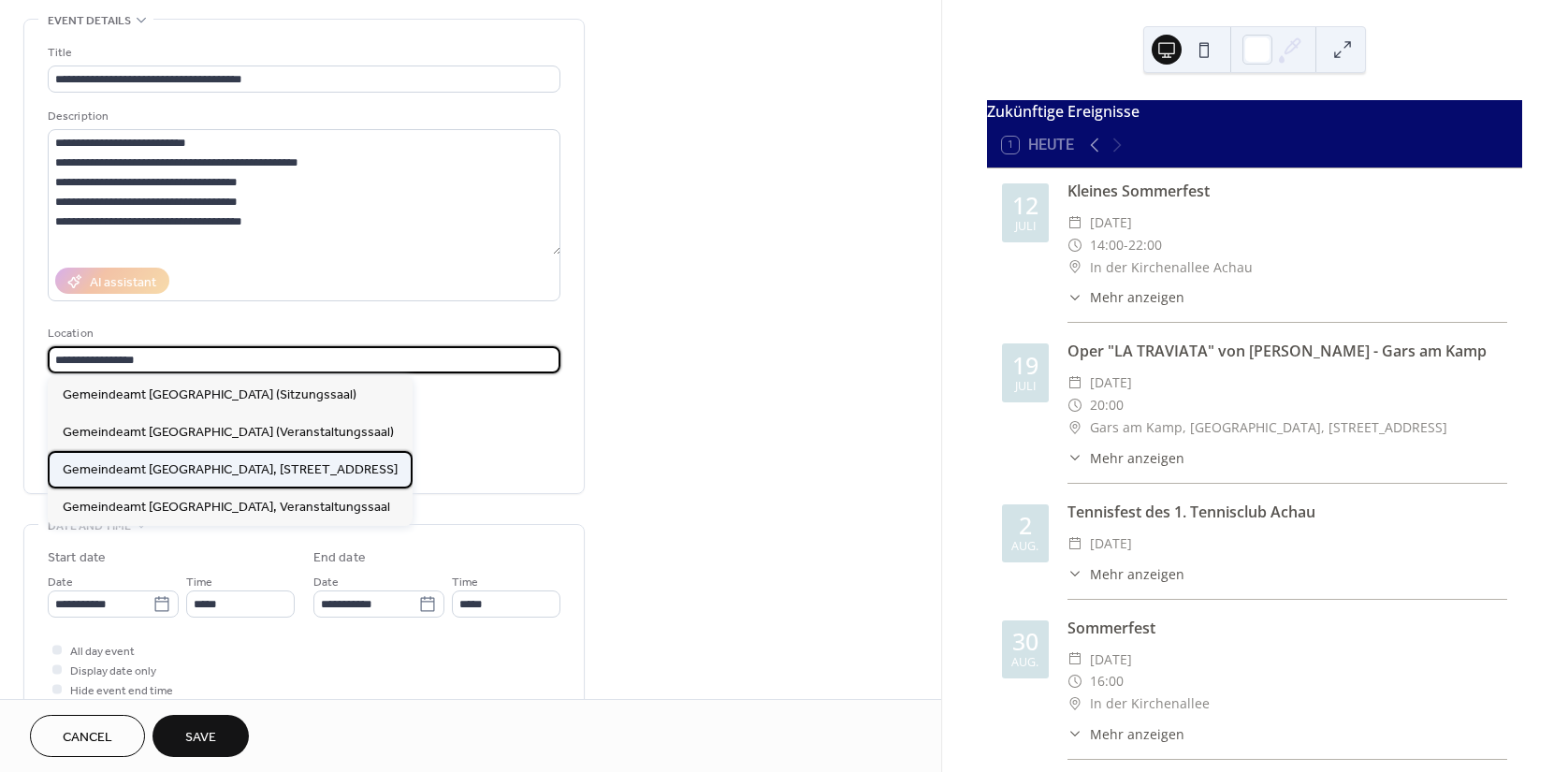 click on "Gemeindeamt [GEOGRAPHIC_DATA], [STREET_ADDRESS]" at bounding box center (230, 469) 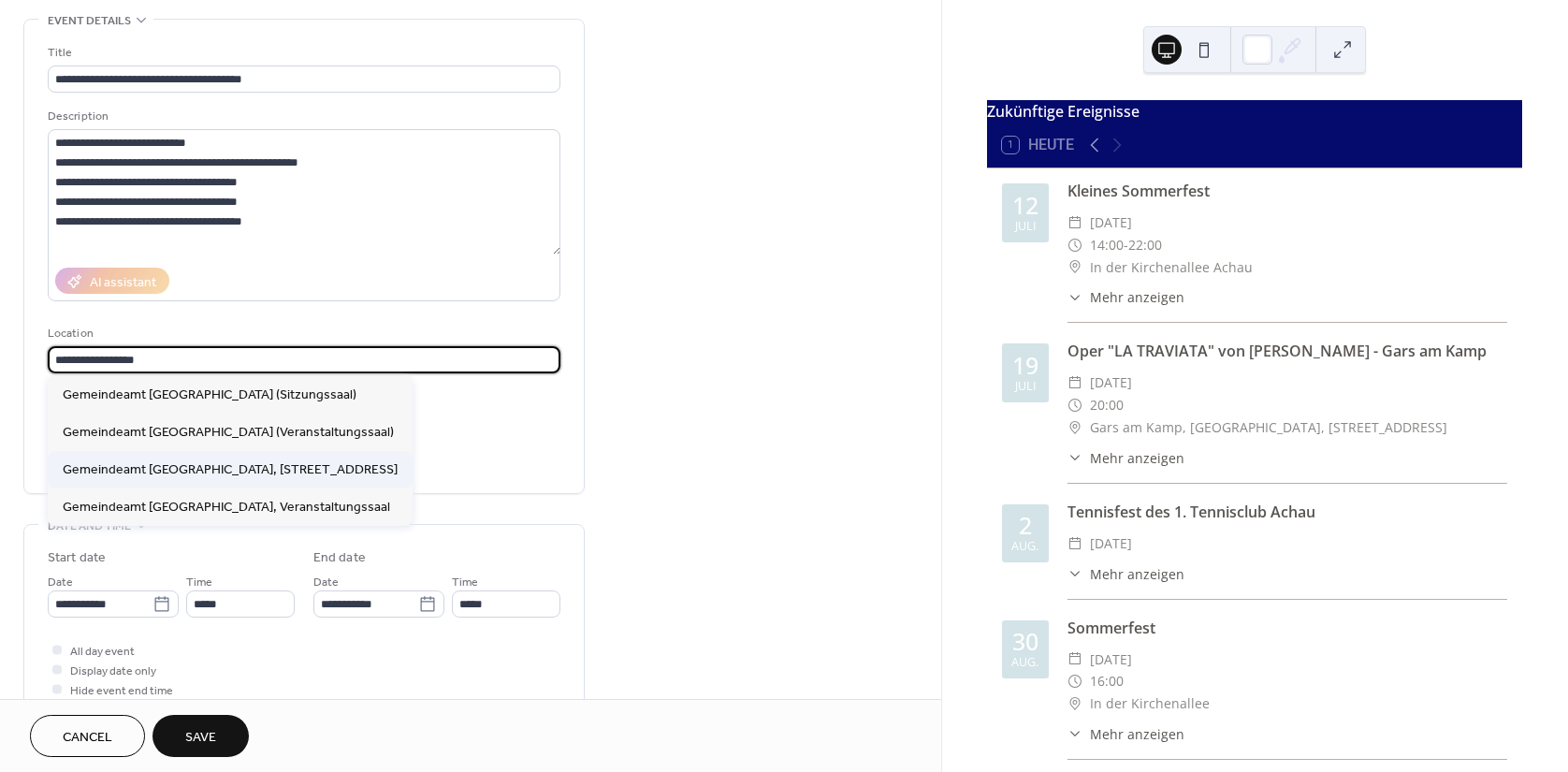 type on "**********" 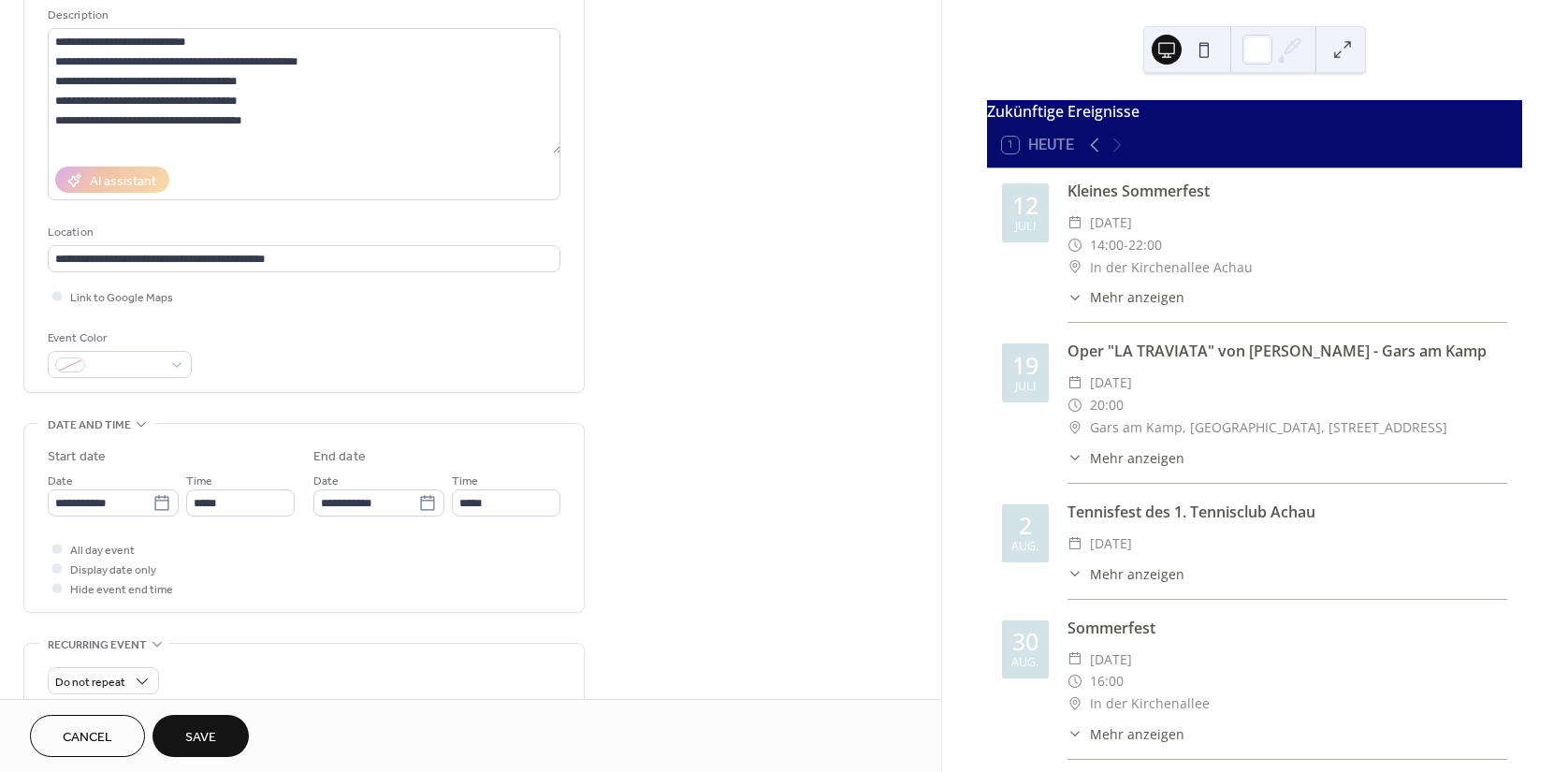 scroll, scrollTop: 255, scrollLeft: 0, axis: vertical 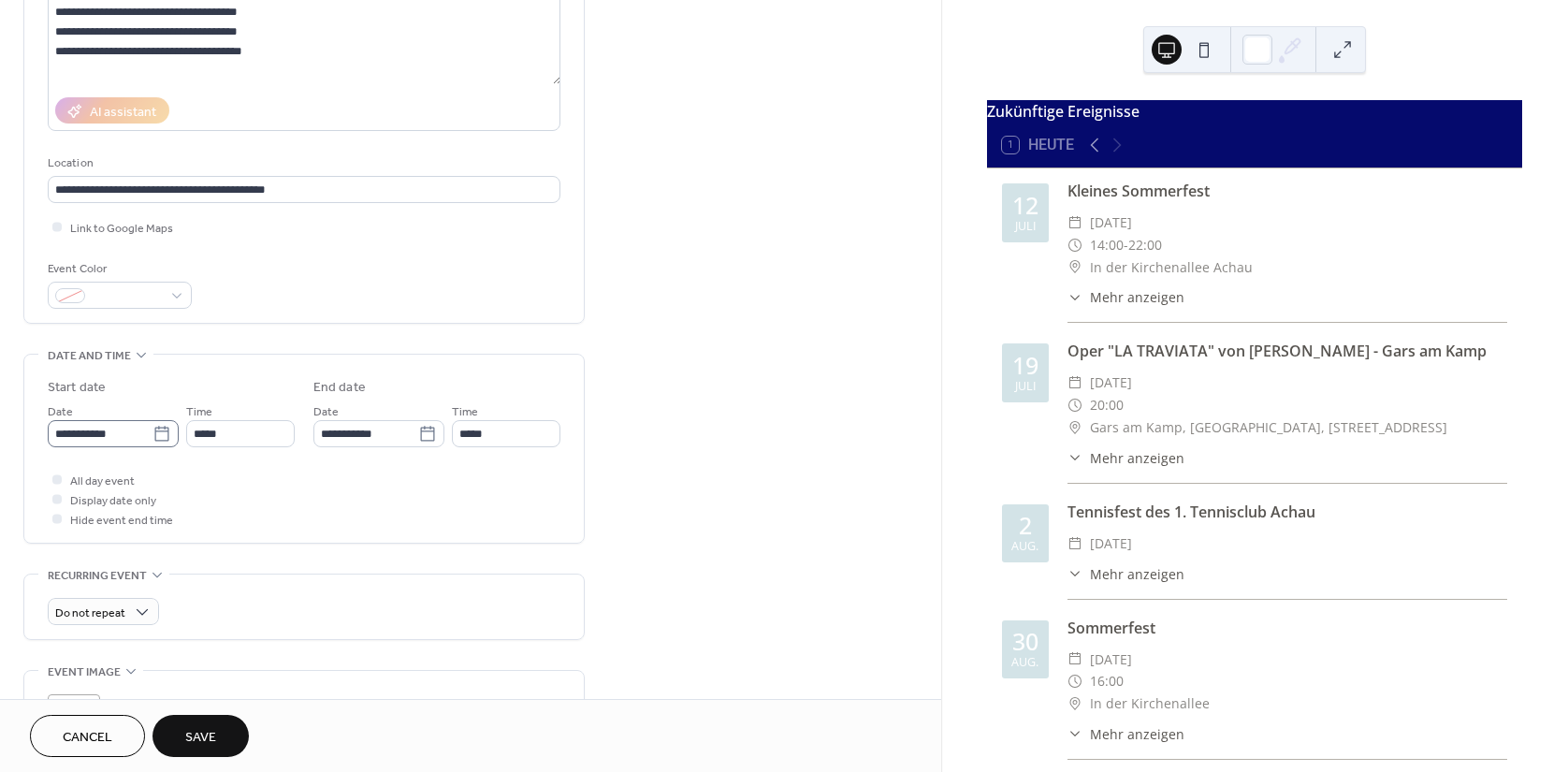 click 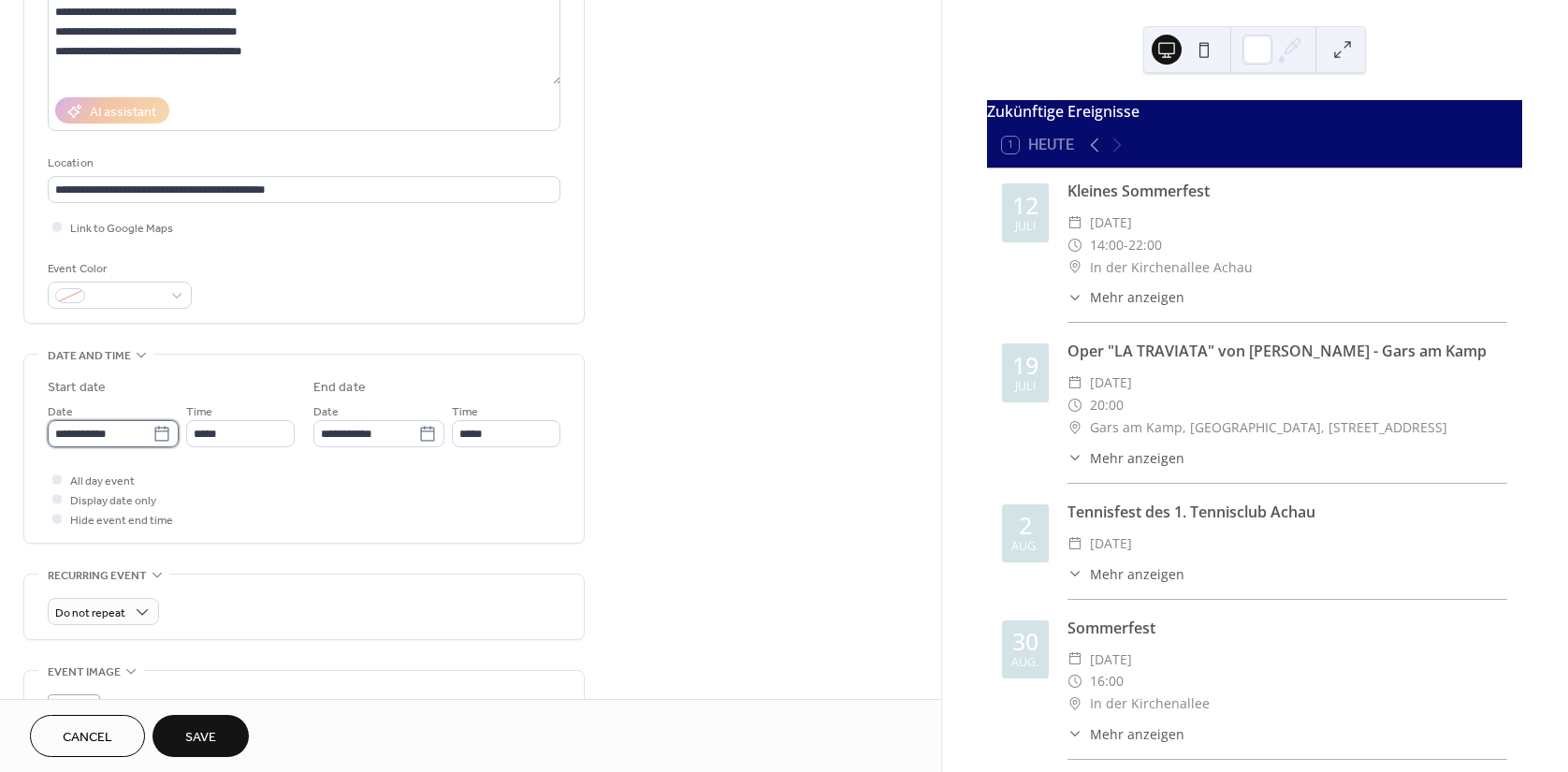 click on "**********" at bounding box center [100, 433] 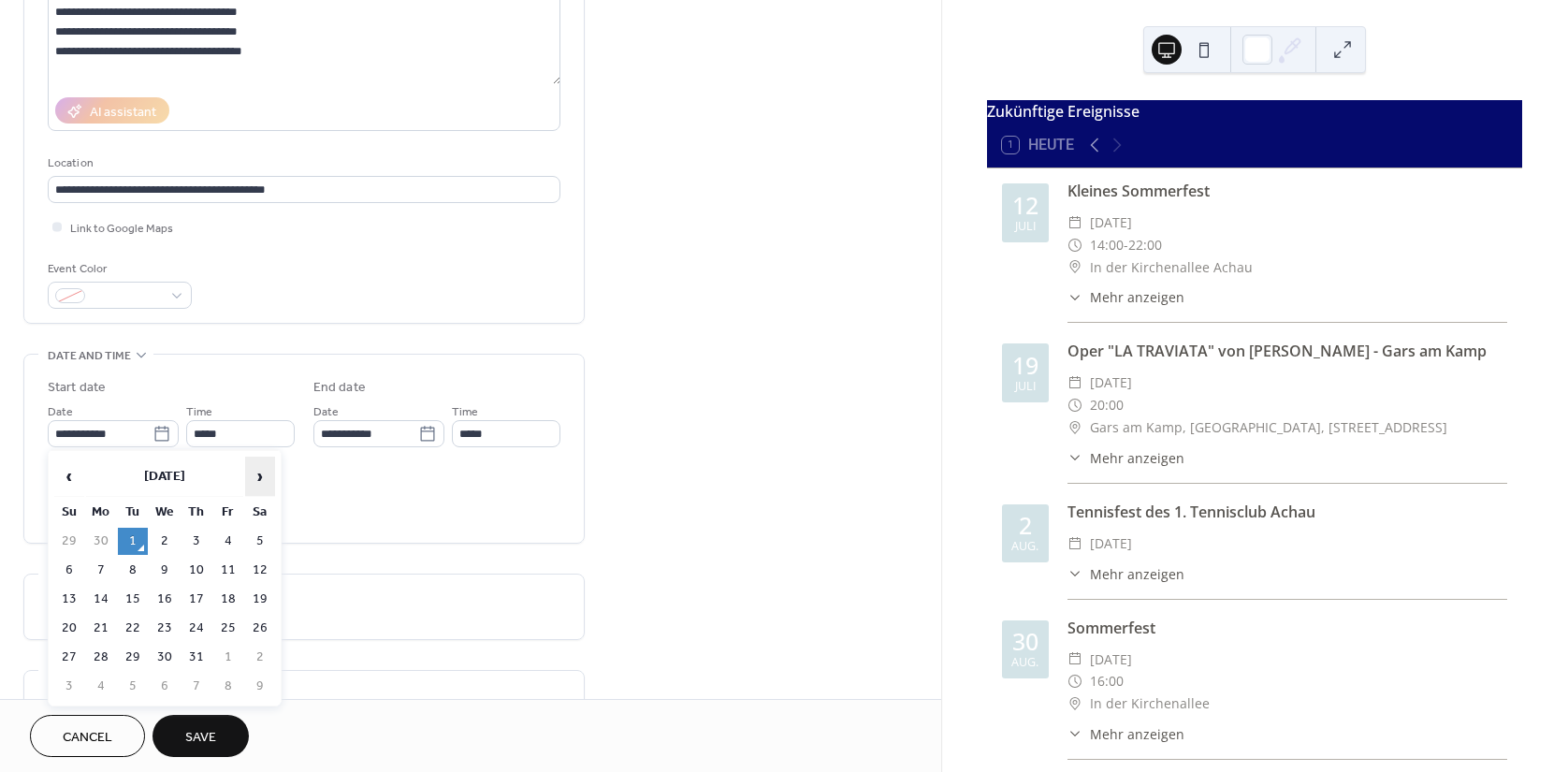 click on "›" at bounding box center (260, 476) 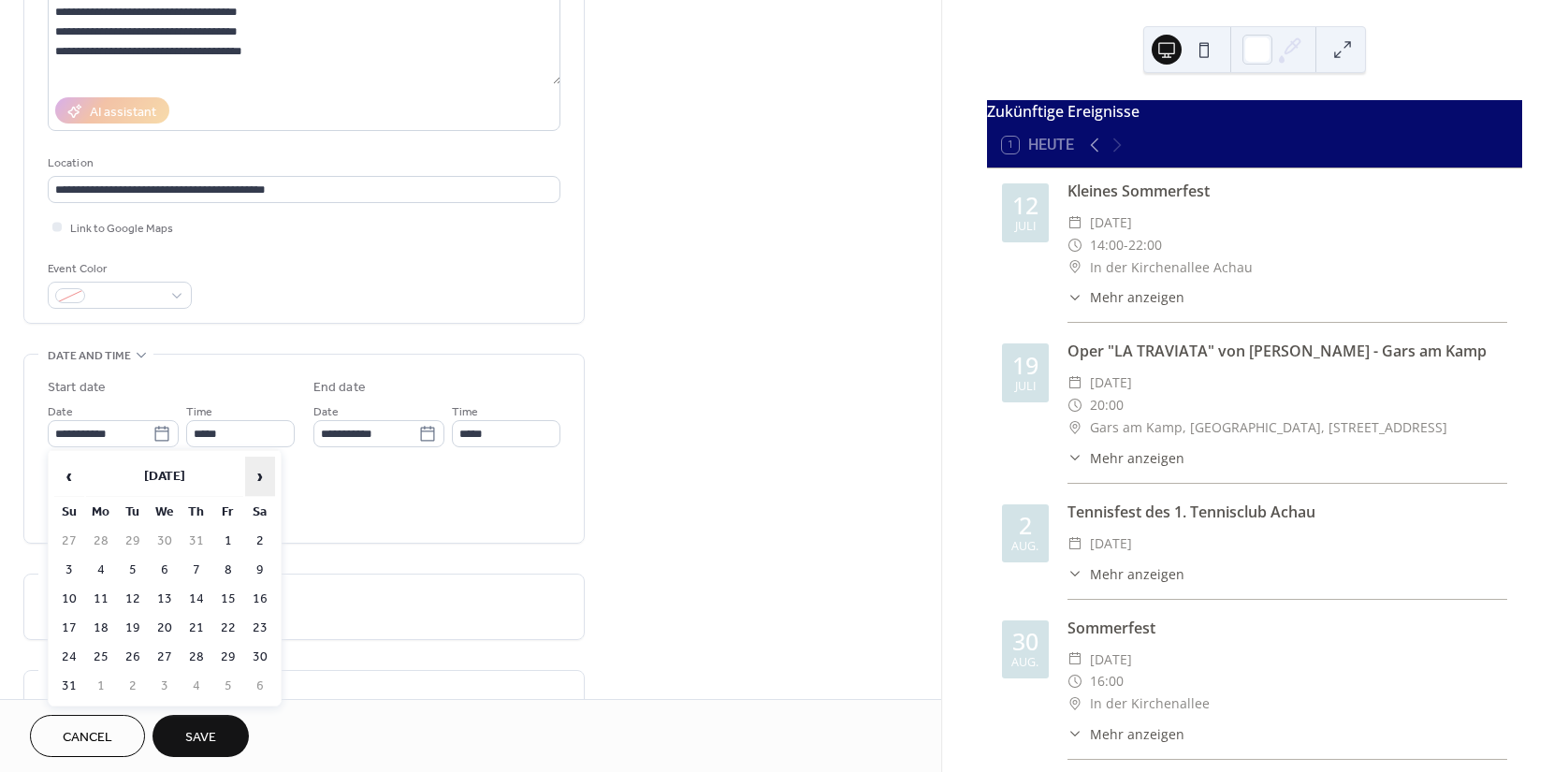 click on "›" at bounding box center (260, 476) 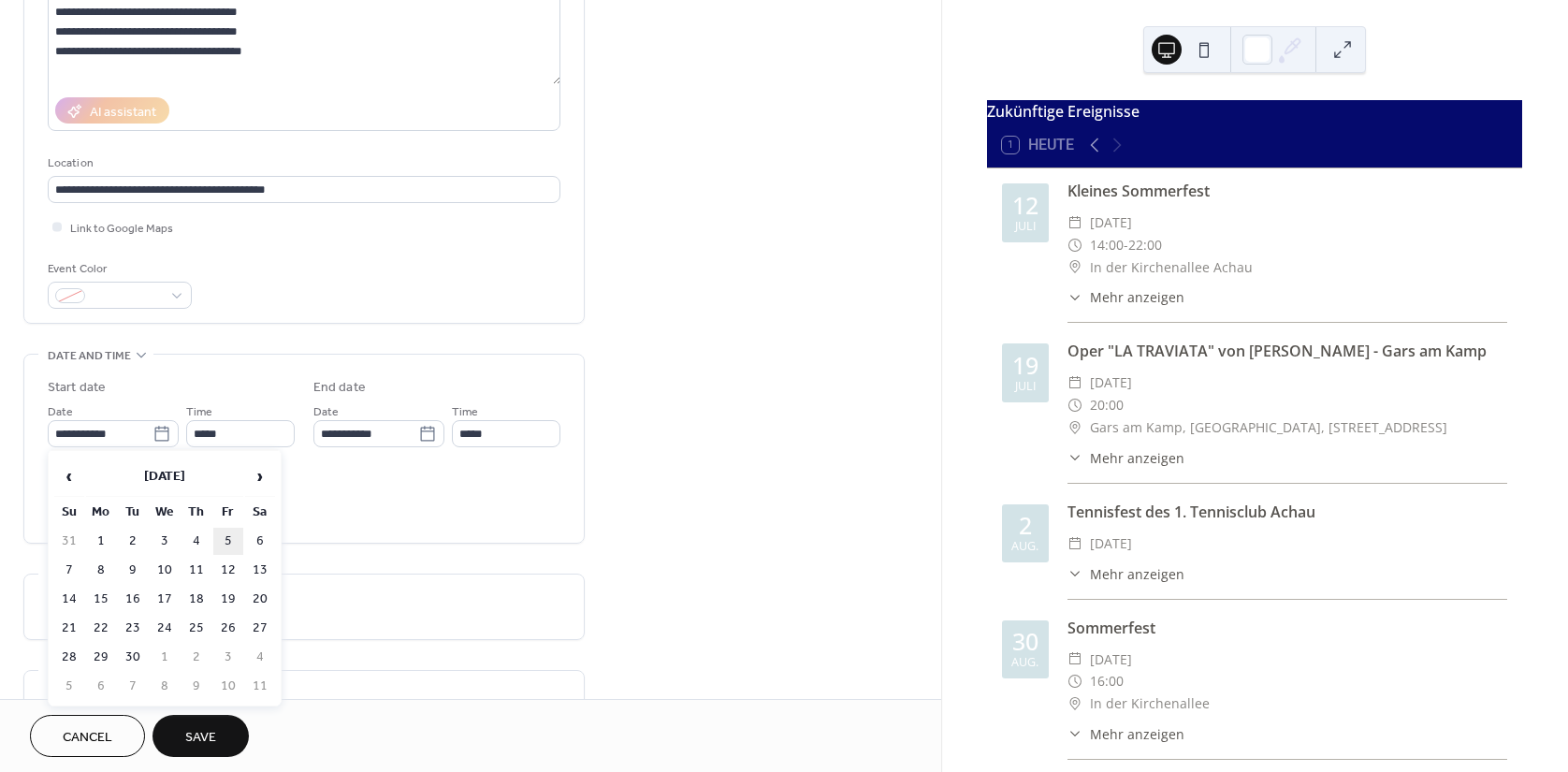 click on "5" at bounding box center [228, 541] 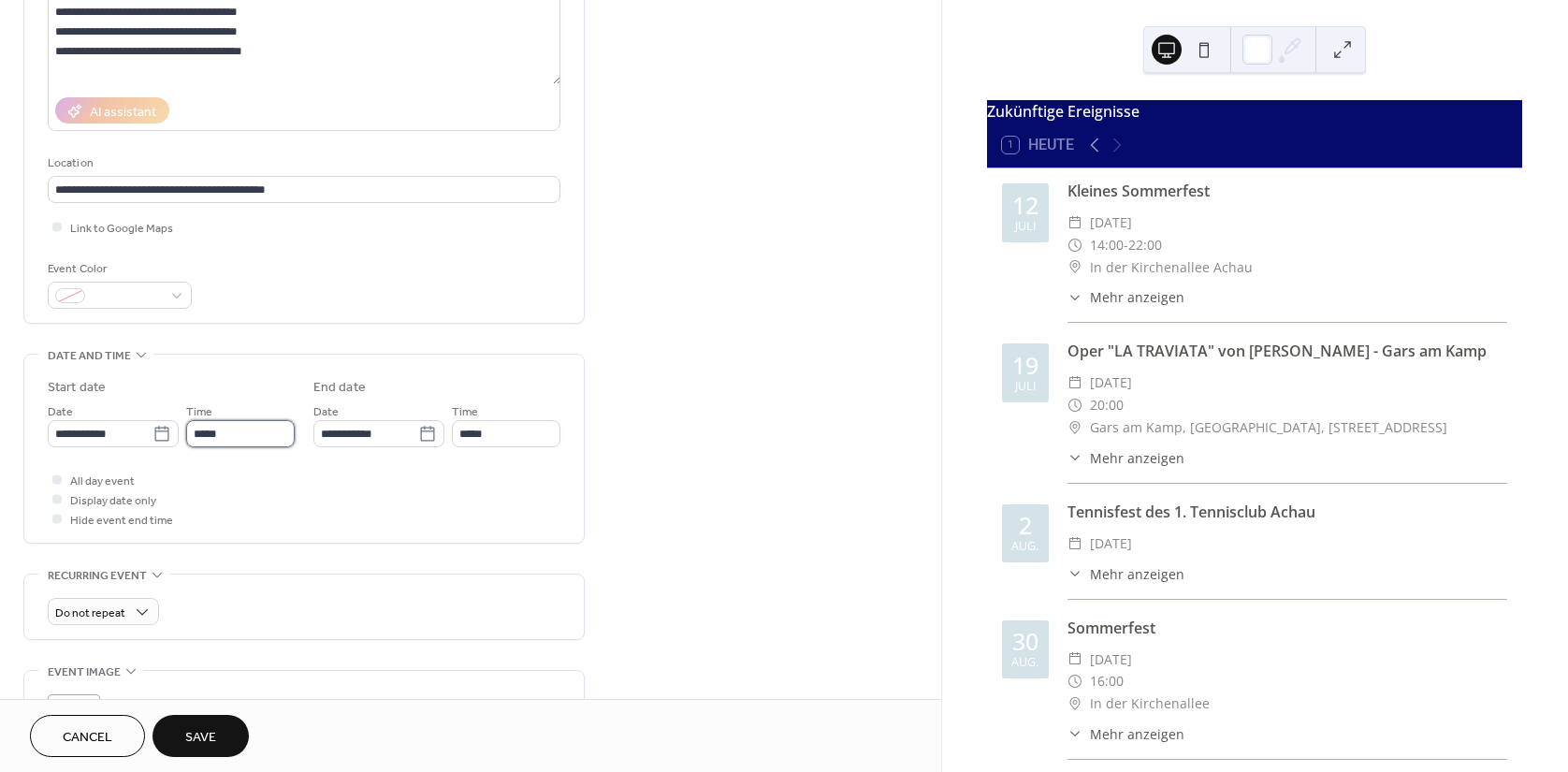 click on "*****" at bounding box center (240, 433) 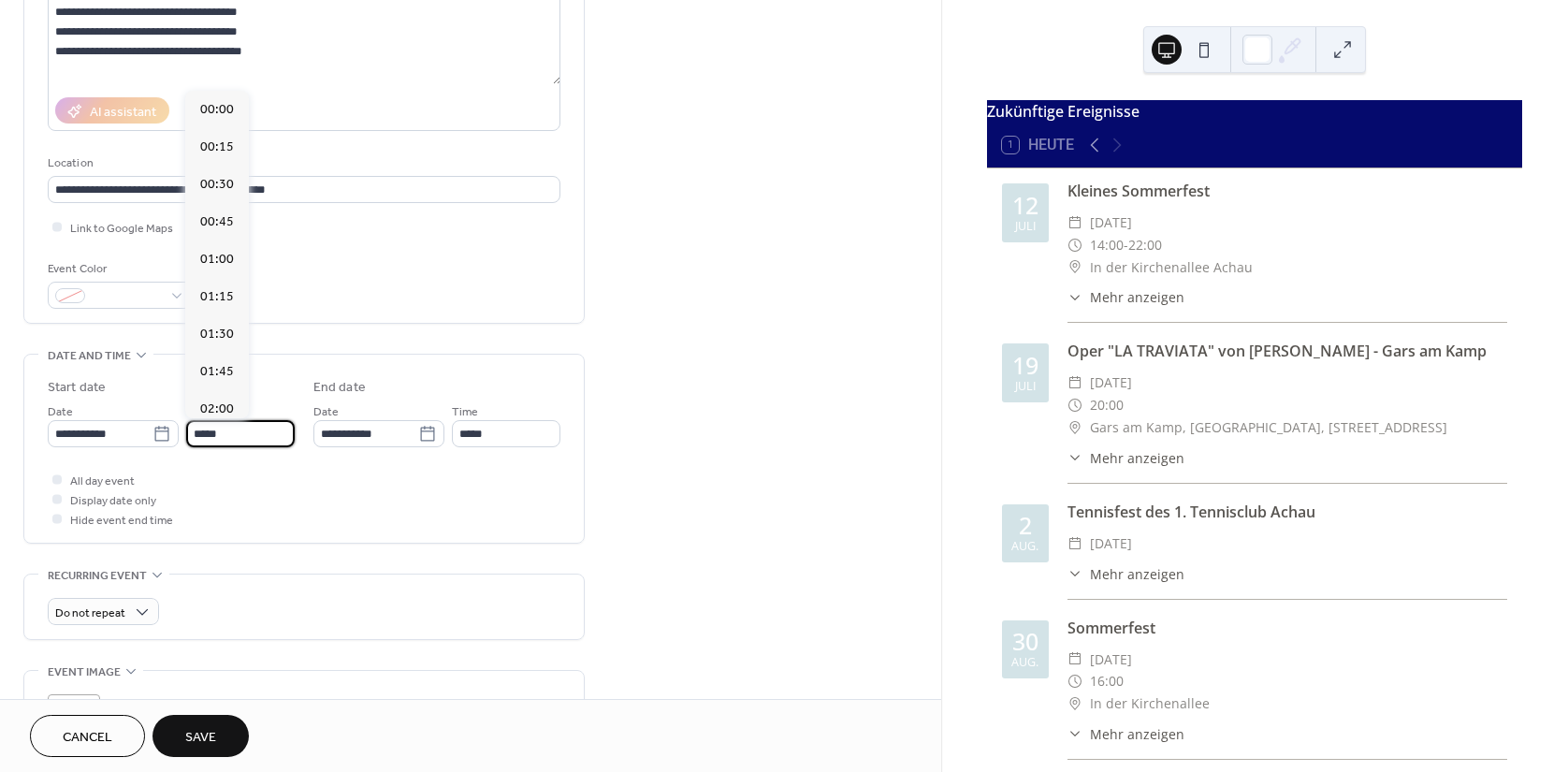 scroll, scrollTop: 1825, scrollLeft: 0, axis: vertical 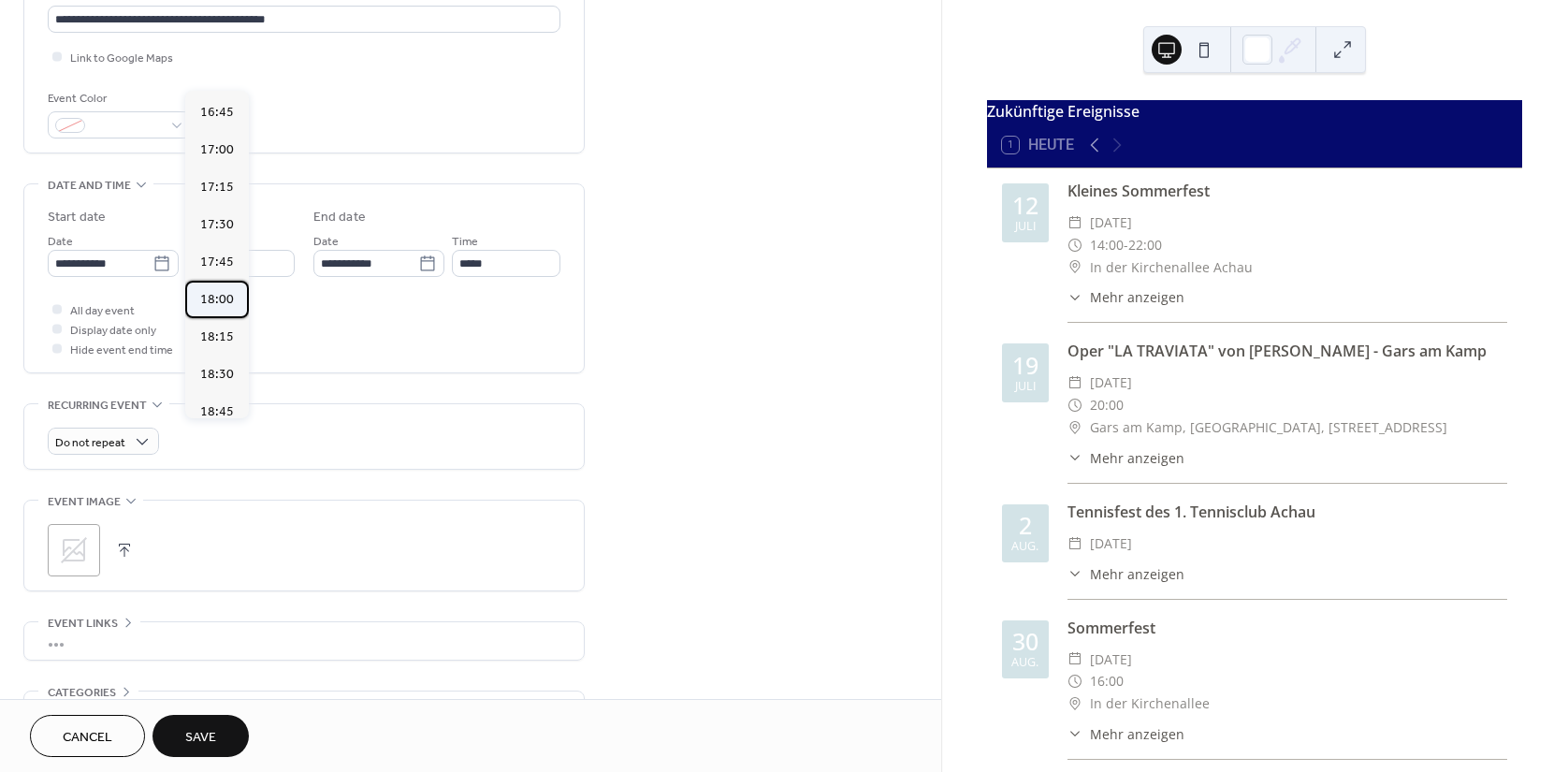click on "18:00" at bounding box center (217, 299) 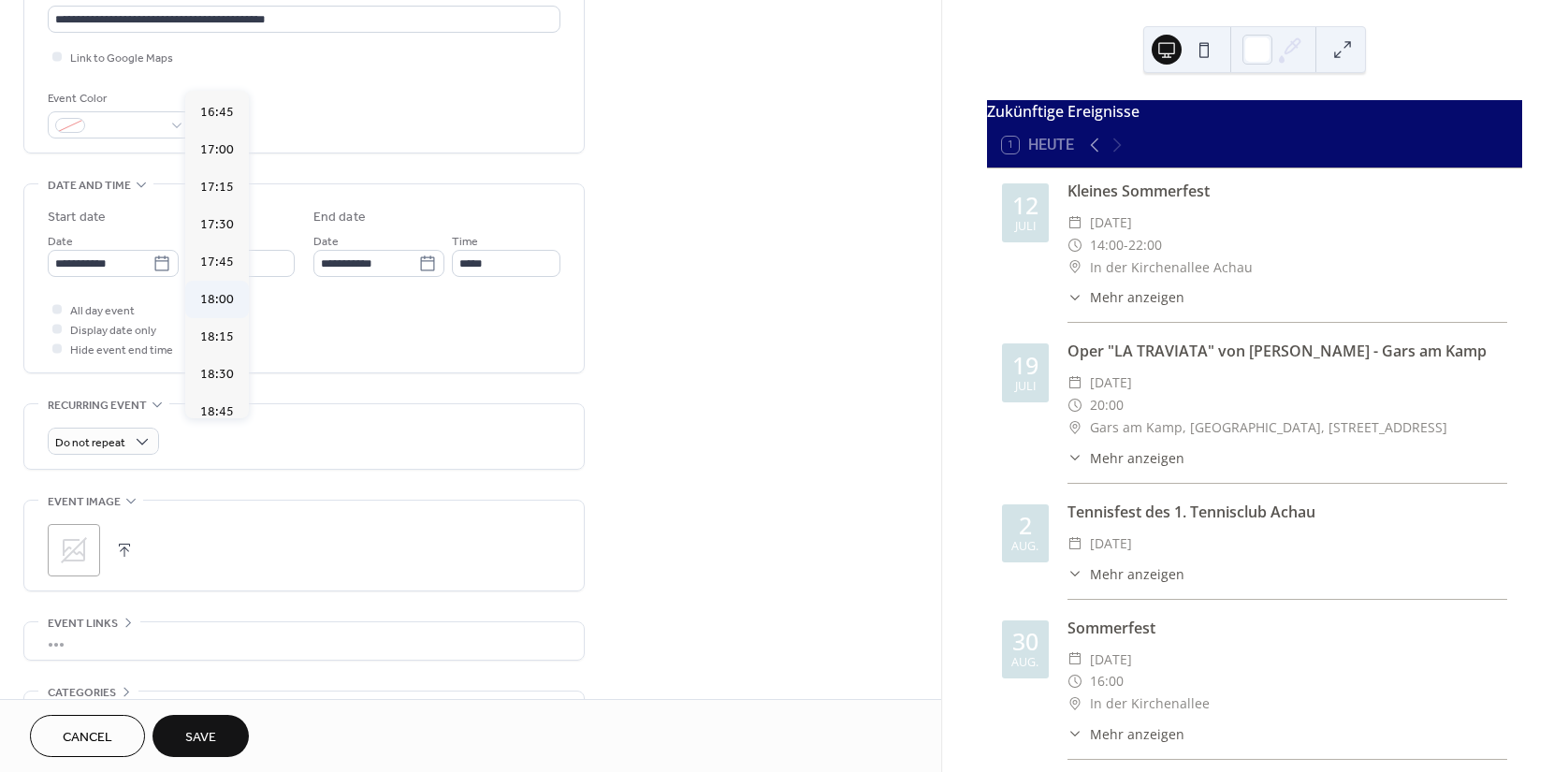 type on "*****" 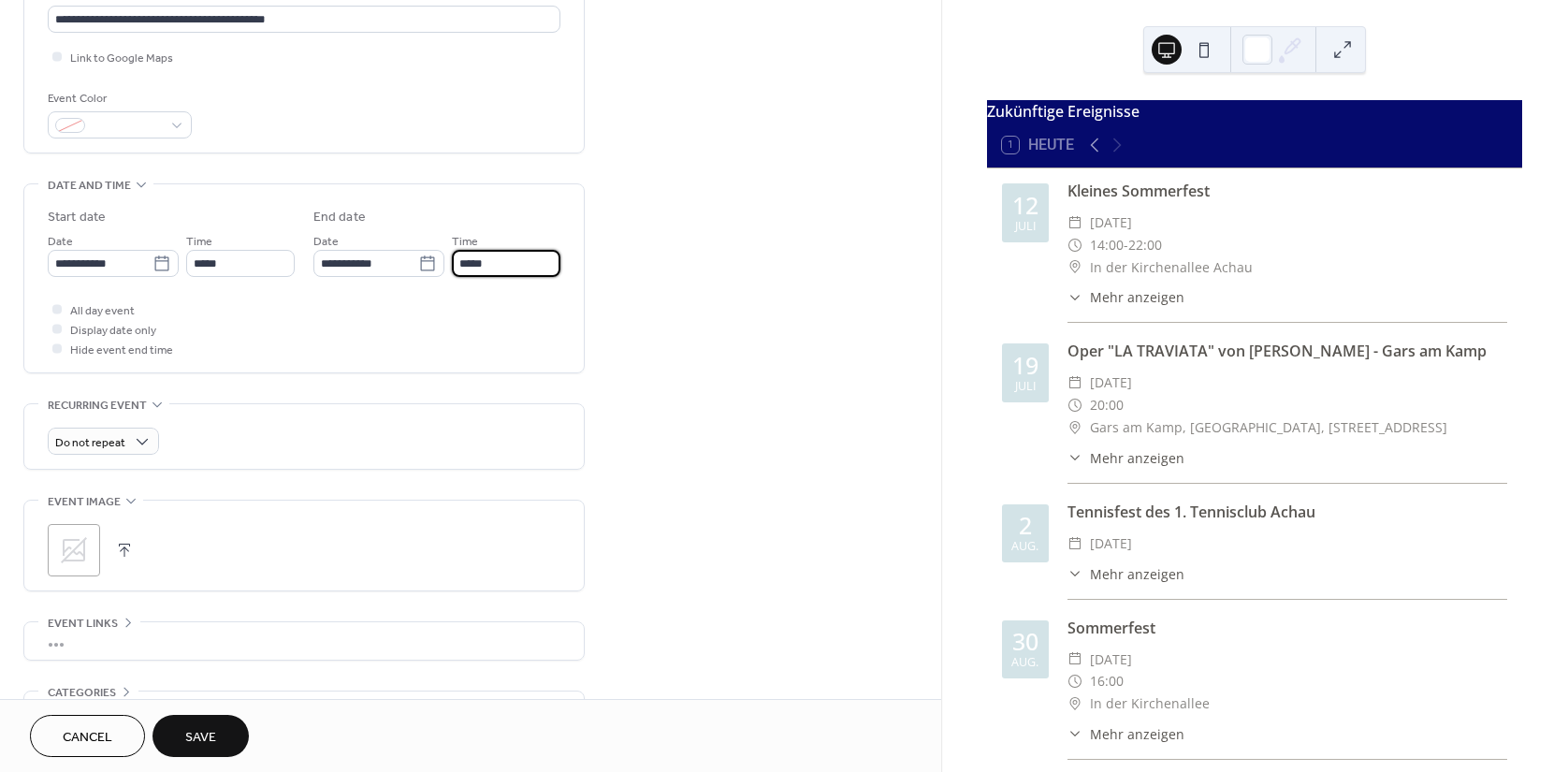 click on "*****" at bounding box center (506, 263) 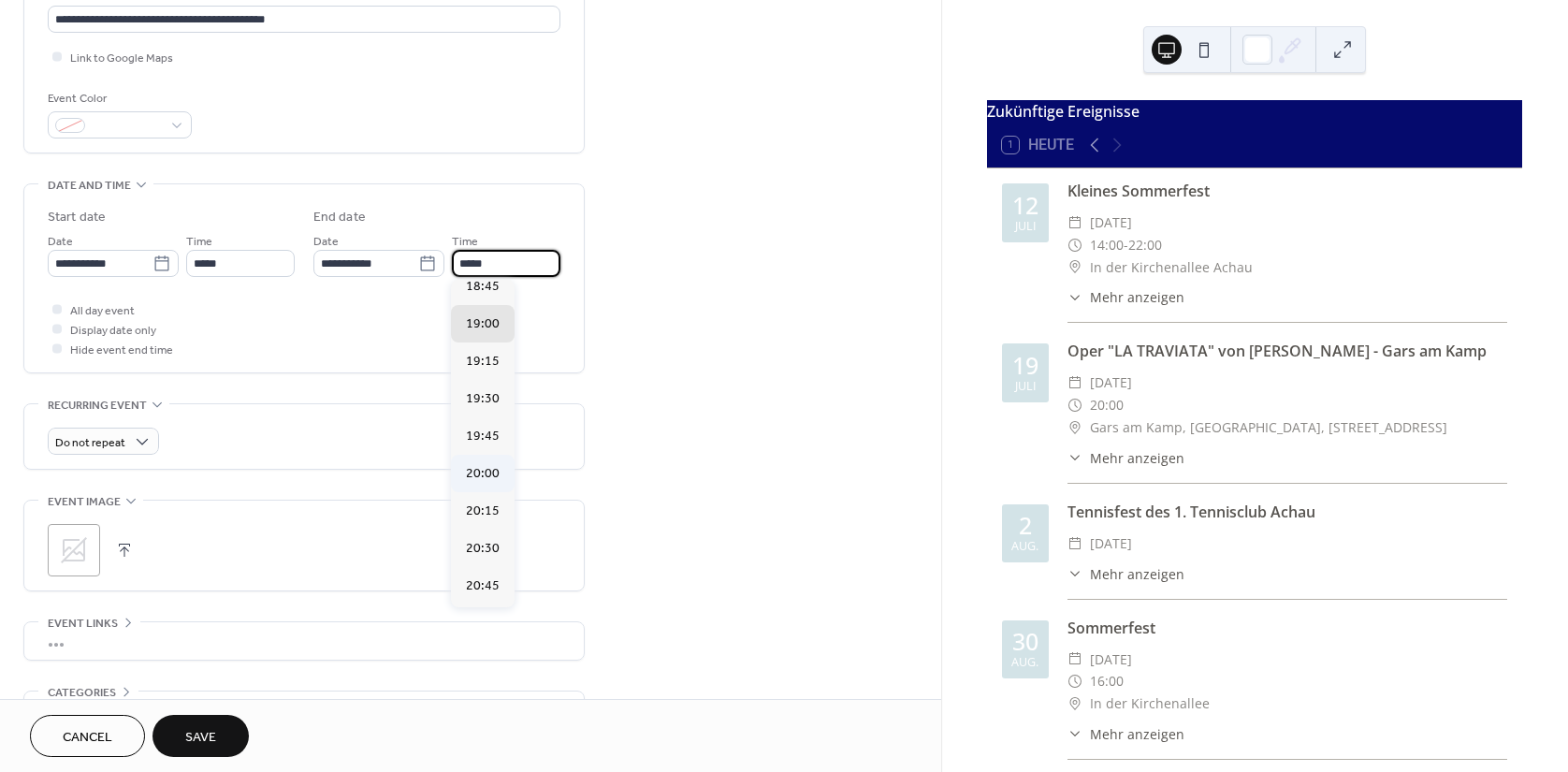 scroll, scrollTop: 169, scrollLeft: 0, axis: vertical 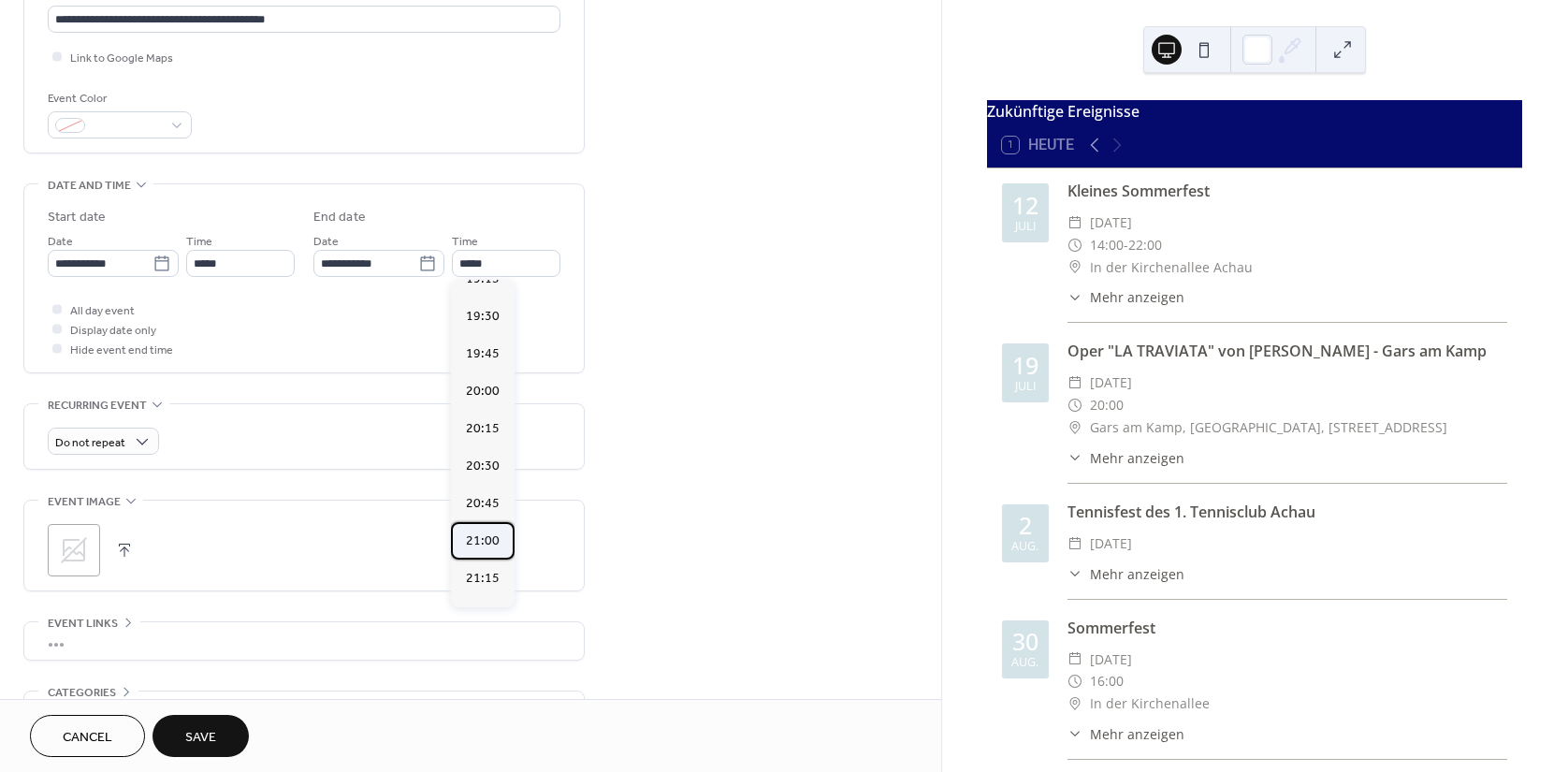 click on "21:00" at bounding box center [483, 540] 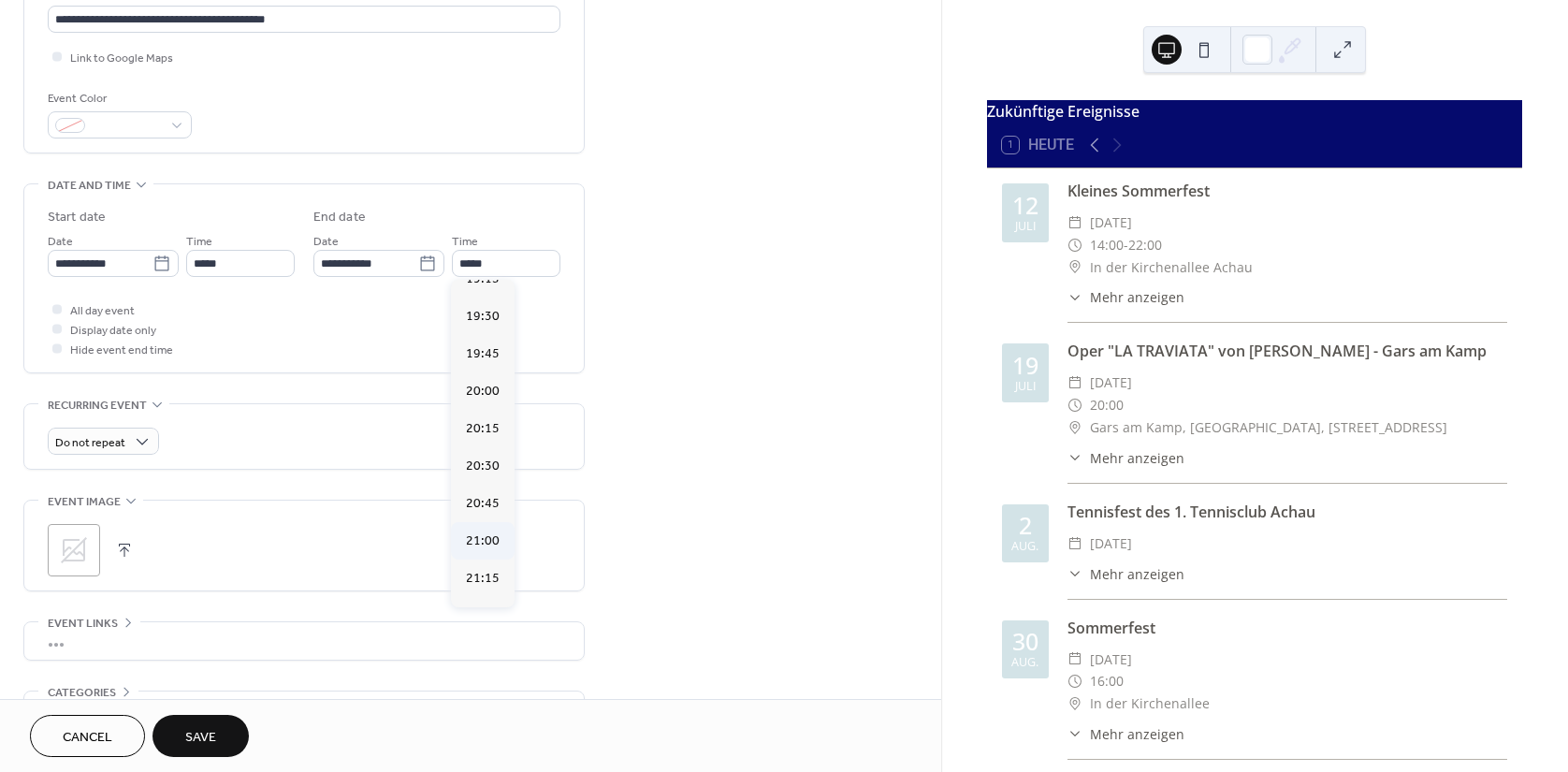 type on "*****" 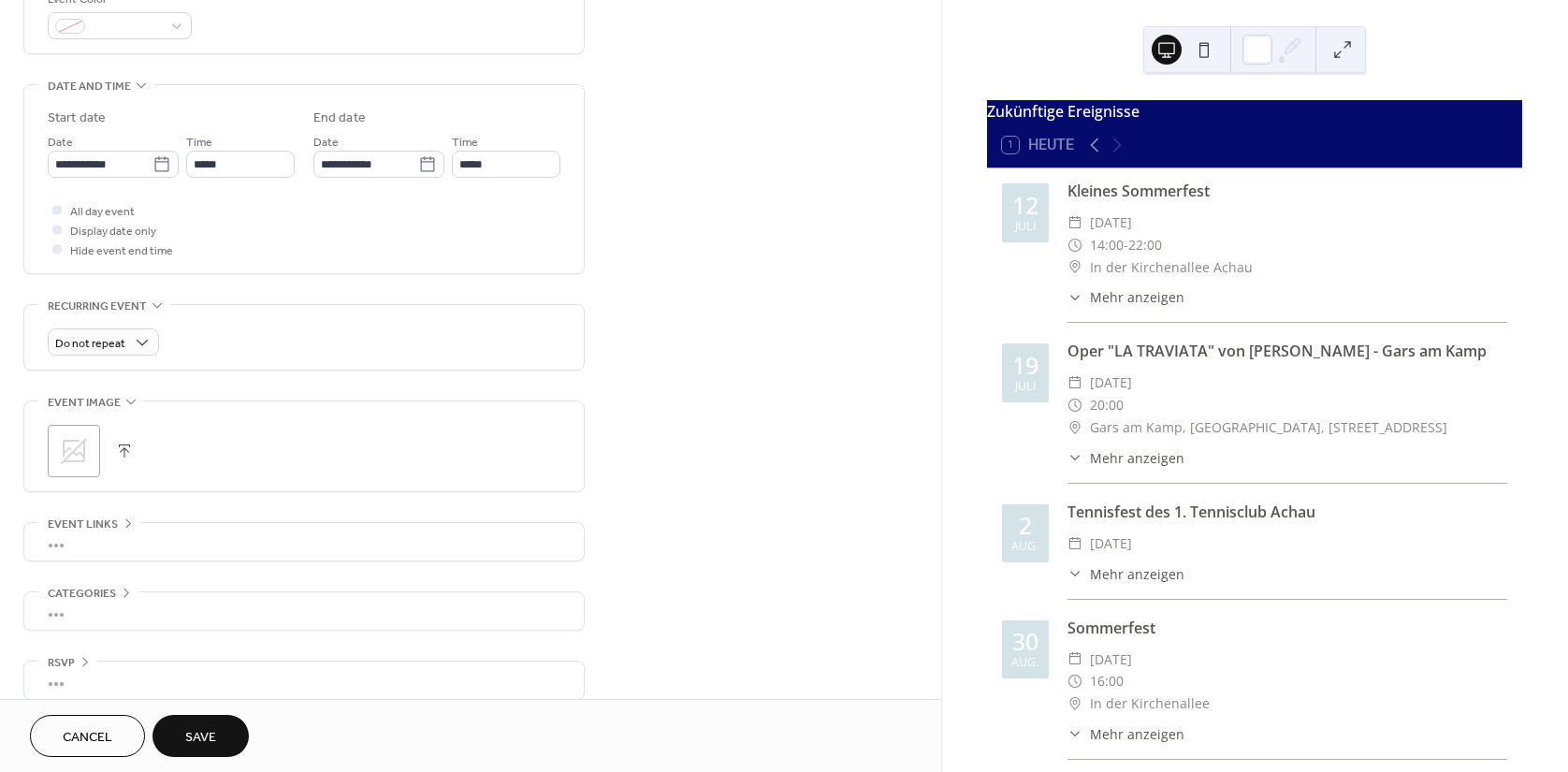 scroll, scrollTop: 540, scrollLeft: 0, axis: vertical 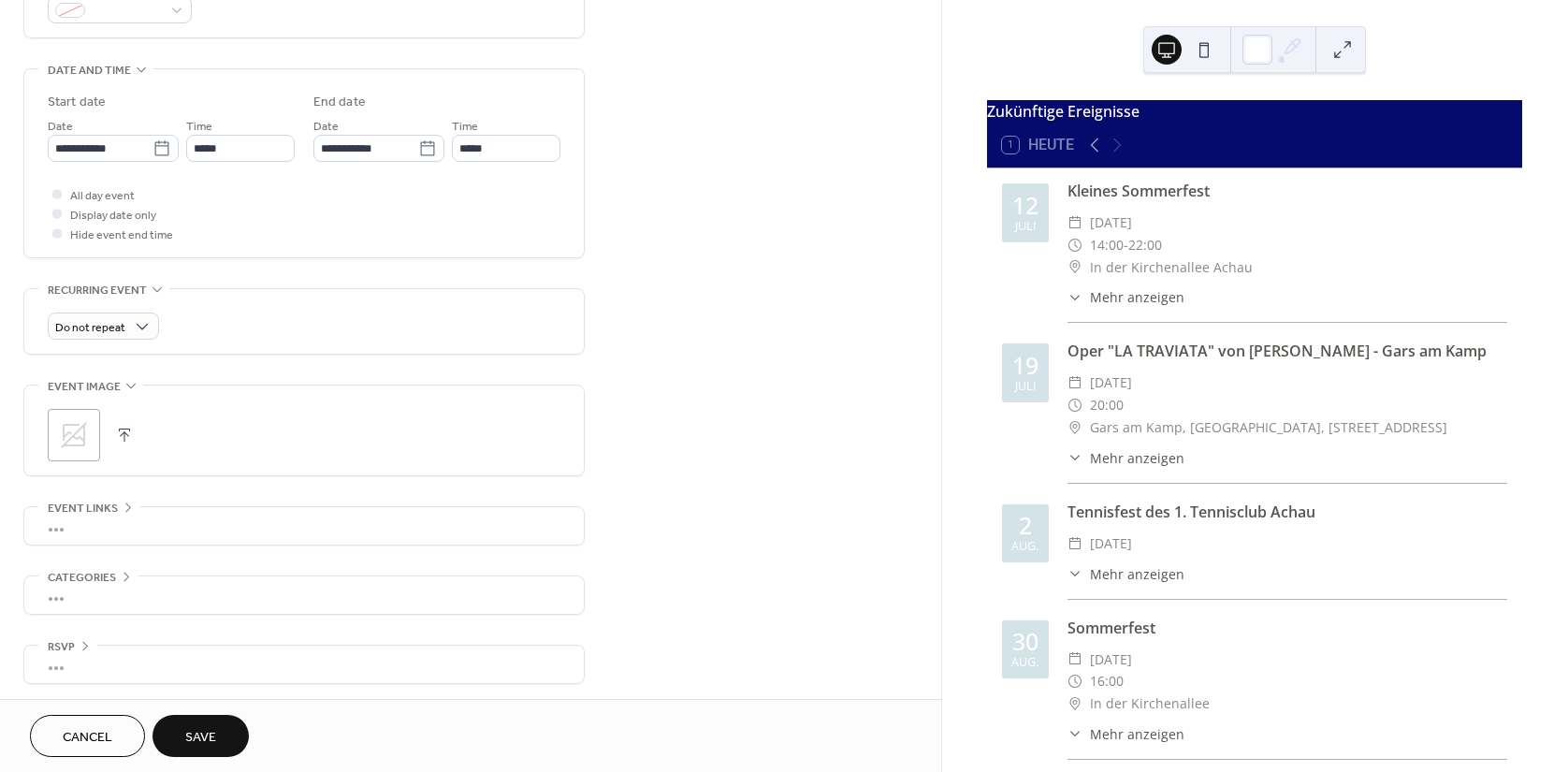 click at bounding box center [124, 435] 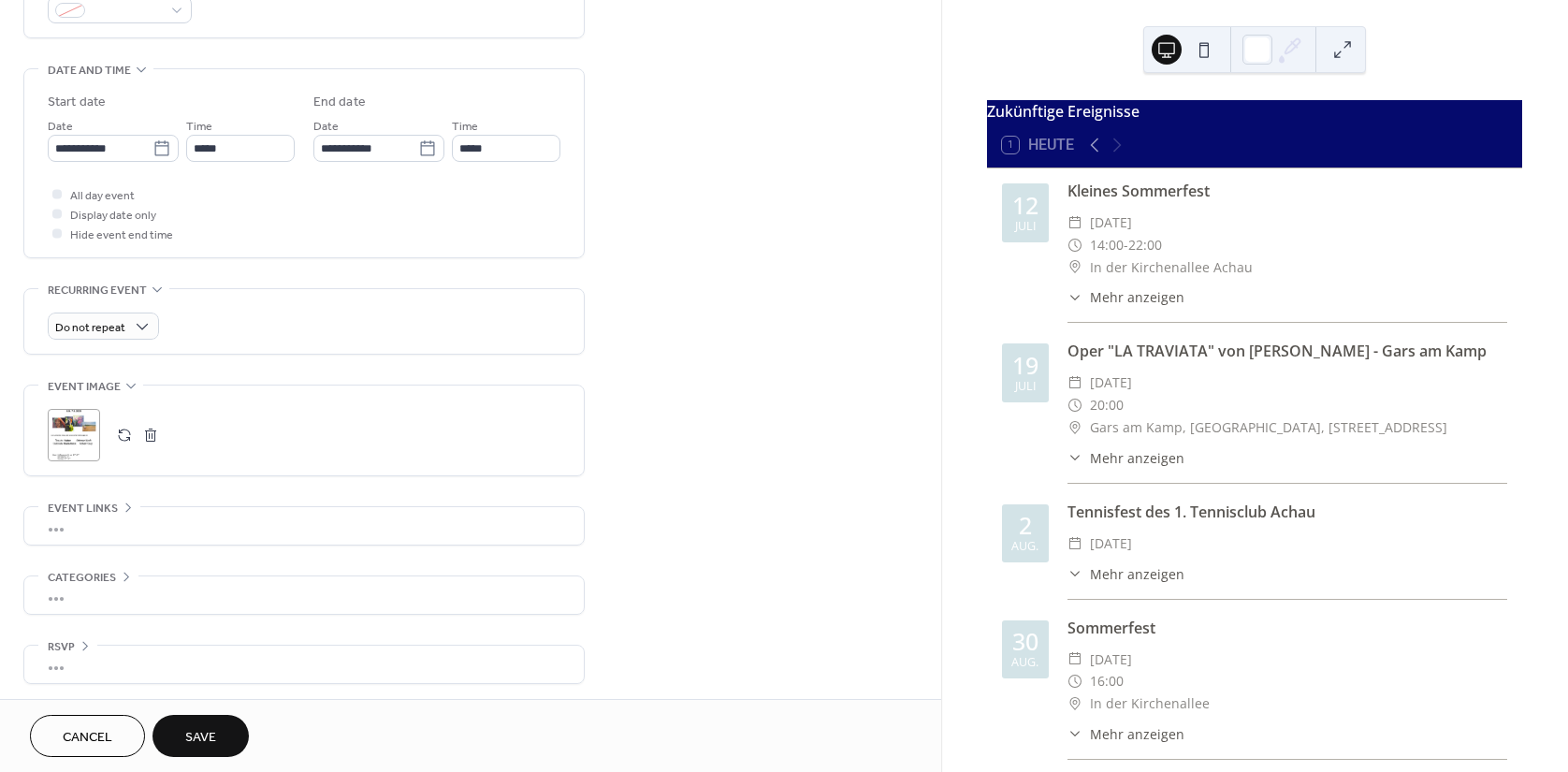 click on "Save" at bounding box center (200, 736) 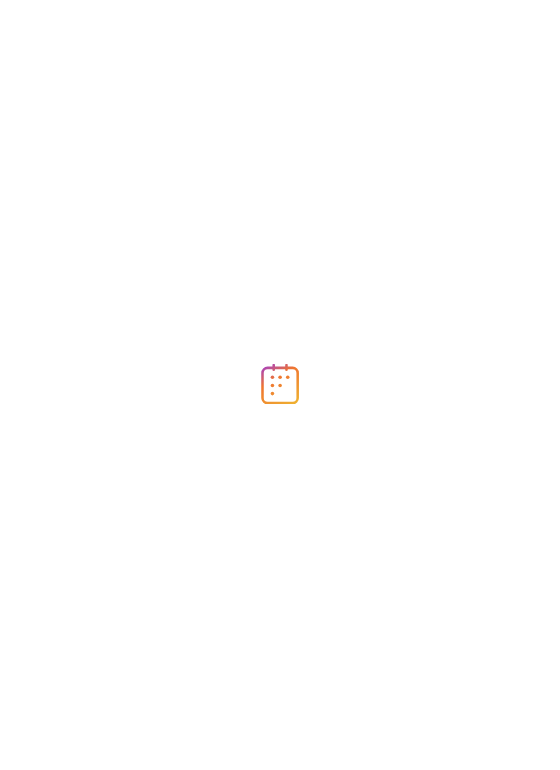 scroll, scrollTop: 0, scrollLeft: 0, axis: both 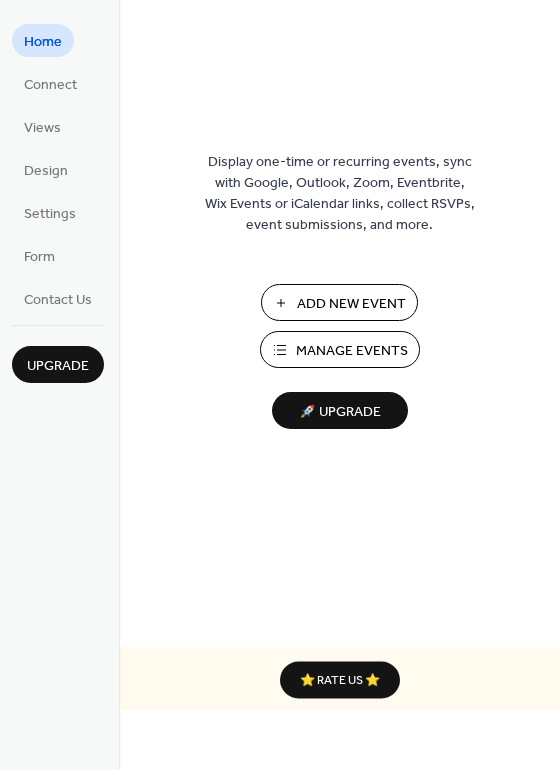 click on "Manage Events" at bounding box center [352, 351] 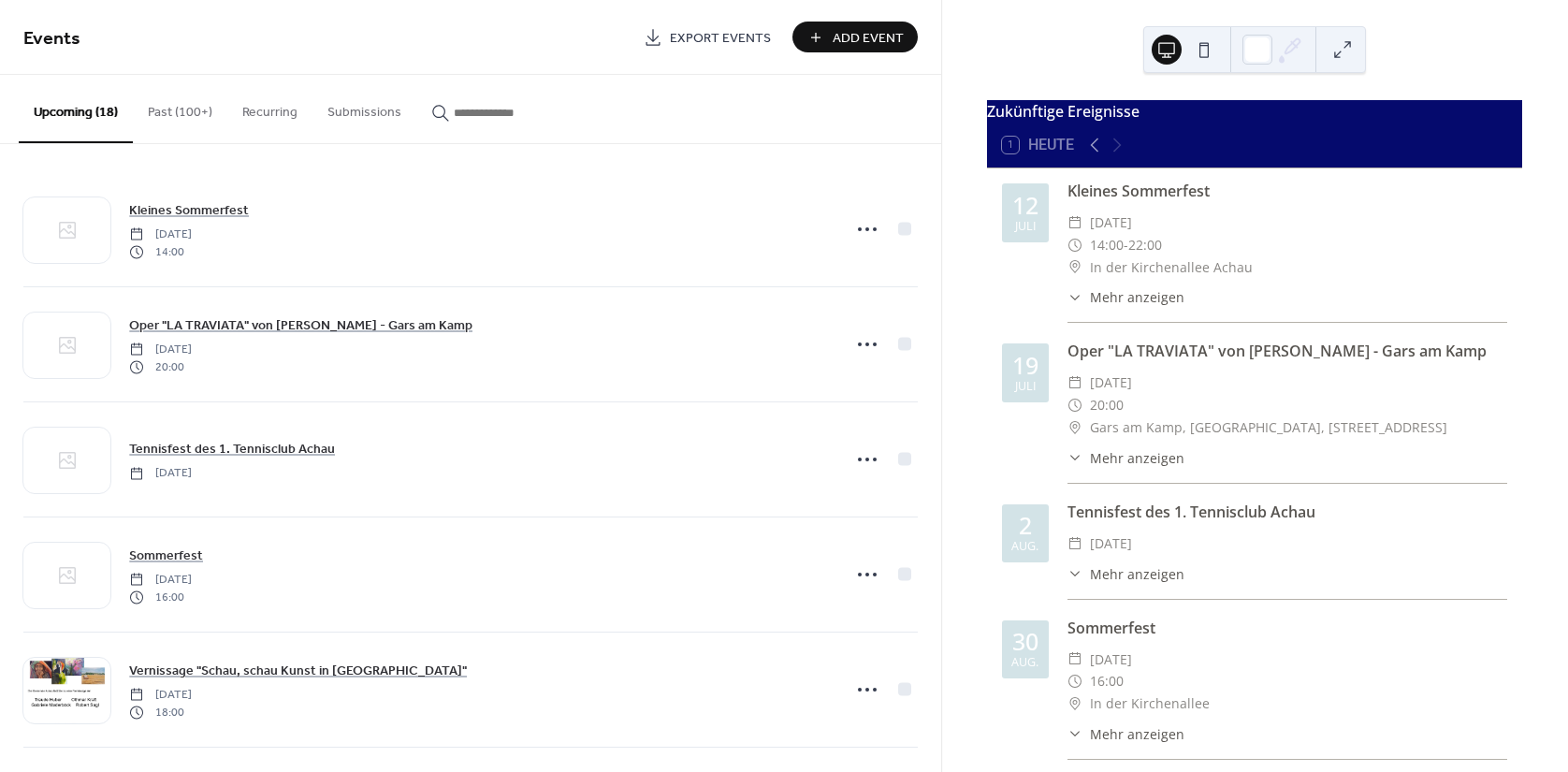 scroll, scrollTop: 0, scrollLeft: 0, axis: both 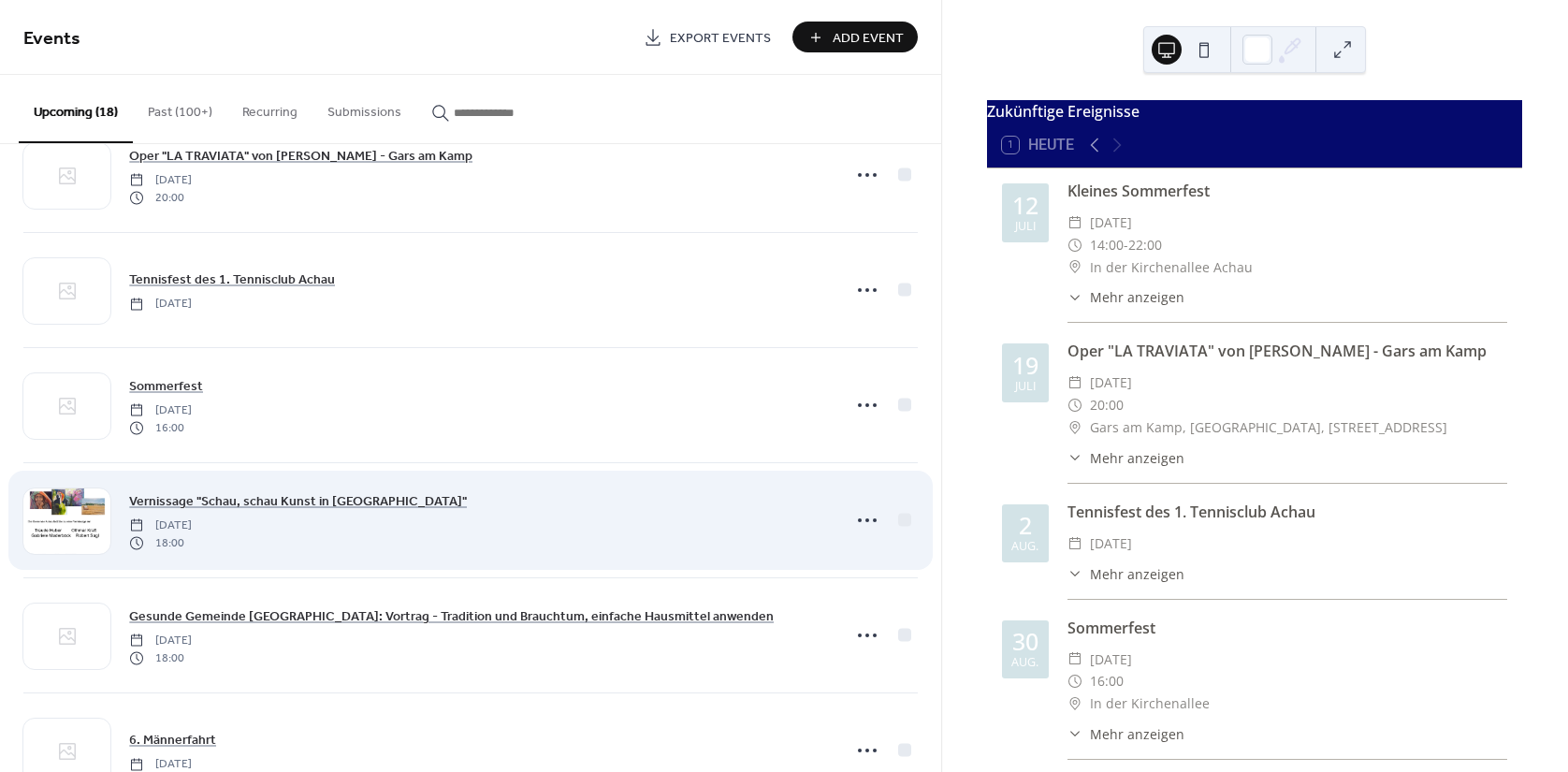 click on "[DATE]" at bounding box center [160, 526] 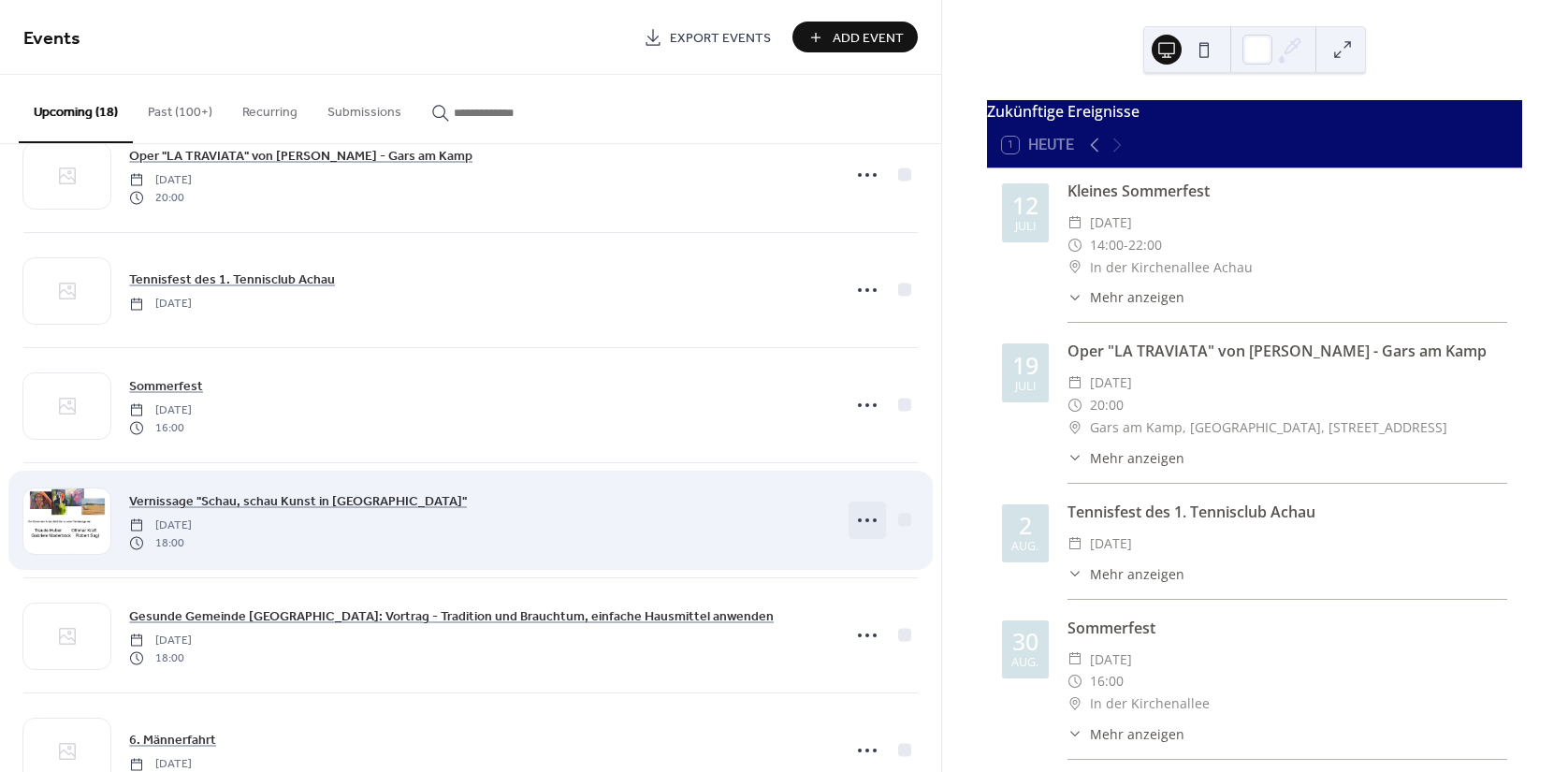 click 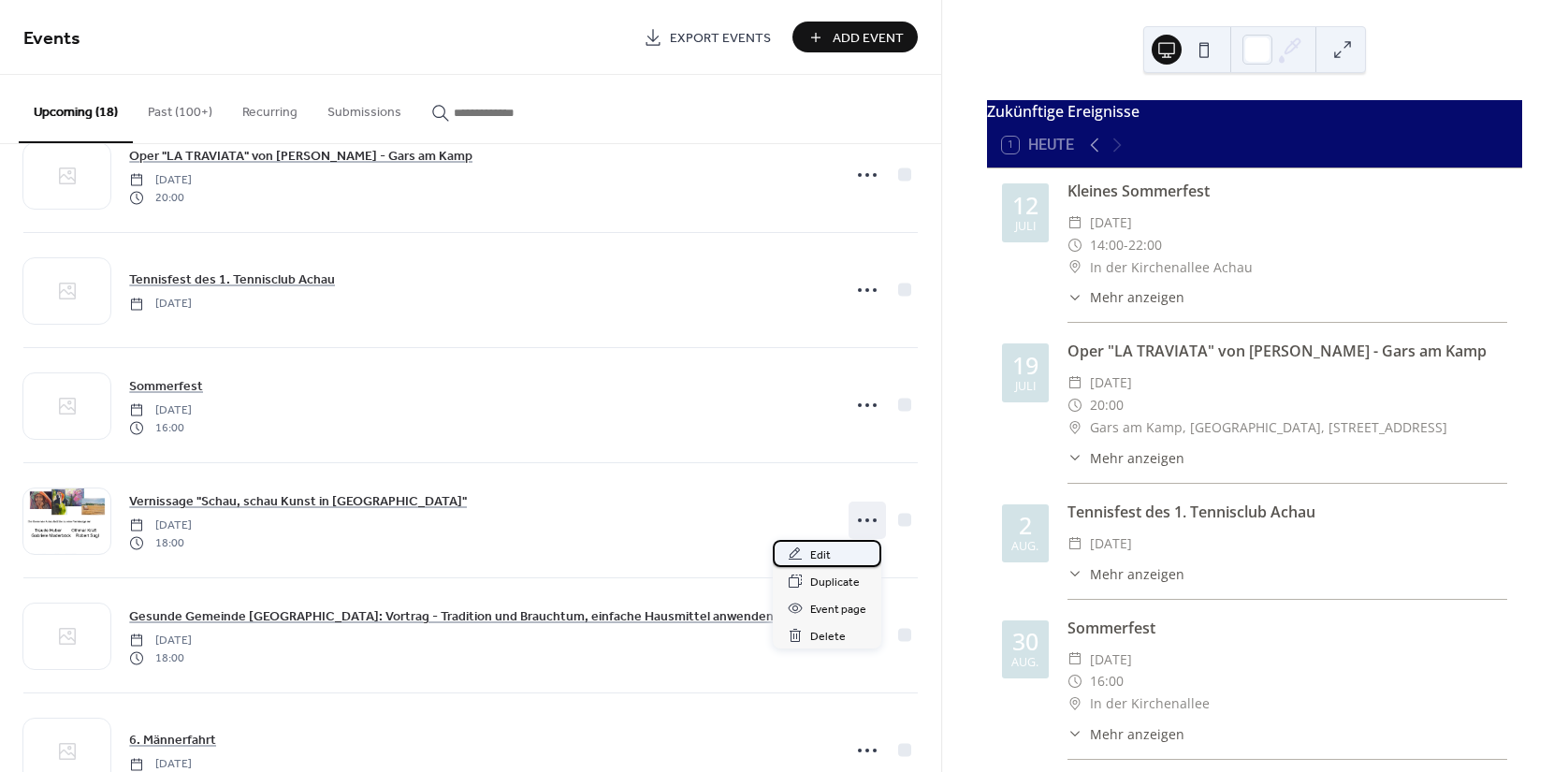 click on "Edit" at bounding box center (820, 555) 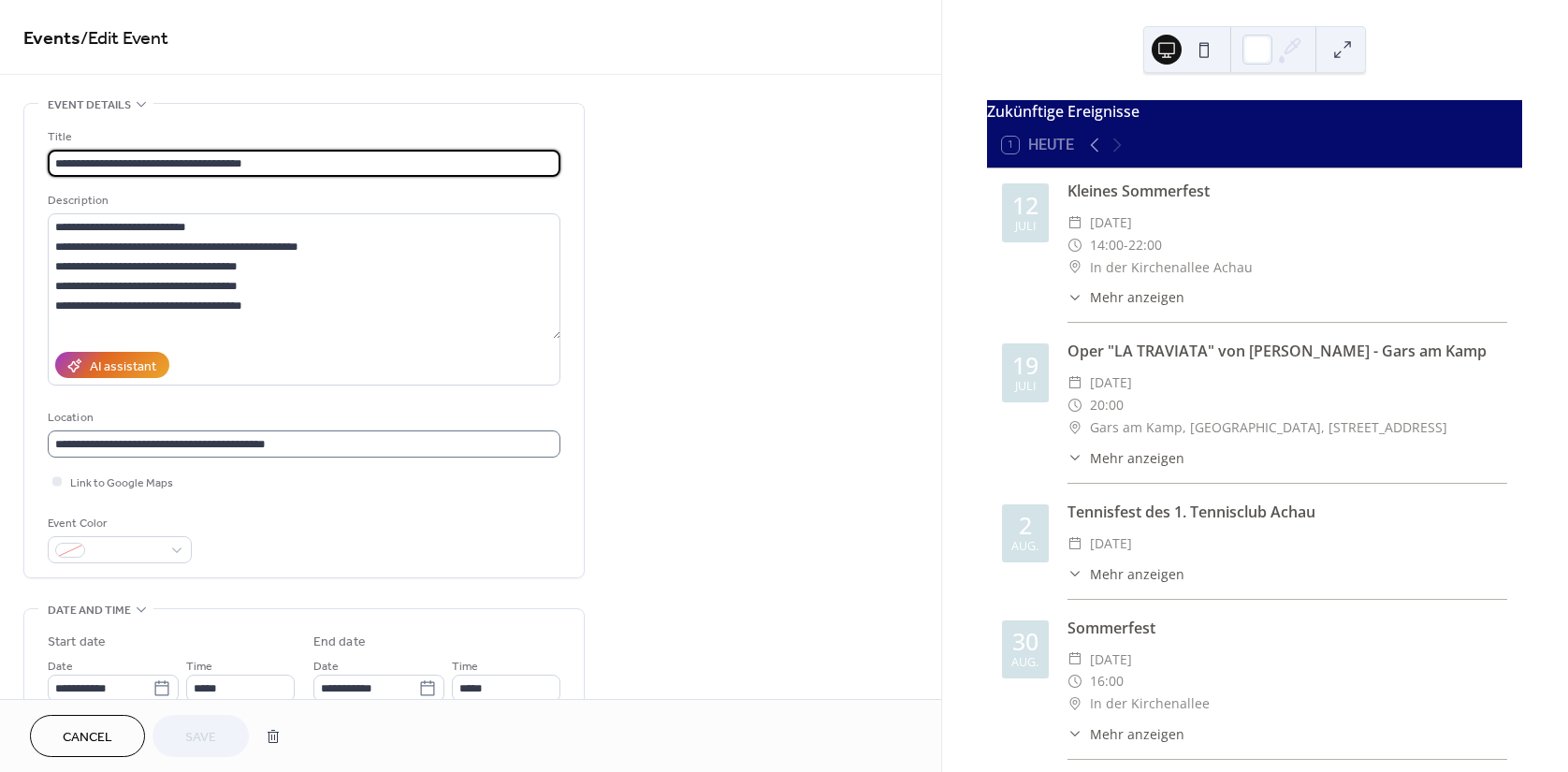 scroll, scrollTop: 0, scrollLeft: 0, axis: both 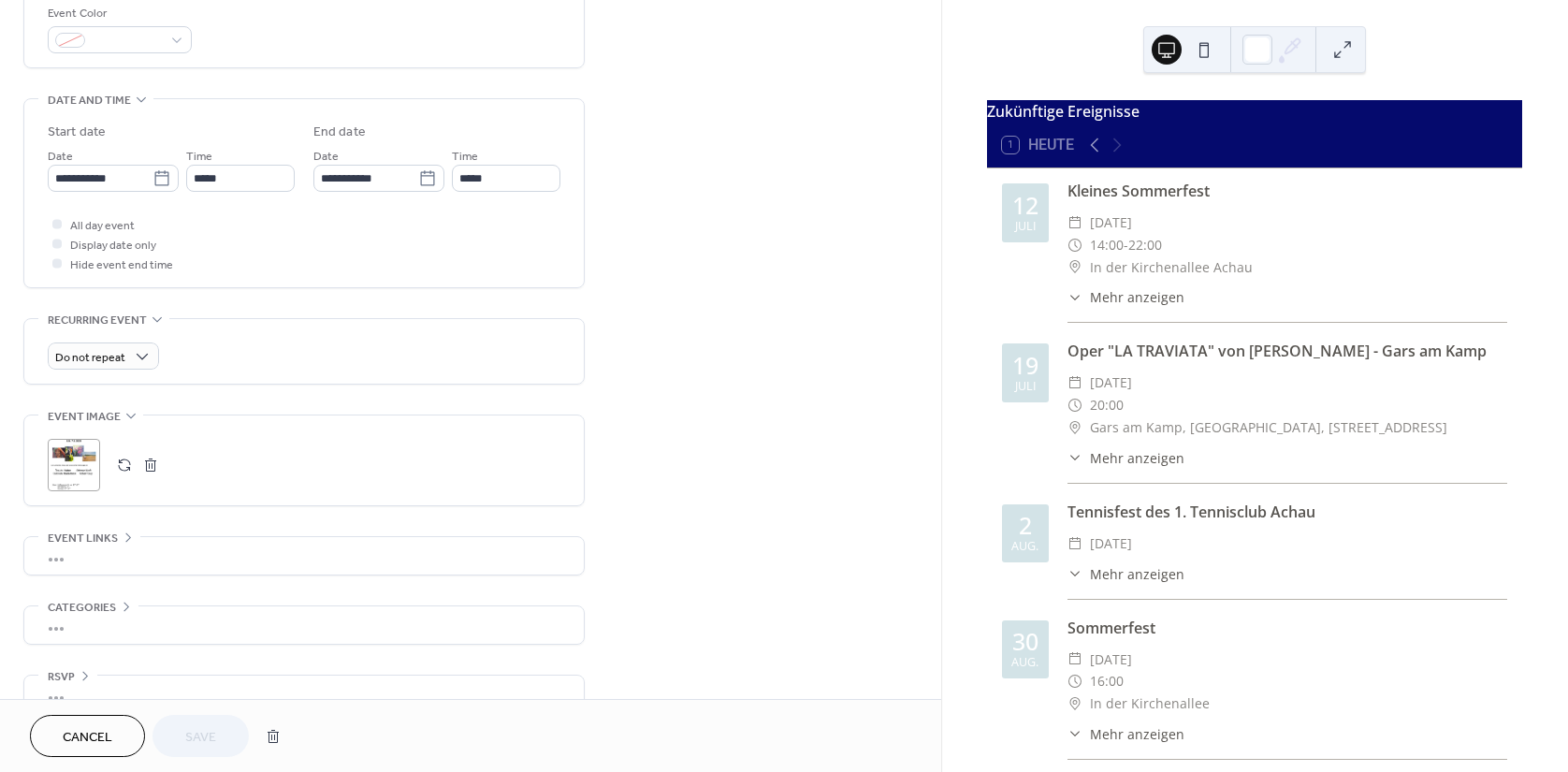 click at bounding box center (151, 465) 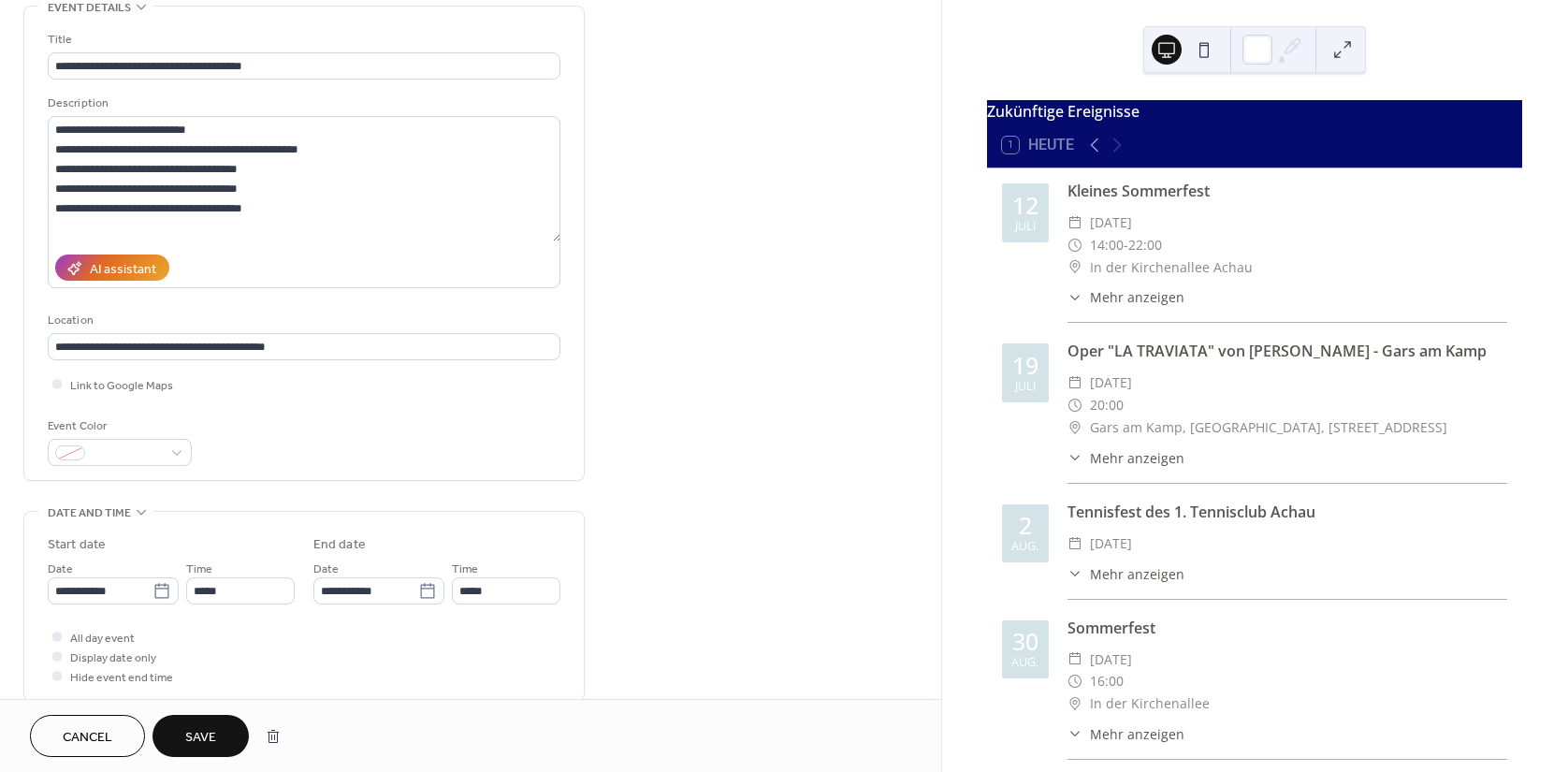 scroll, scrollTop: 0, scrollLeft: 0, axis: both 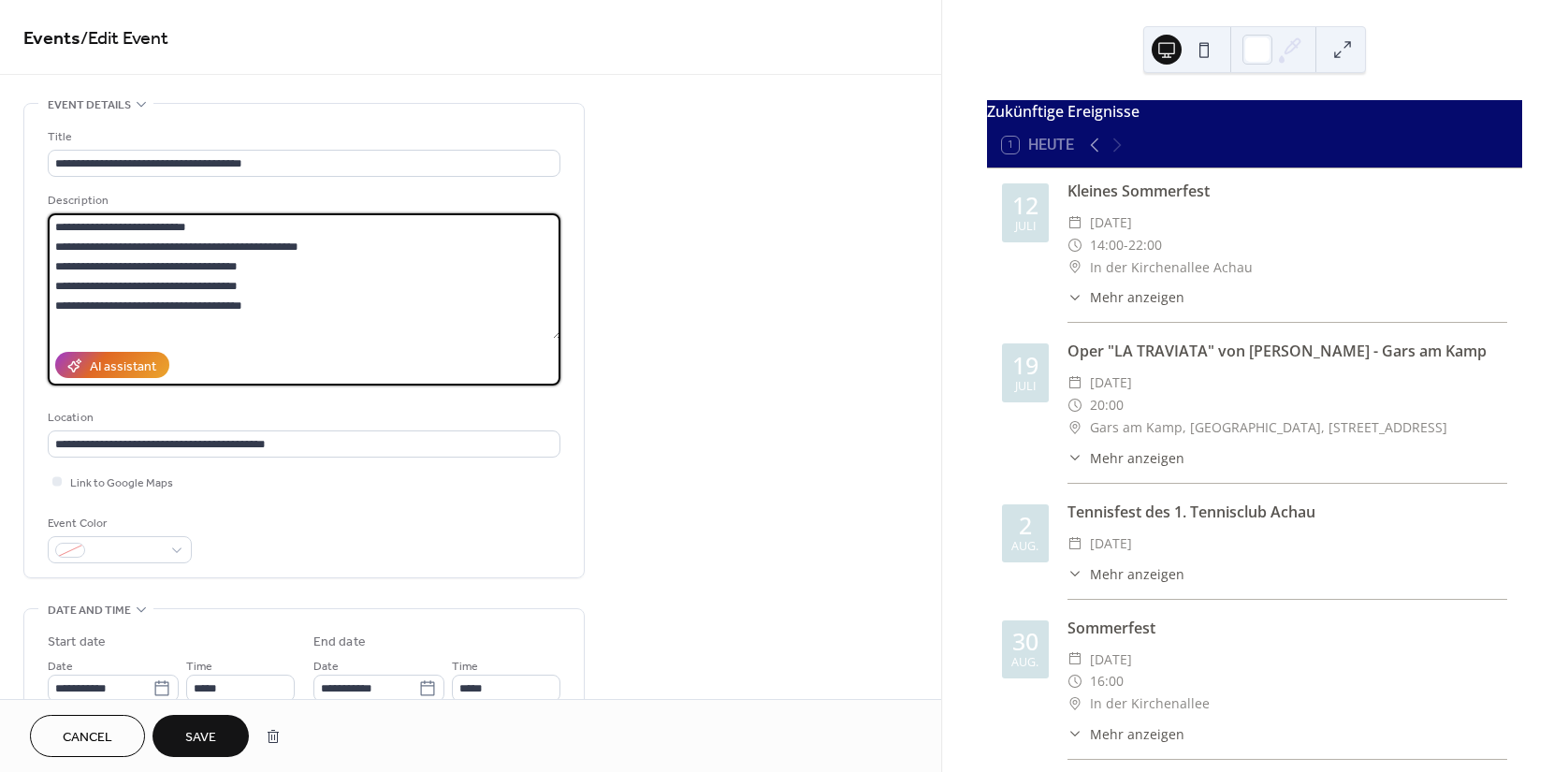 drag, startPoint x: 57, startPoint y: 225, endPoint x: 350, endPoint y: 300, distance: 302.447 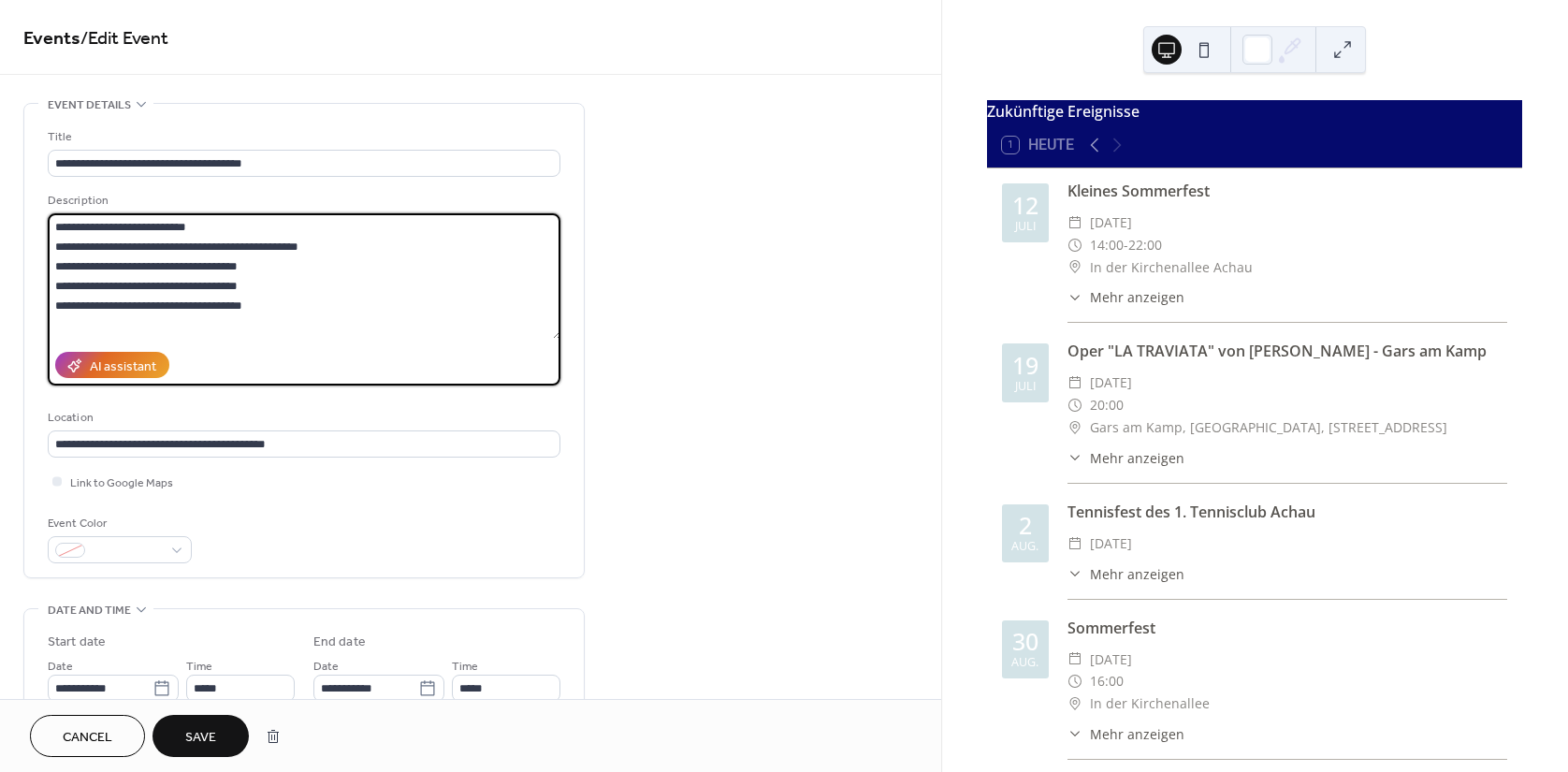 click on "**********" at bounding box center (304, 276) 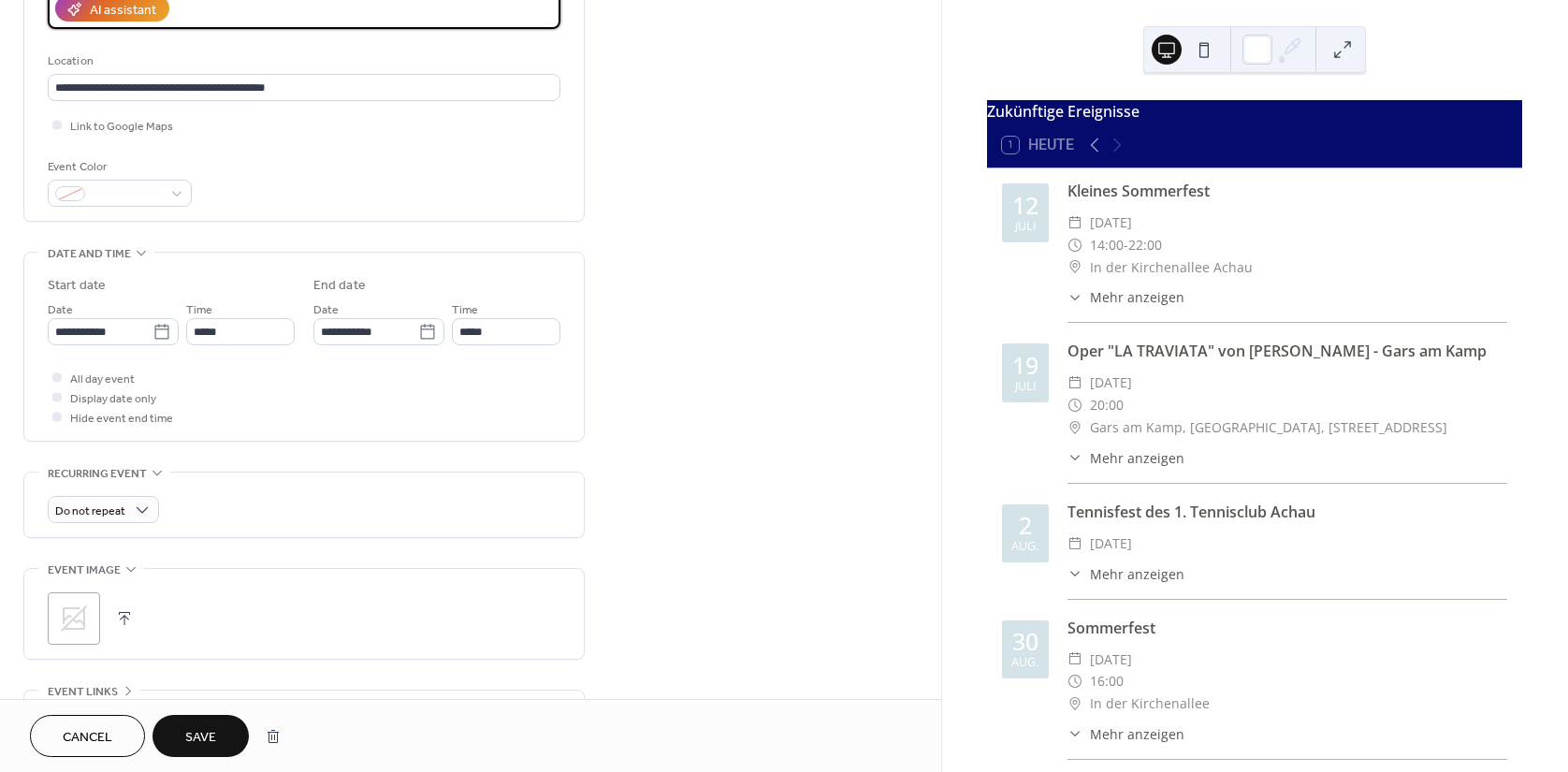 scroll, scrollTop: 425, scrollLeft: 0, axis: vertical 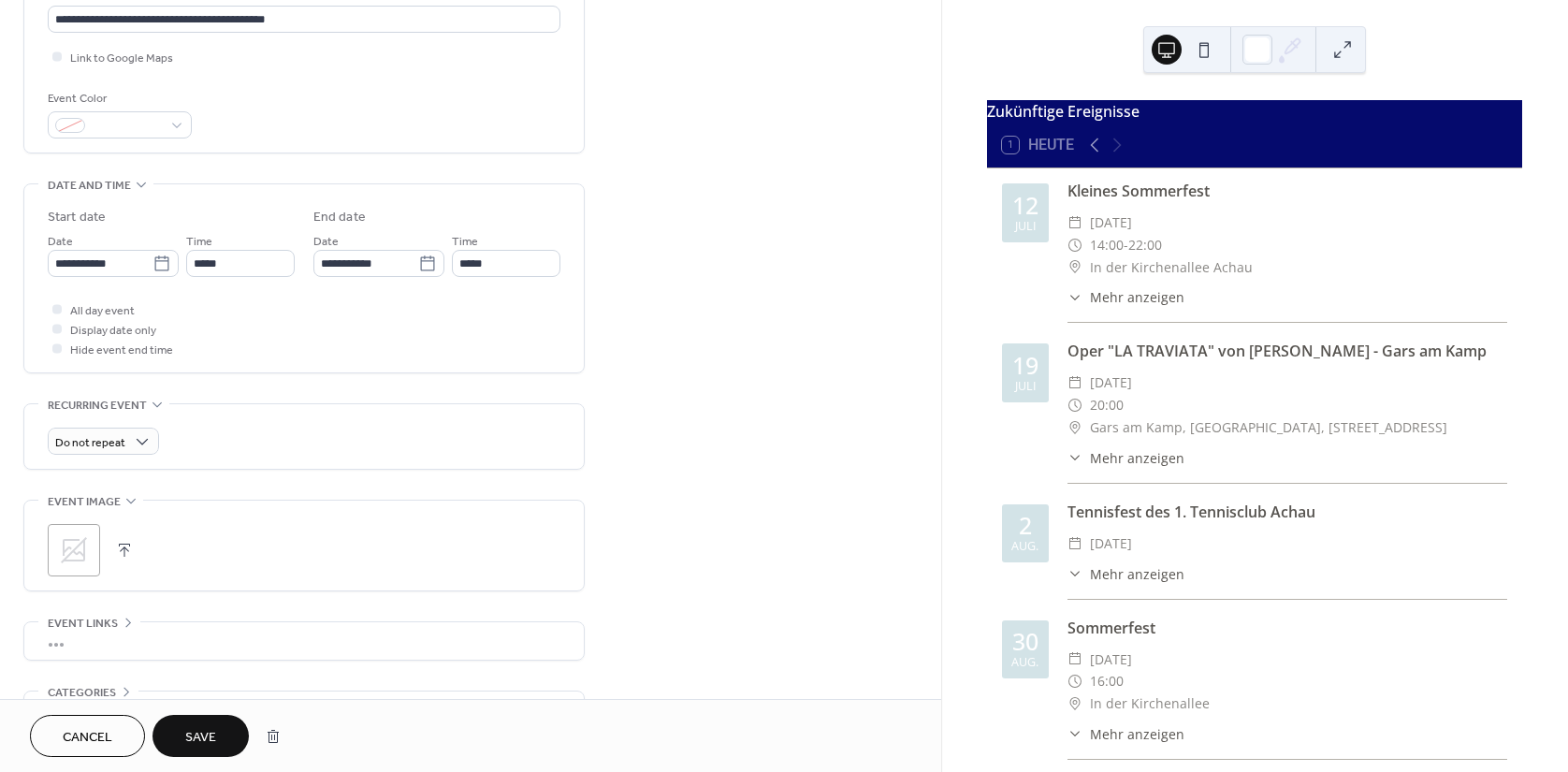 click on "Save" at bounding box center (200, 737) 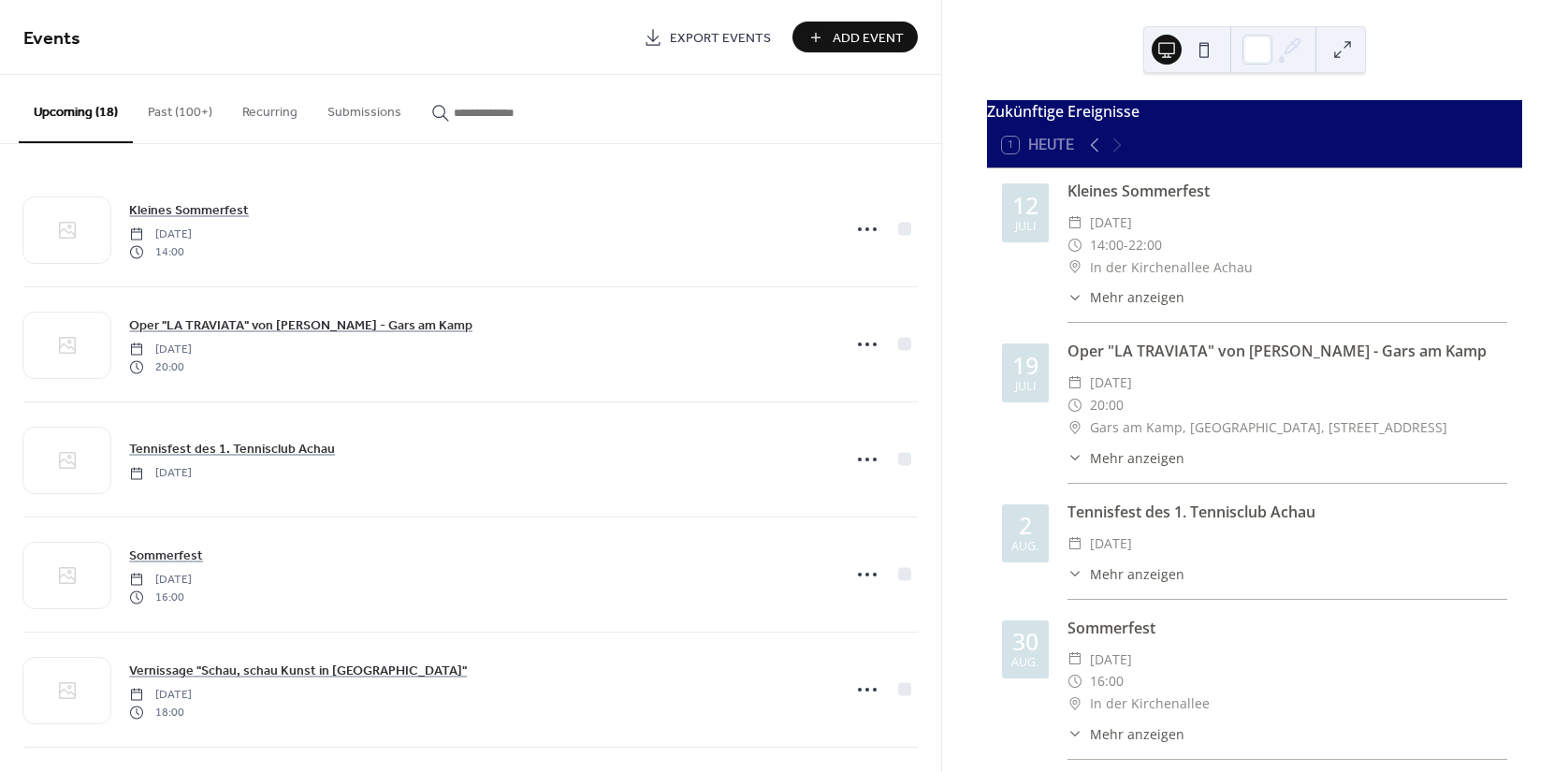 click on "Add Event" at bounding box center (868, 38) 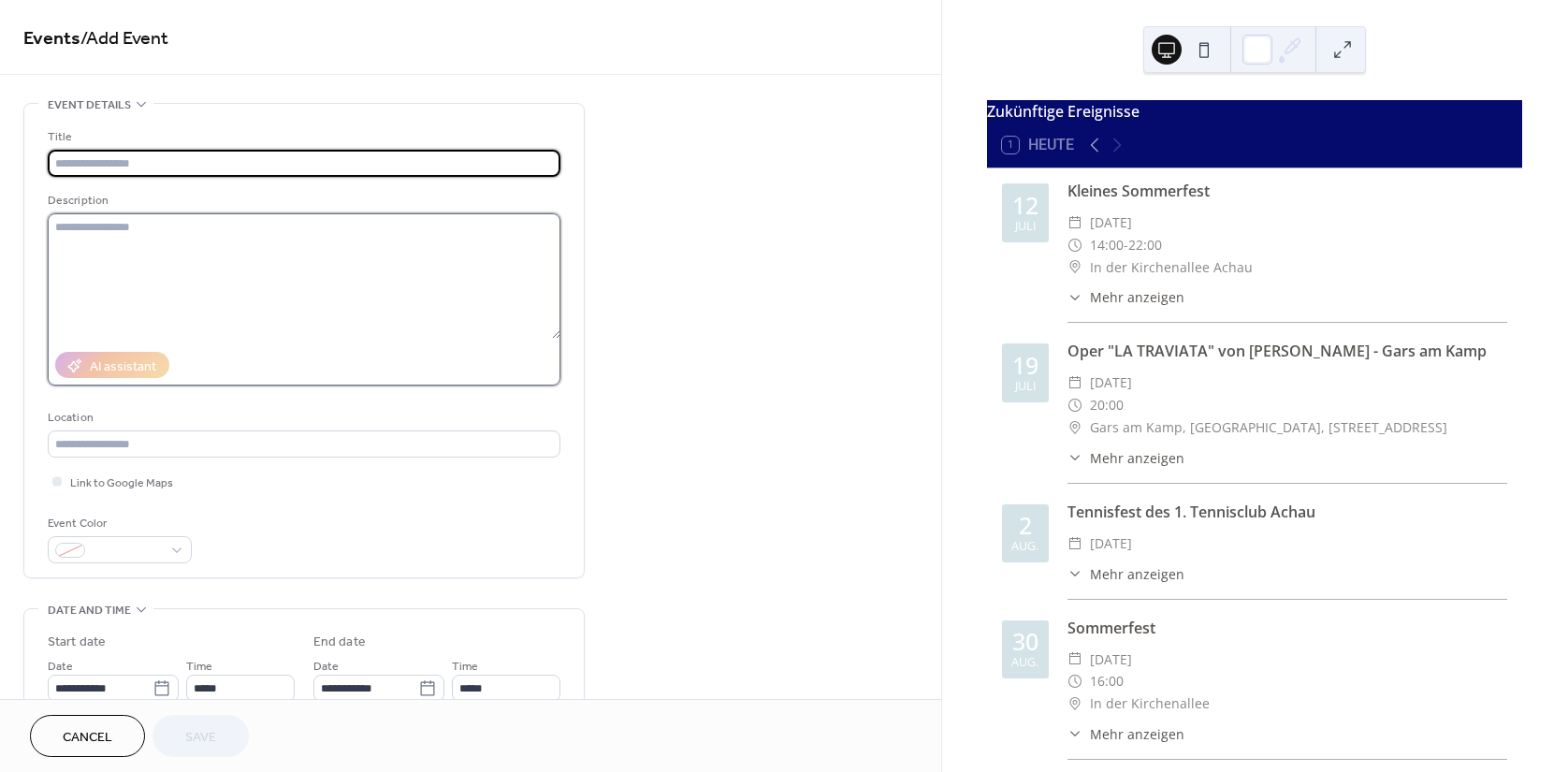 click at bounding box center [304, 276] 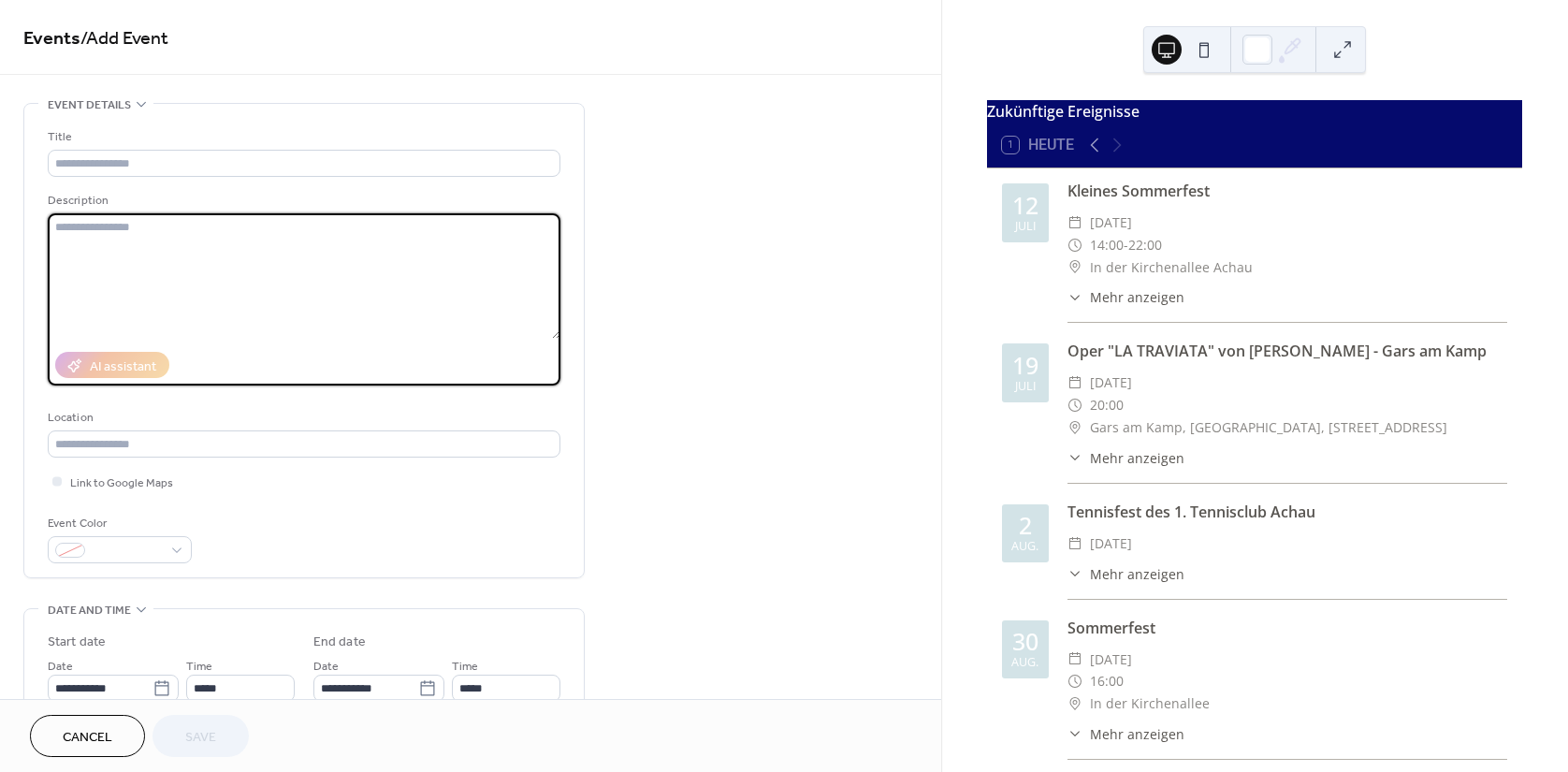 paste on "**********" 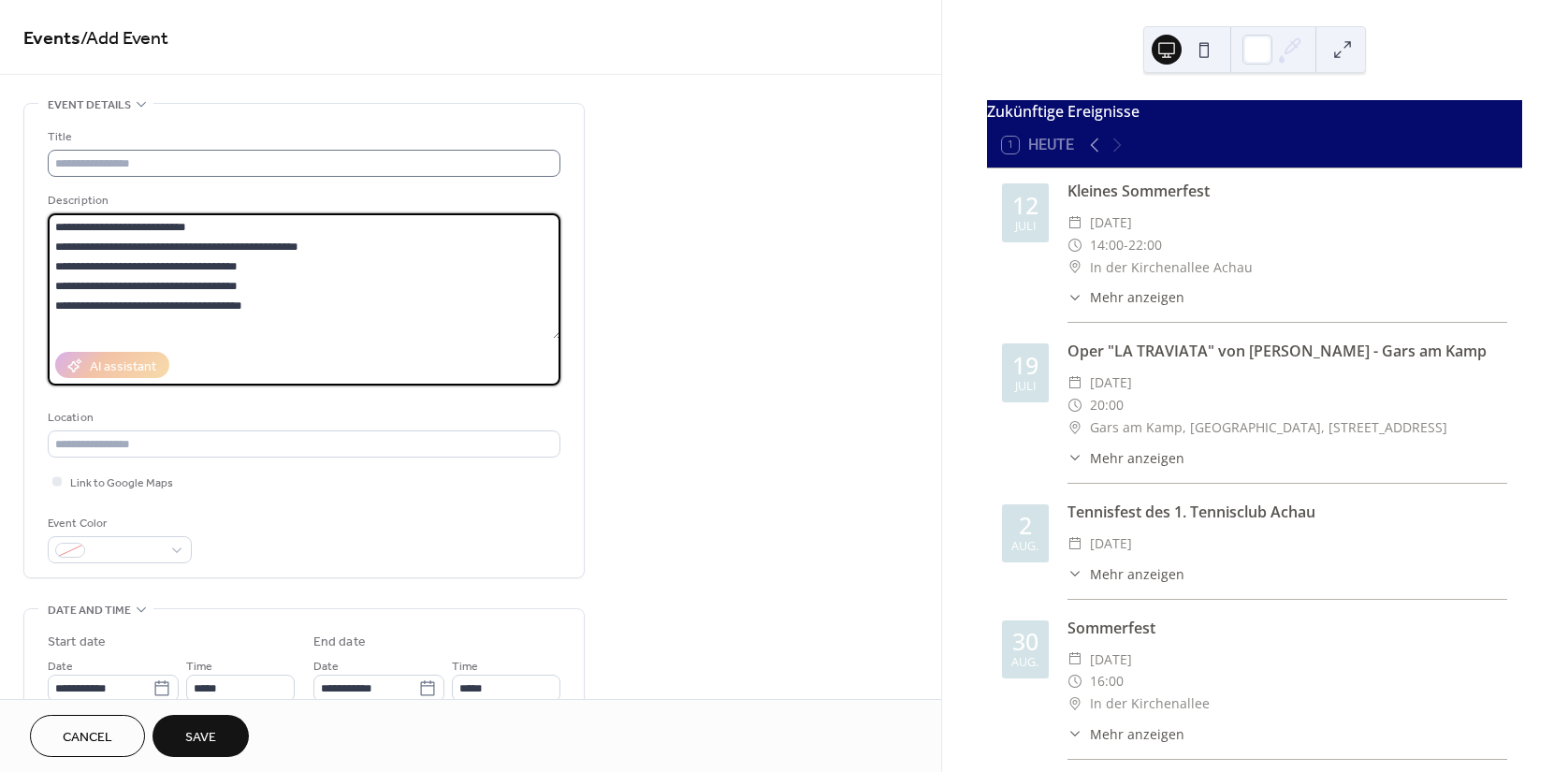 type on "**********" 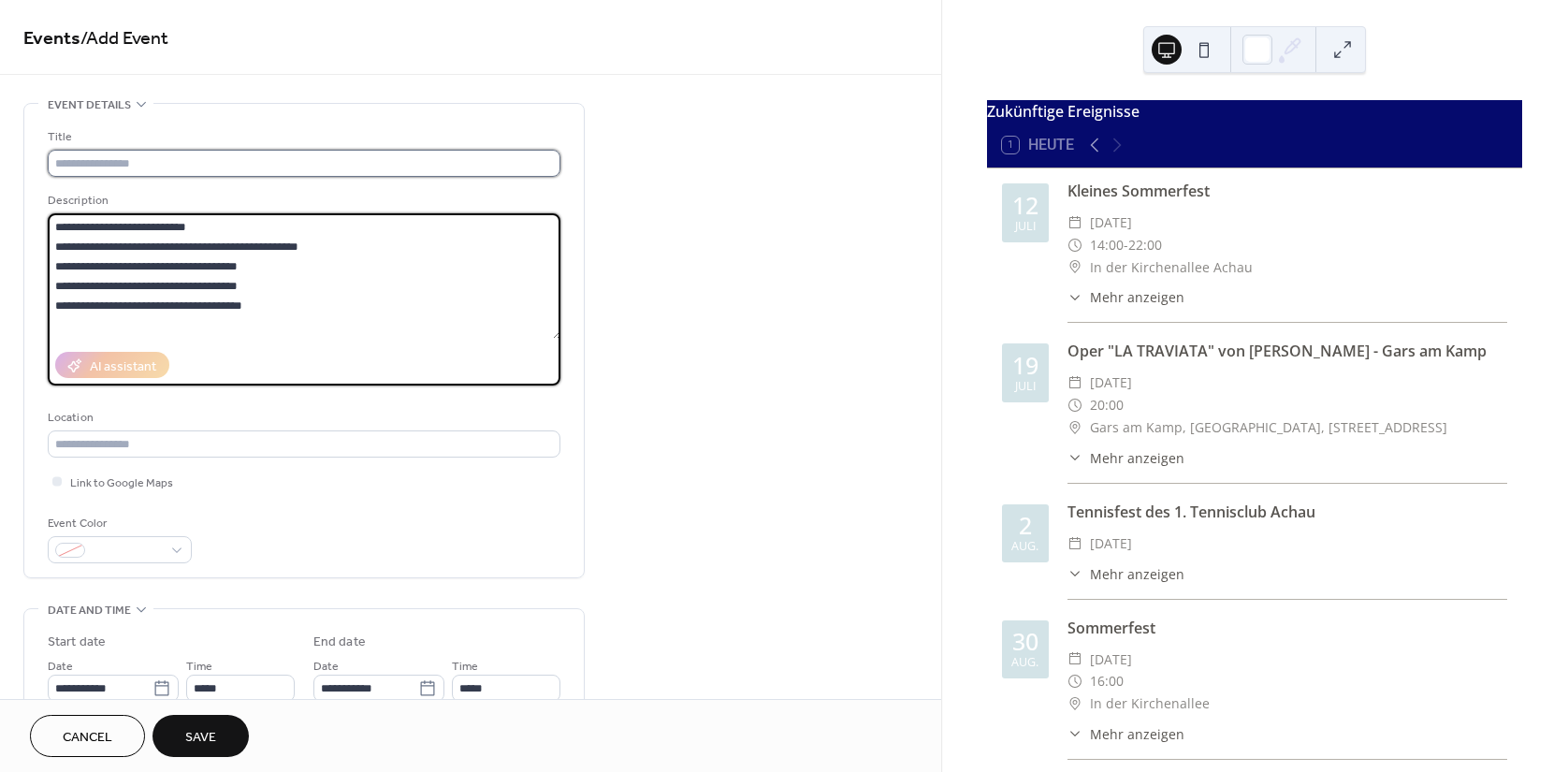 click at bounding box center (304, 163) 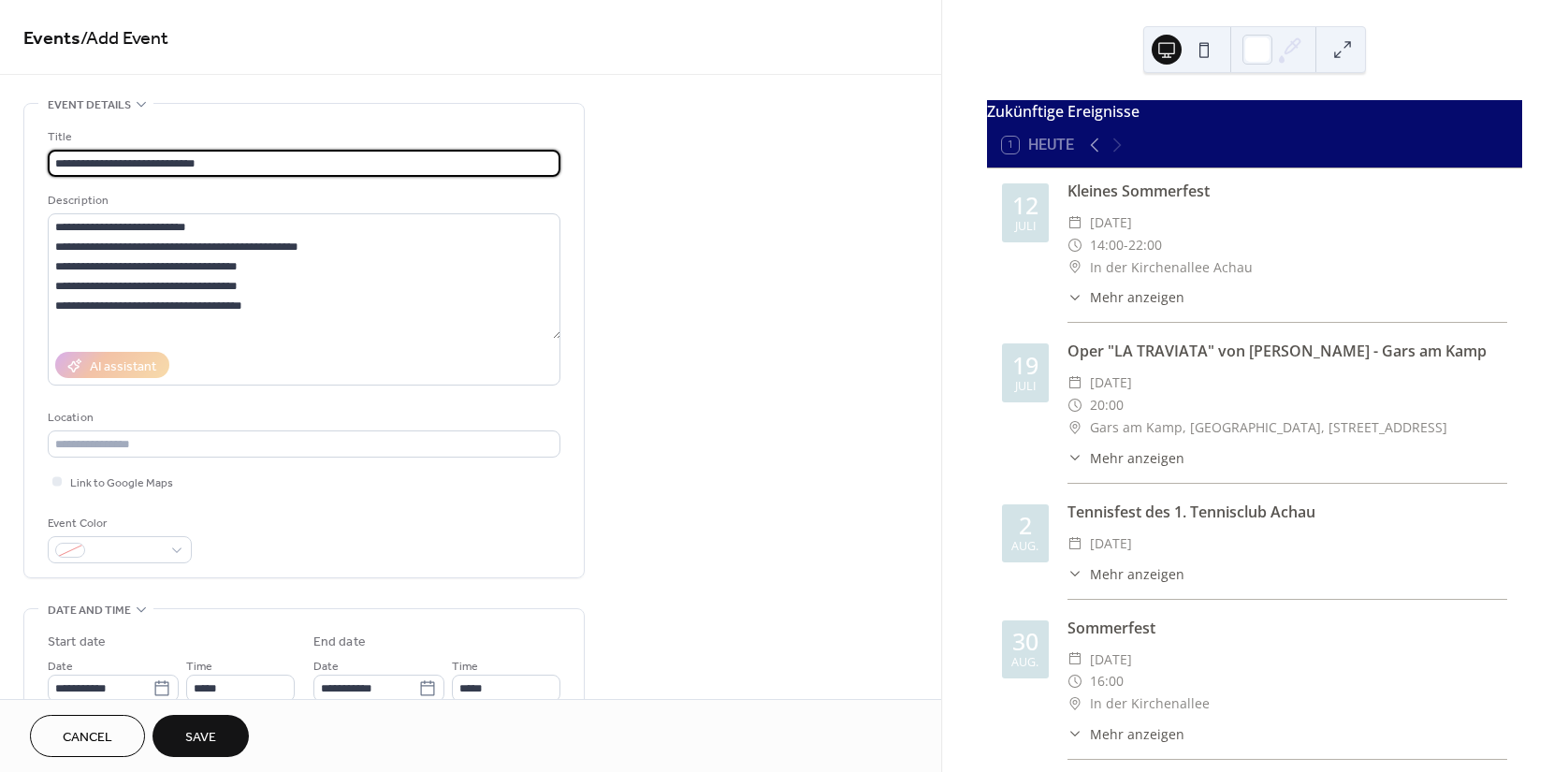 click on "**********" at bounding box center [304, 163] 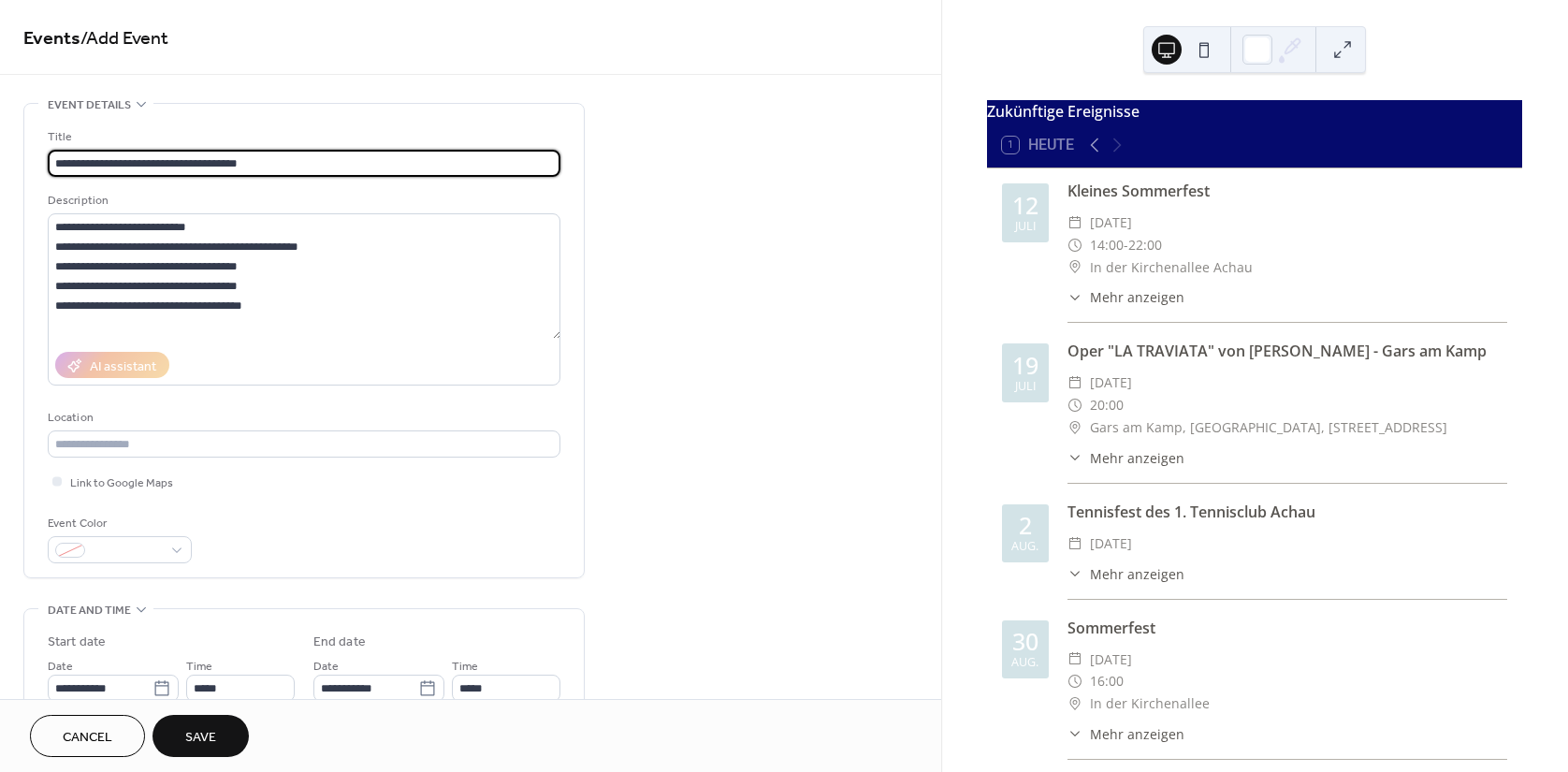type on "**********" 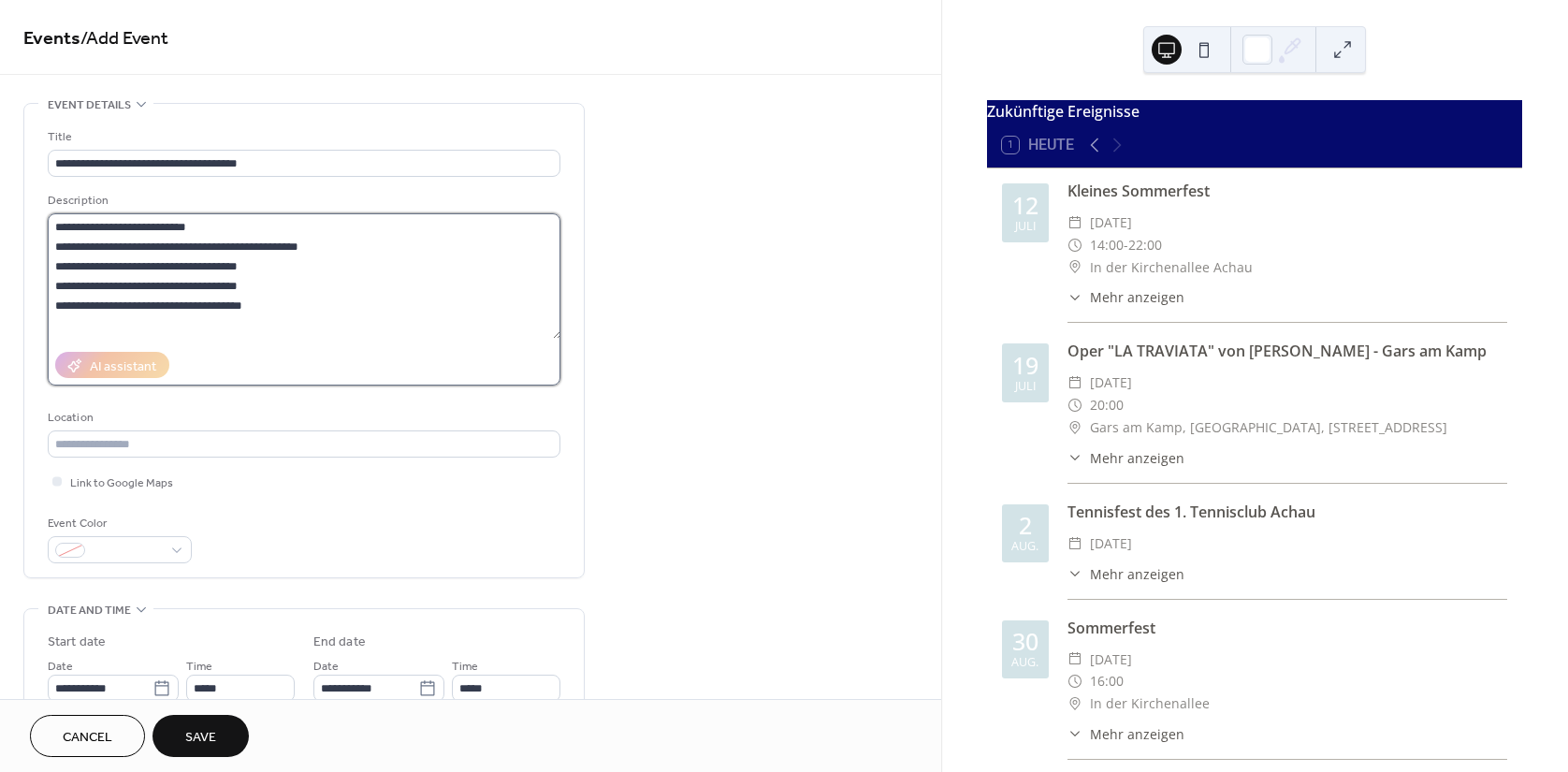 drag, startPoint x: 267, startPoint y: 246, endPoint x: 321, endPoint y: 243, distance: 54.083269 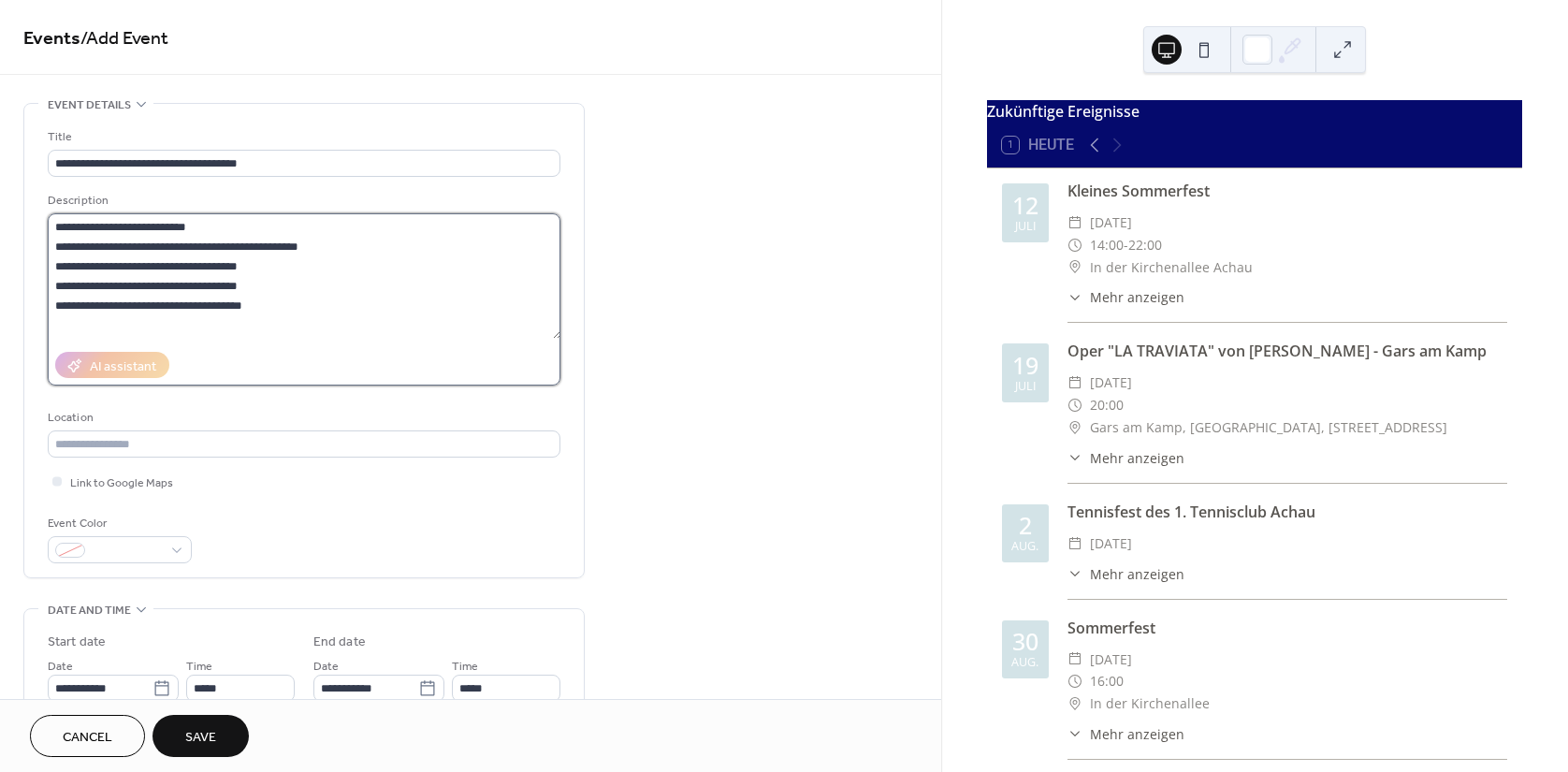 click on "**********" at bounding box center [304, 276] 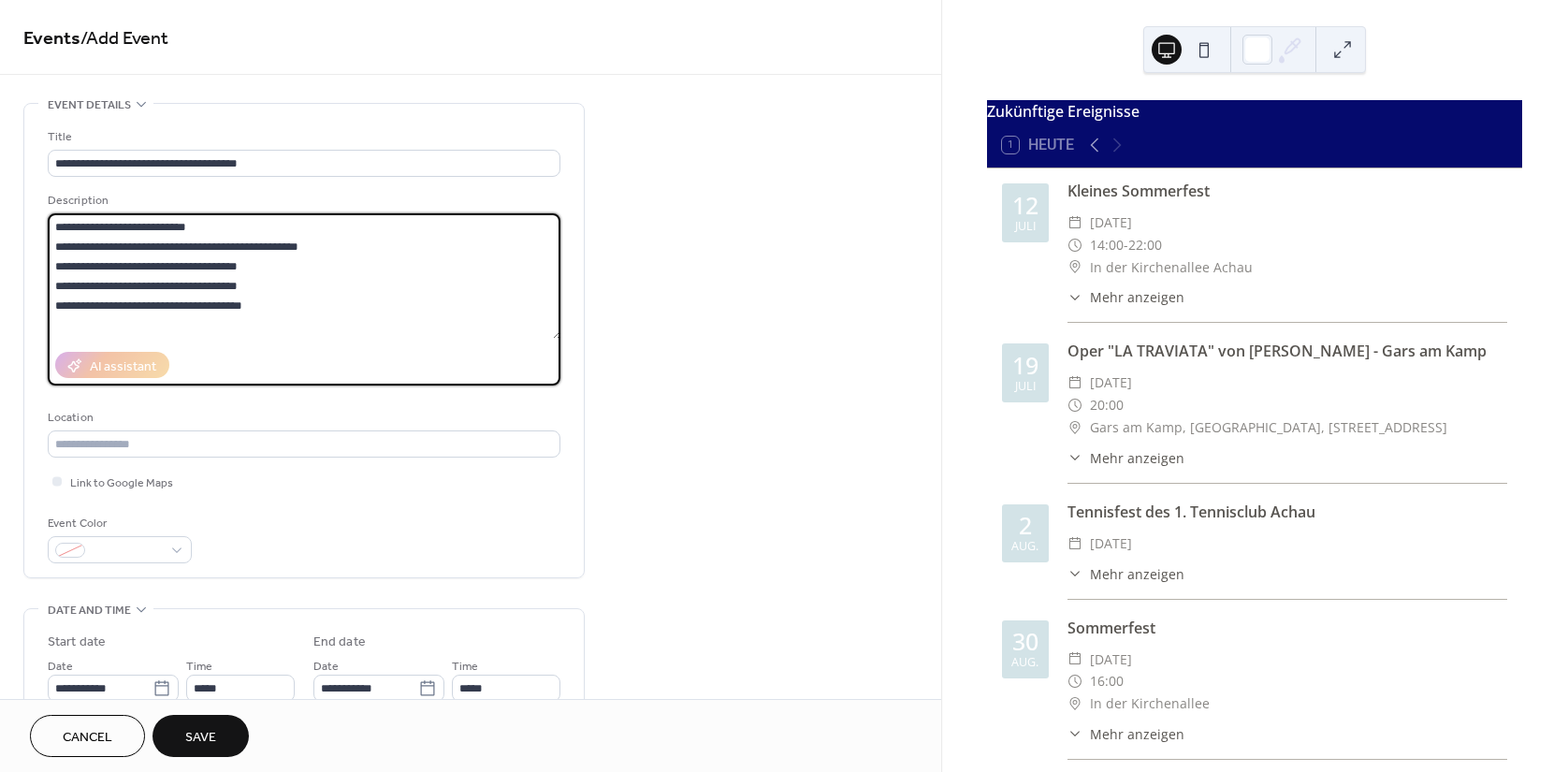 drag, startPoint x: 344, startPoint y: 241, endPoint x: 36, endPoint y: 241, distance: 308 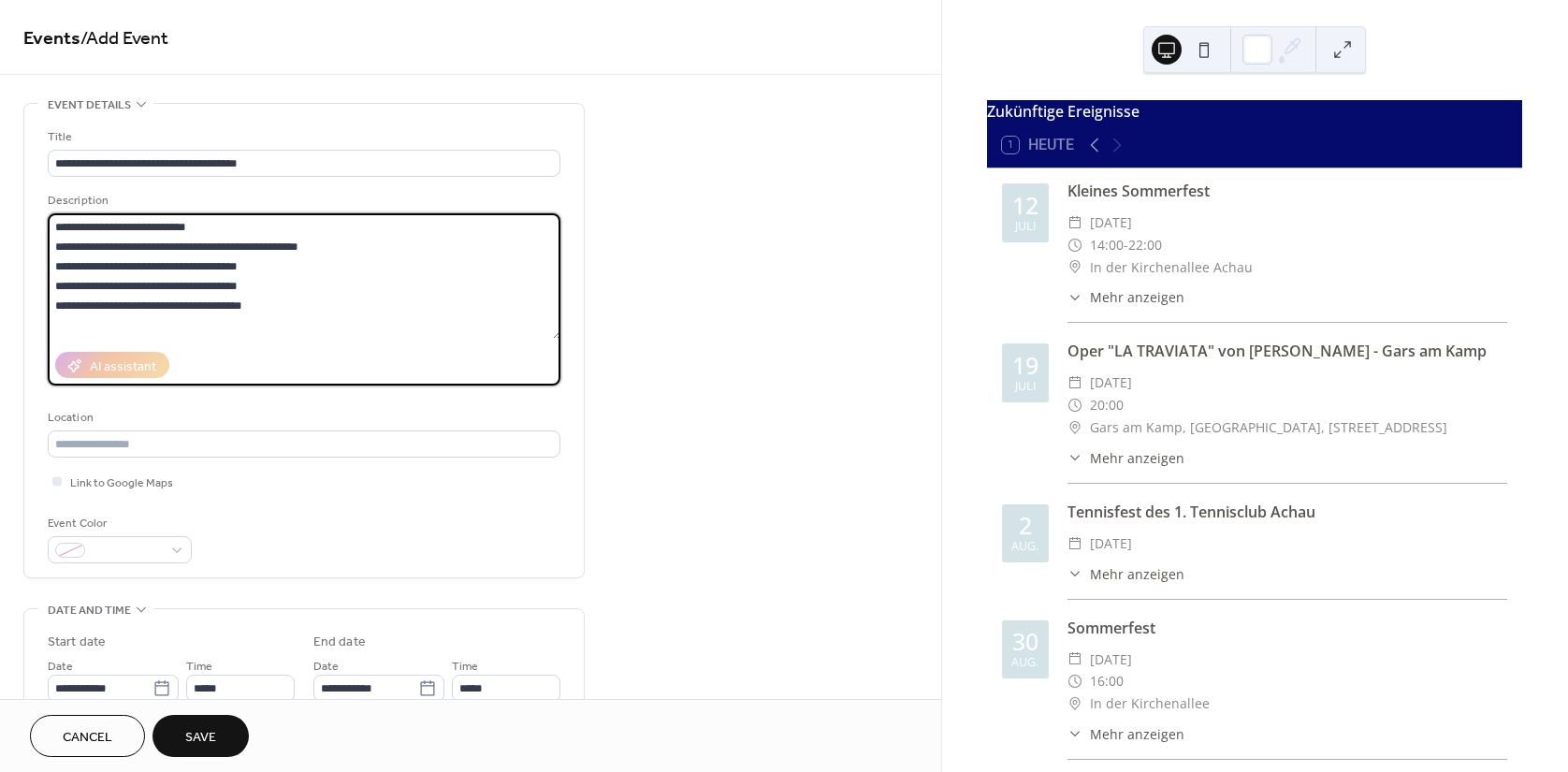click on "**********" at bounding box center (304, 341) 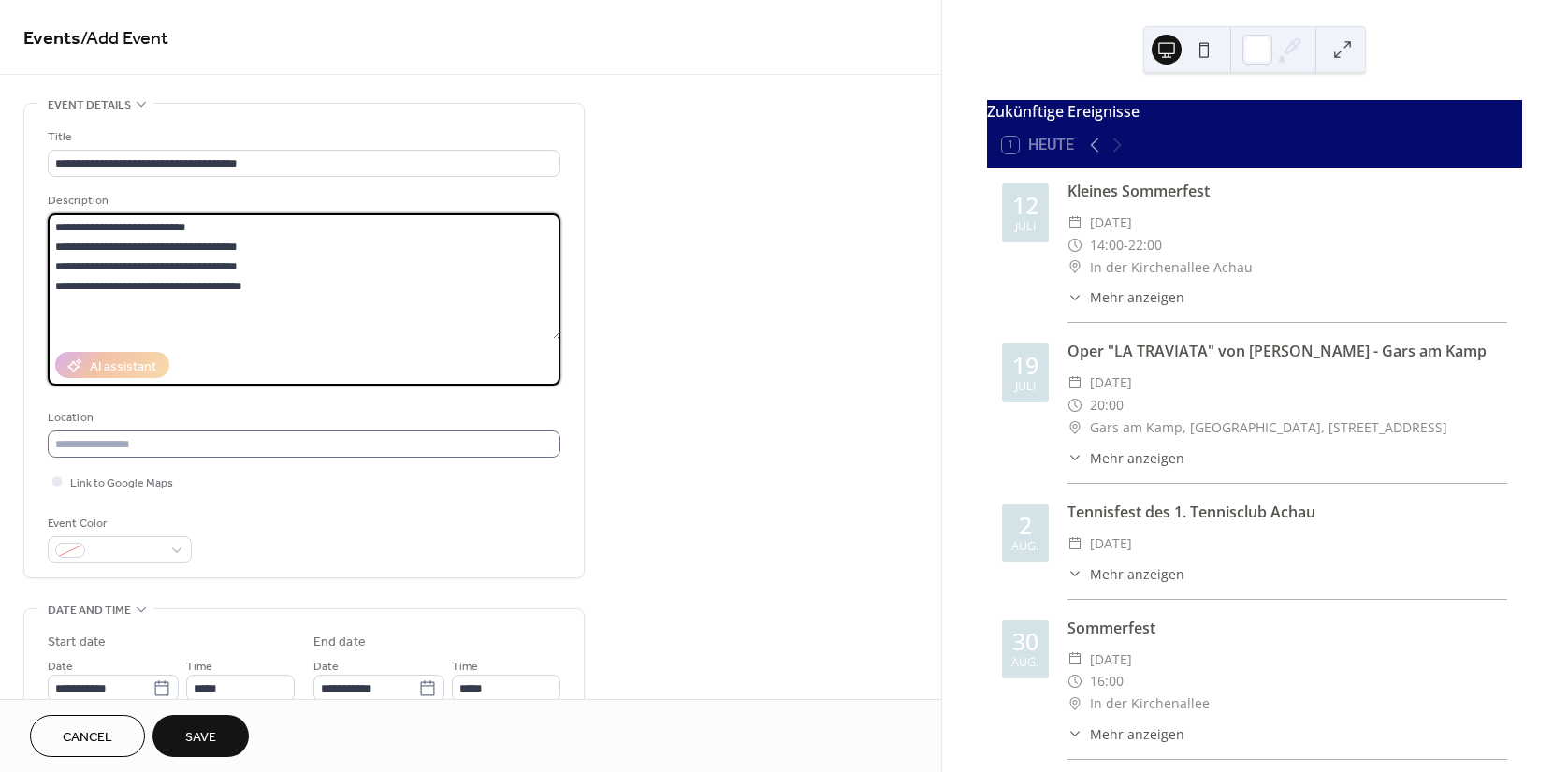 type on "**********" 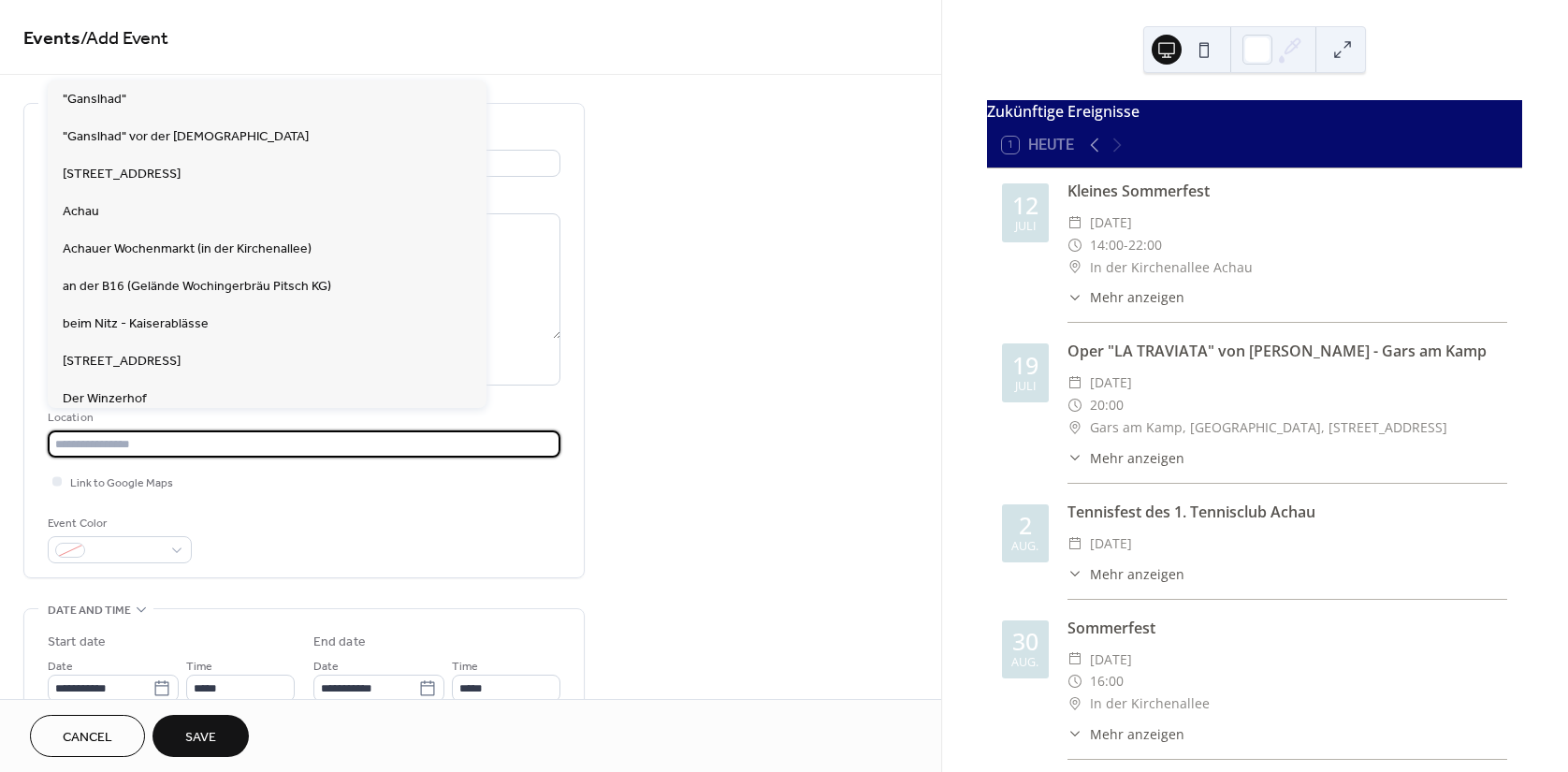 click at bounding box center [304, 444] 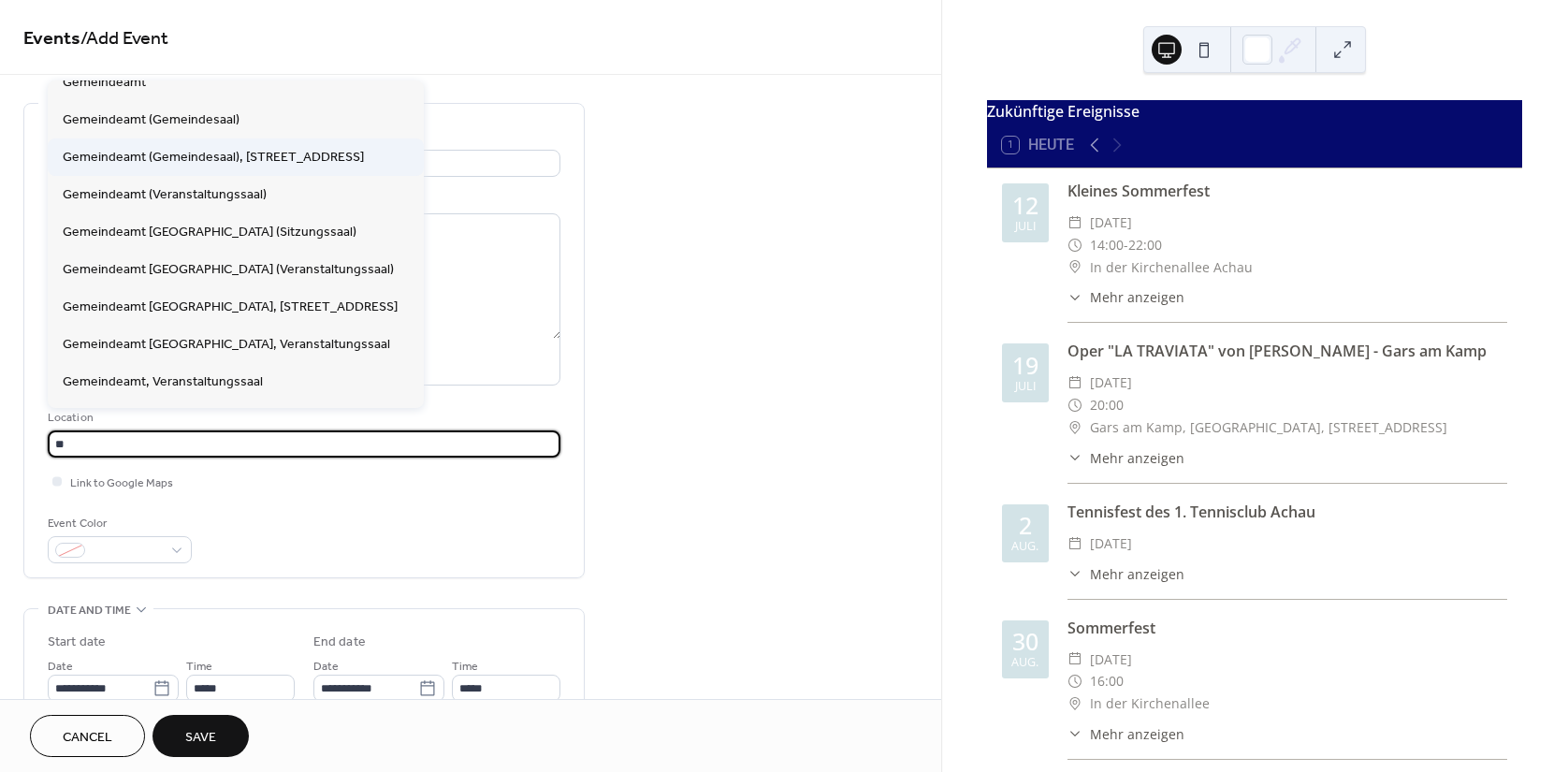 scroll, scrollTop: 169, scrollLeft: 0, axis: vertical 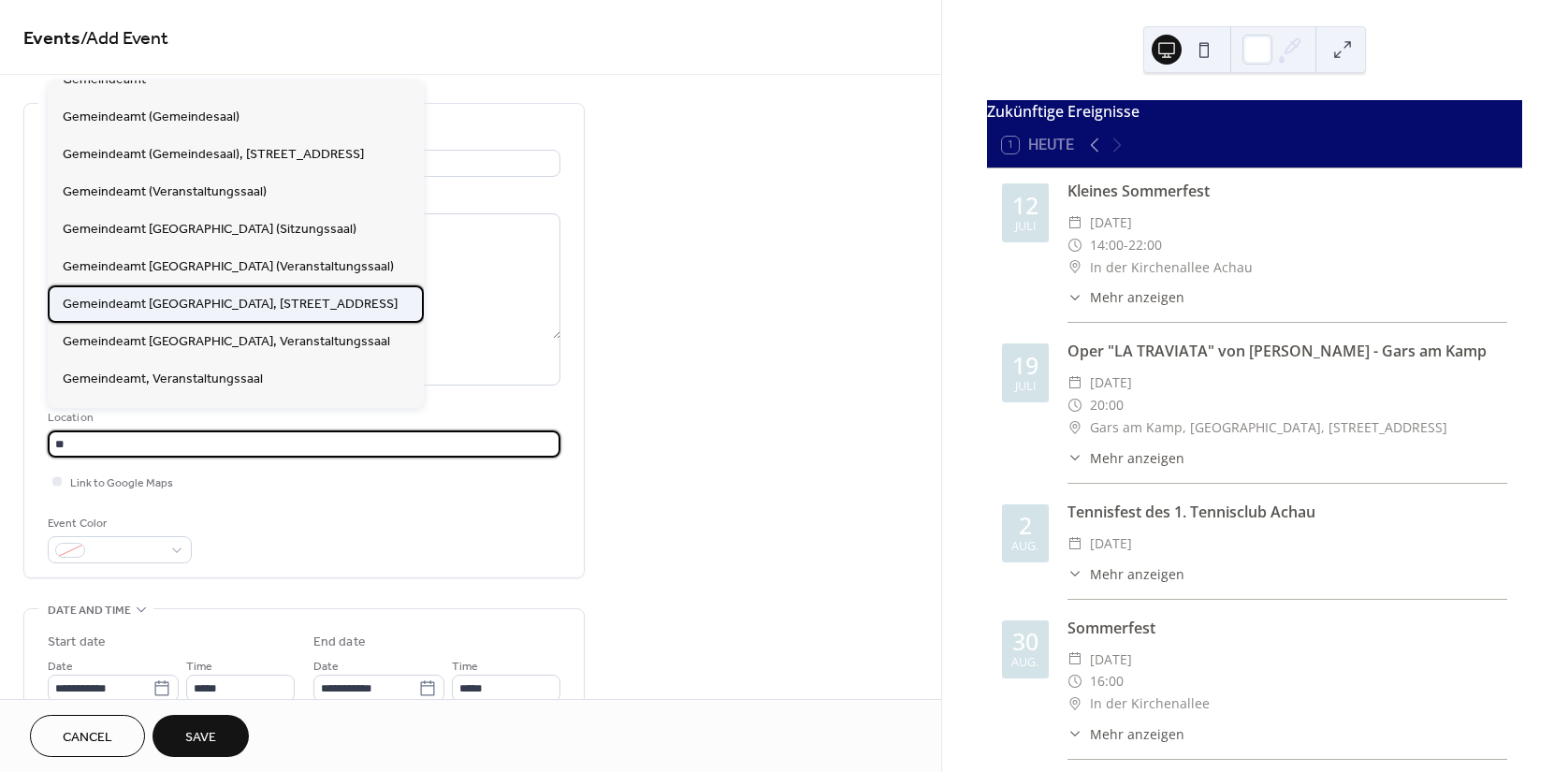 click on "Gemeindeamt [GEOGRAPHIC_DATA], [STREET_ADDRESS]" at bounding box center [230, 303] 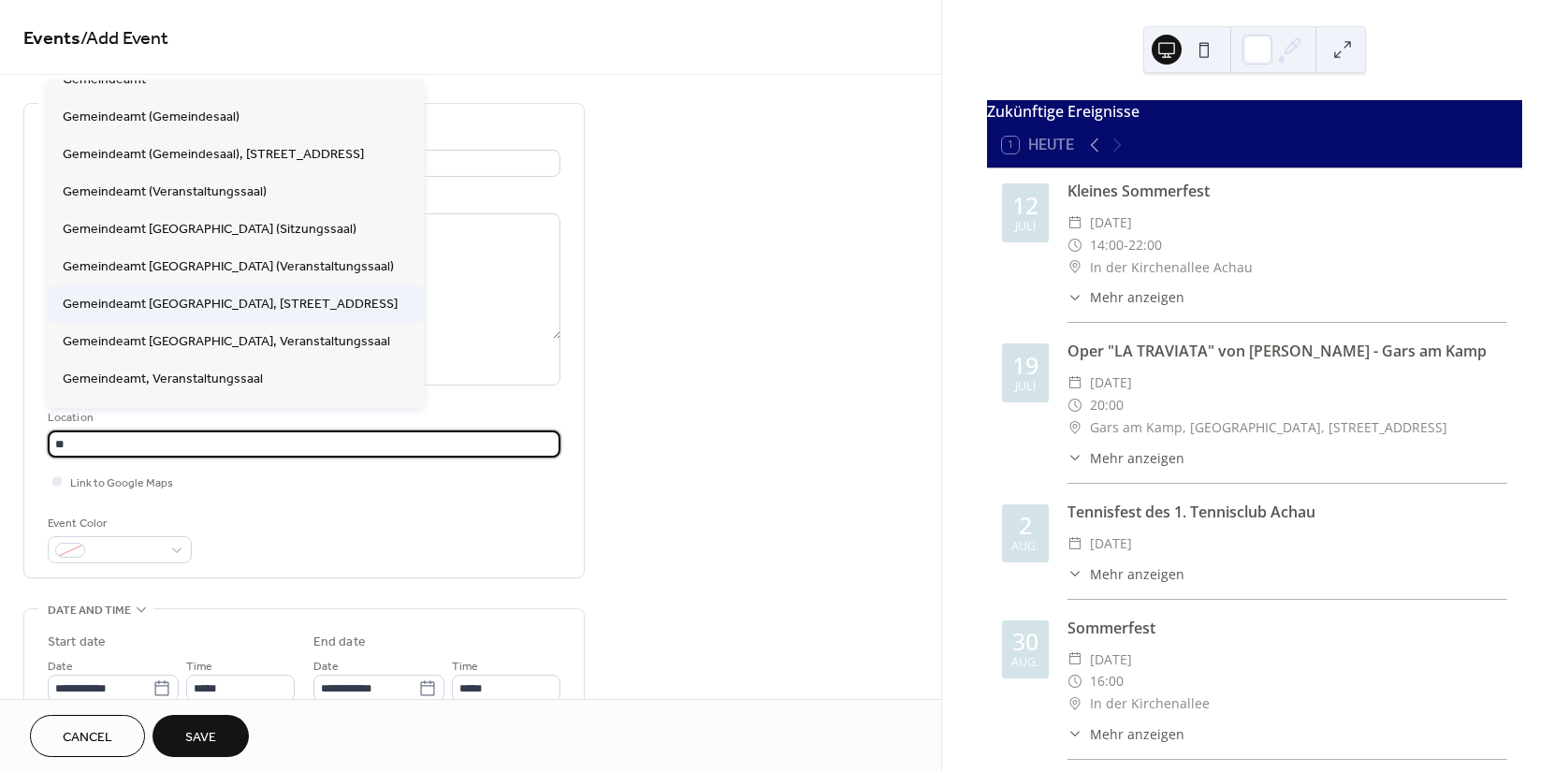 type on "**********" 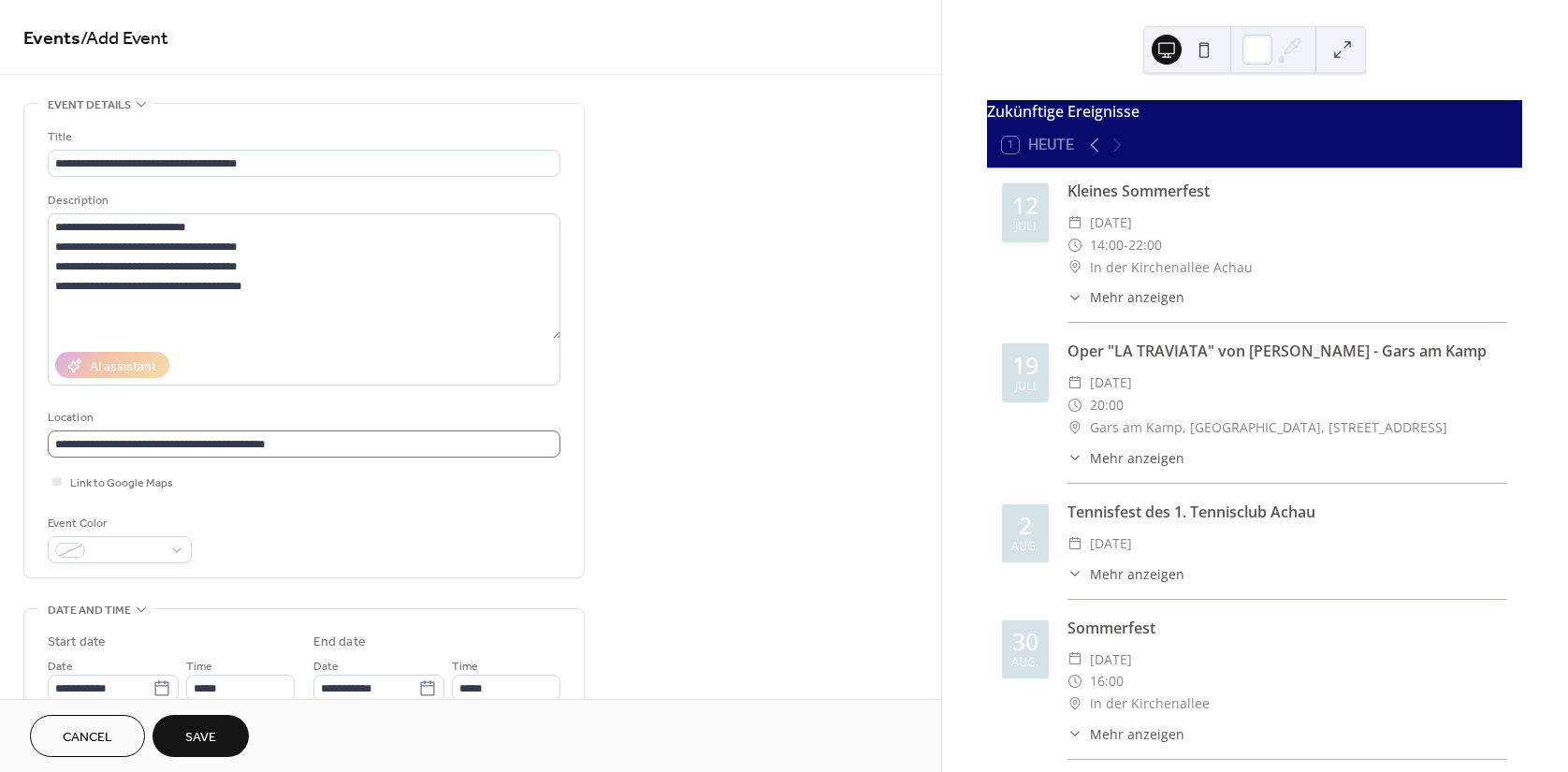 scroll, scrollTop: 0, scrollLeft: 0, axis: both 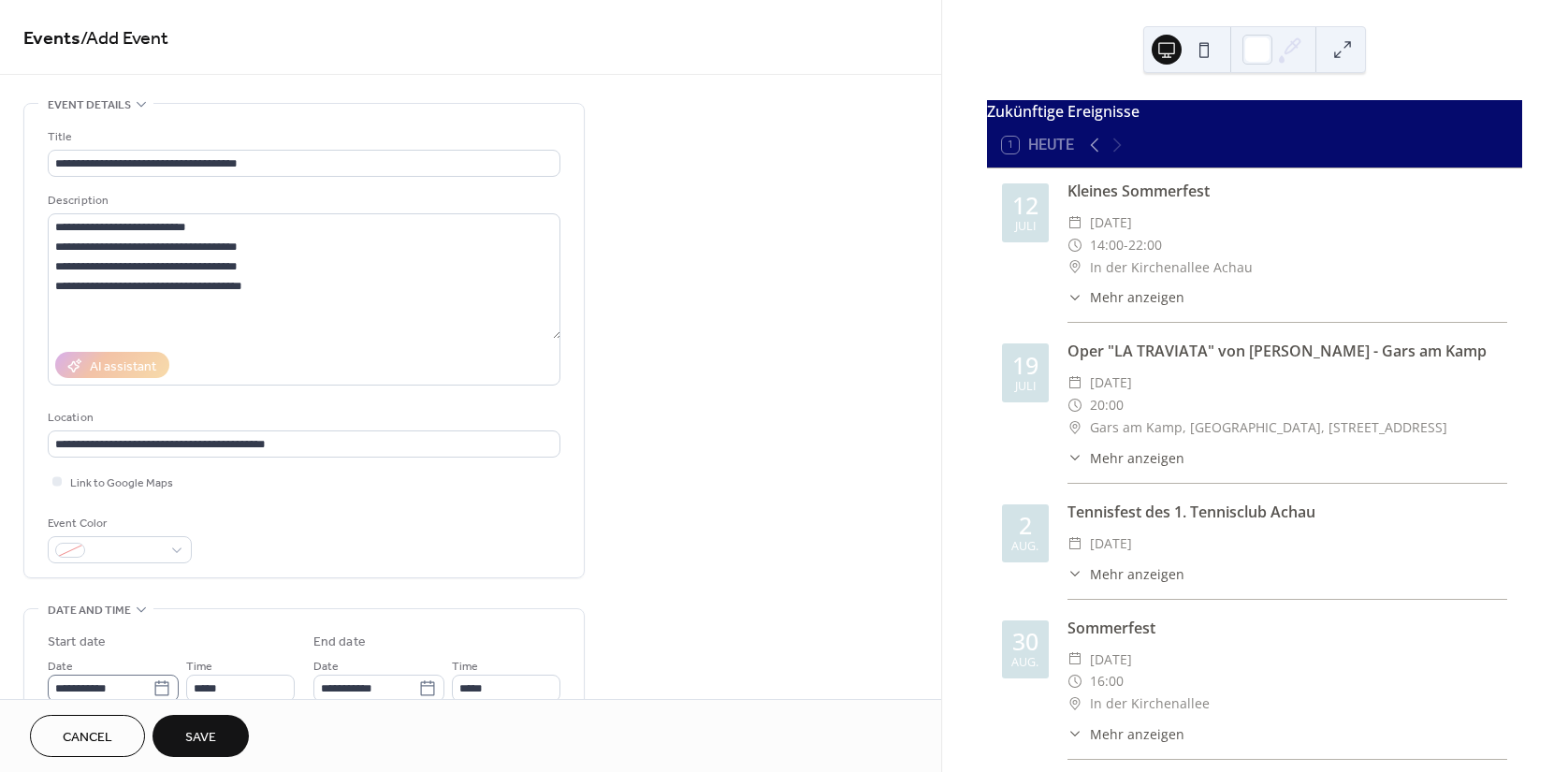 click 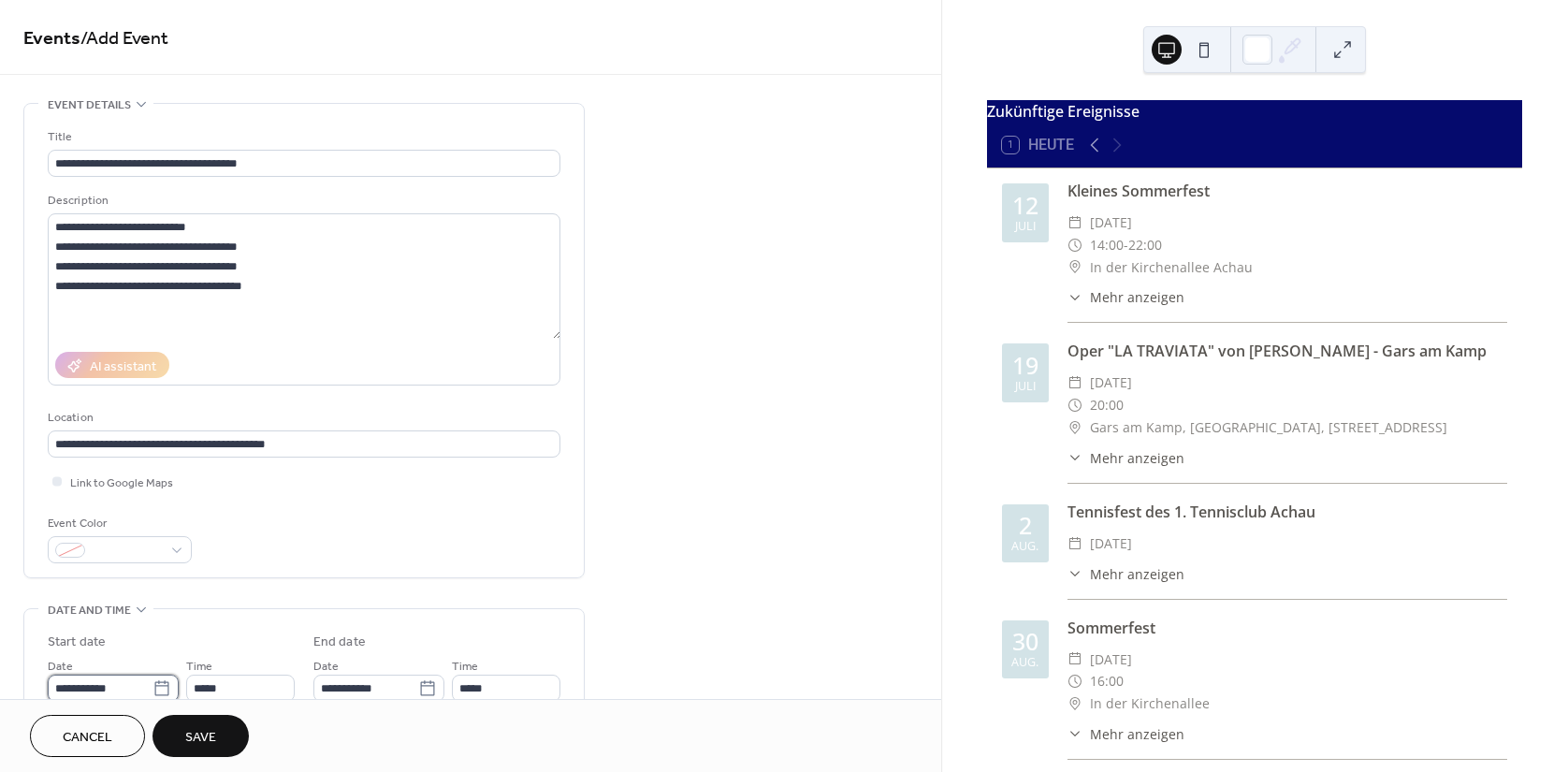 click on "**********" at bounding box center (100, 688) 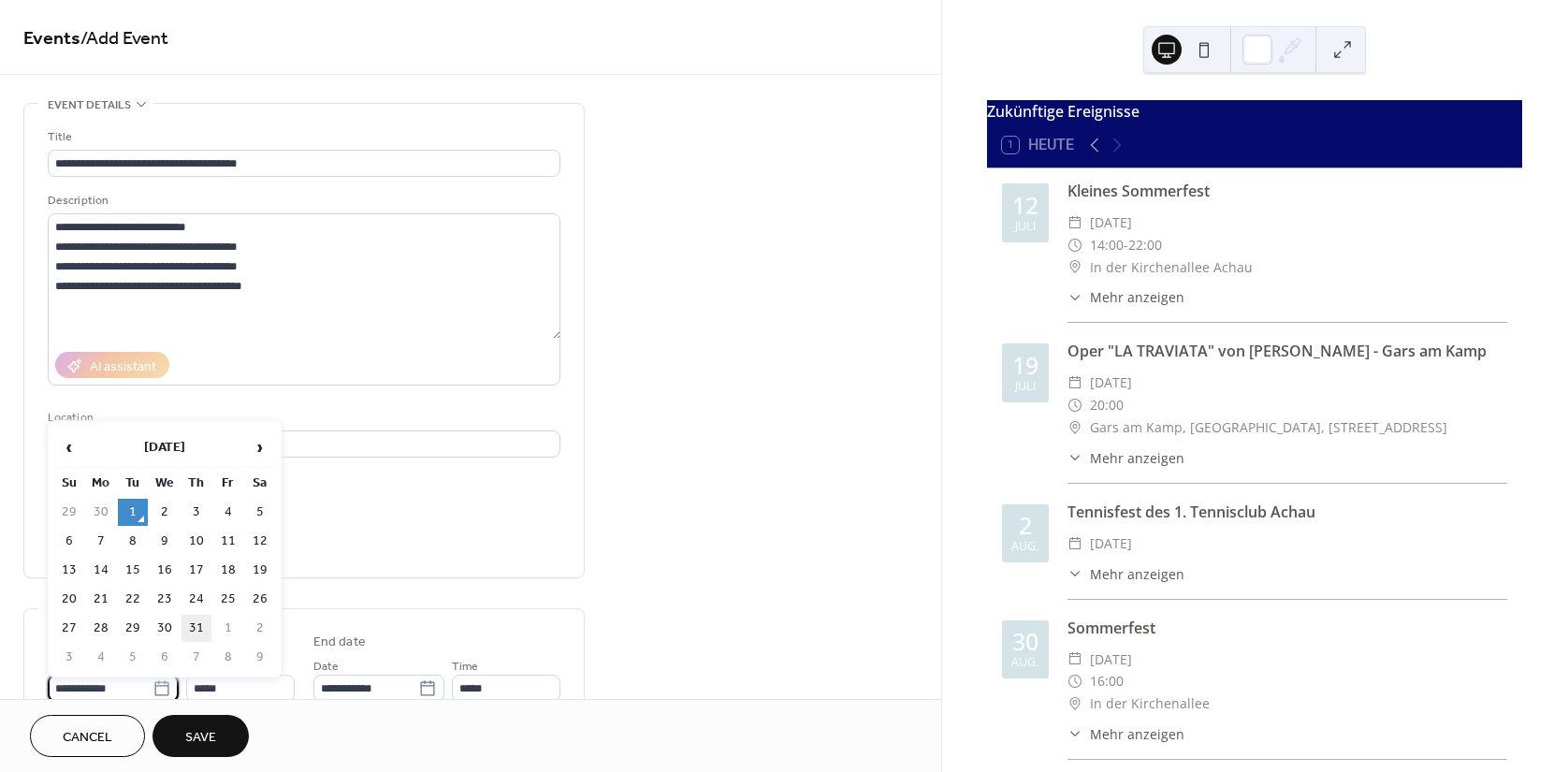 scroll, scrollTop: 2, scrollLeft: 0, axis: vertical 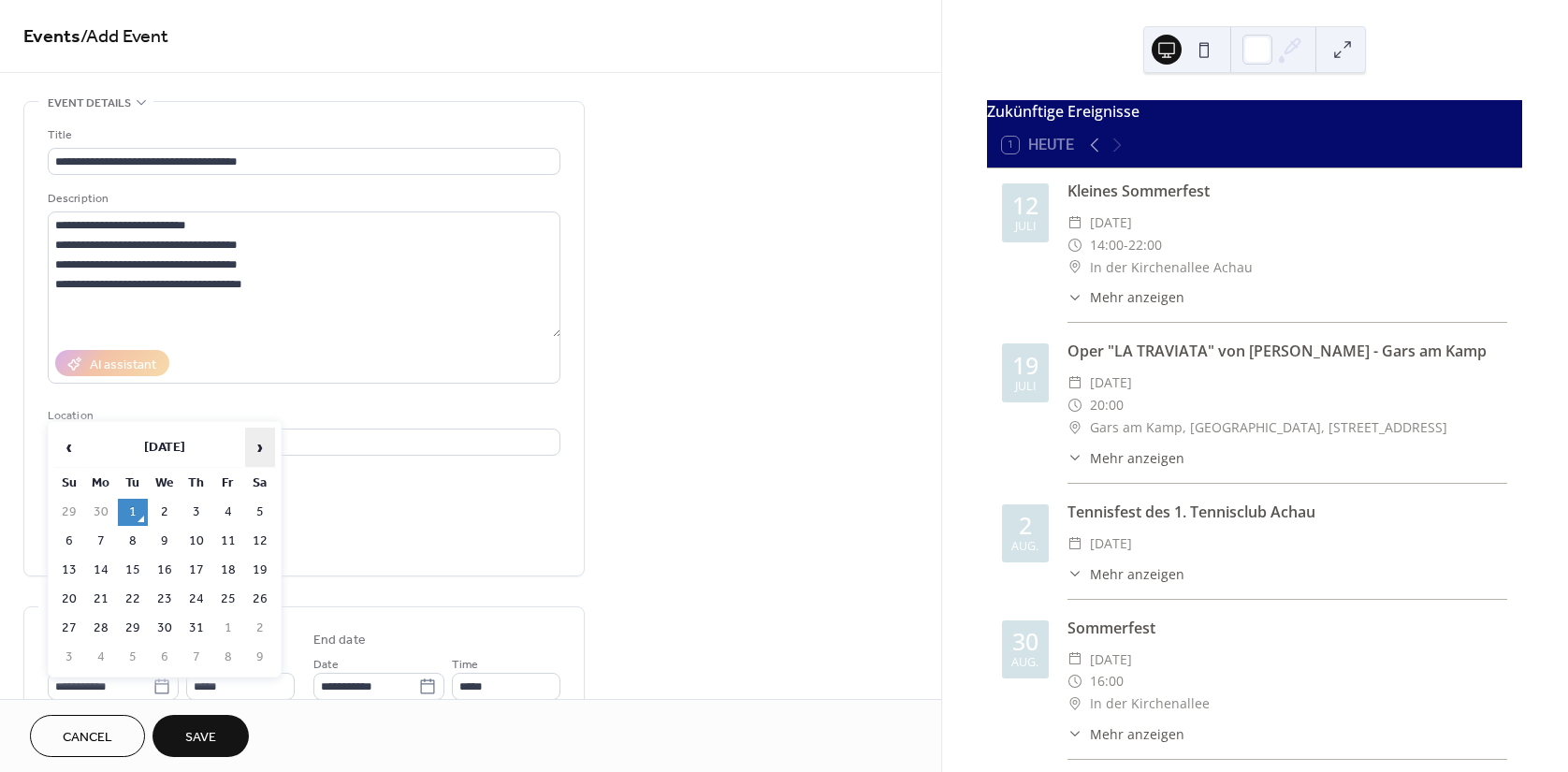 click on "›" at bounding box center (260, 447) 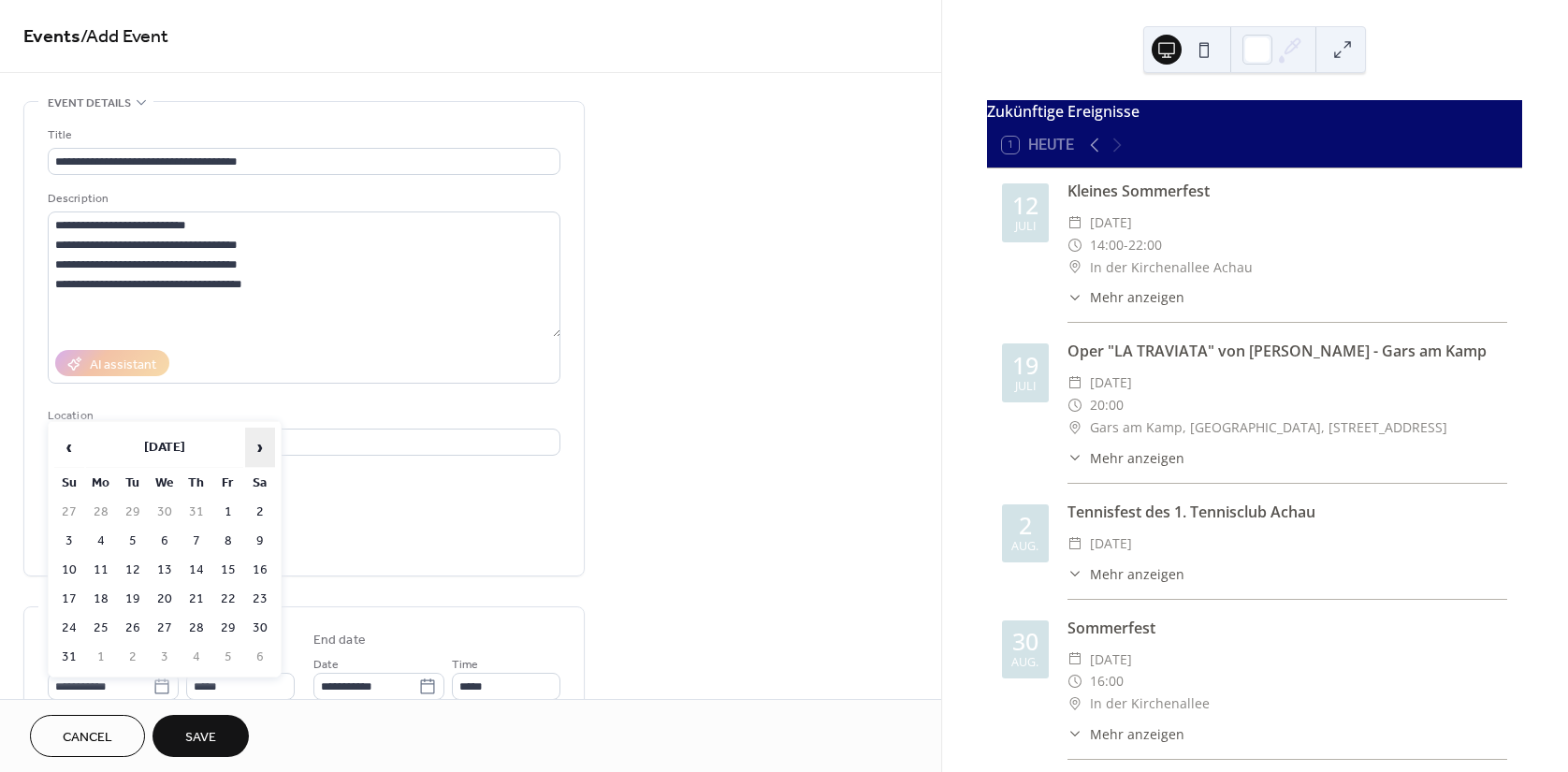 click on "›" at bounding box center (260, 447) 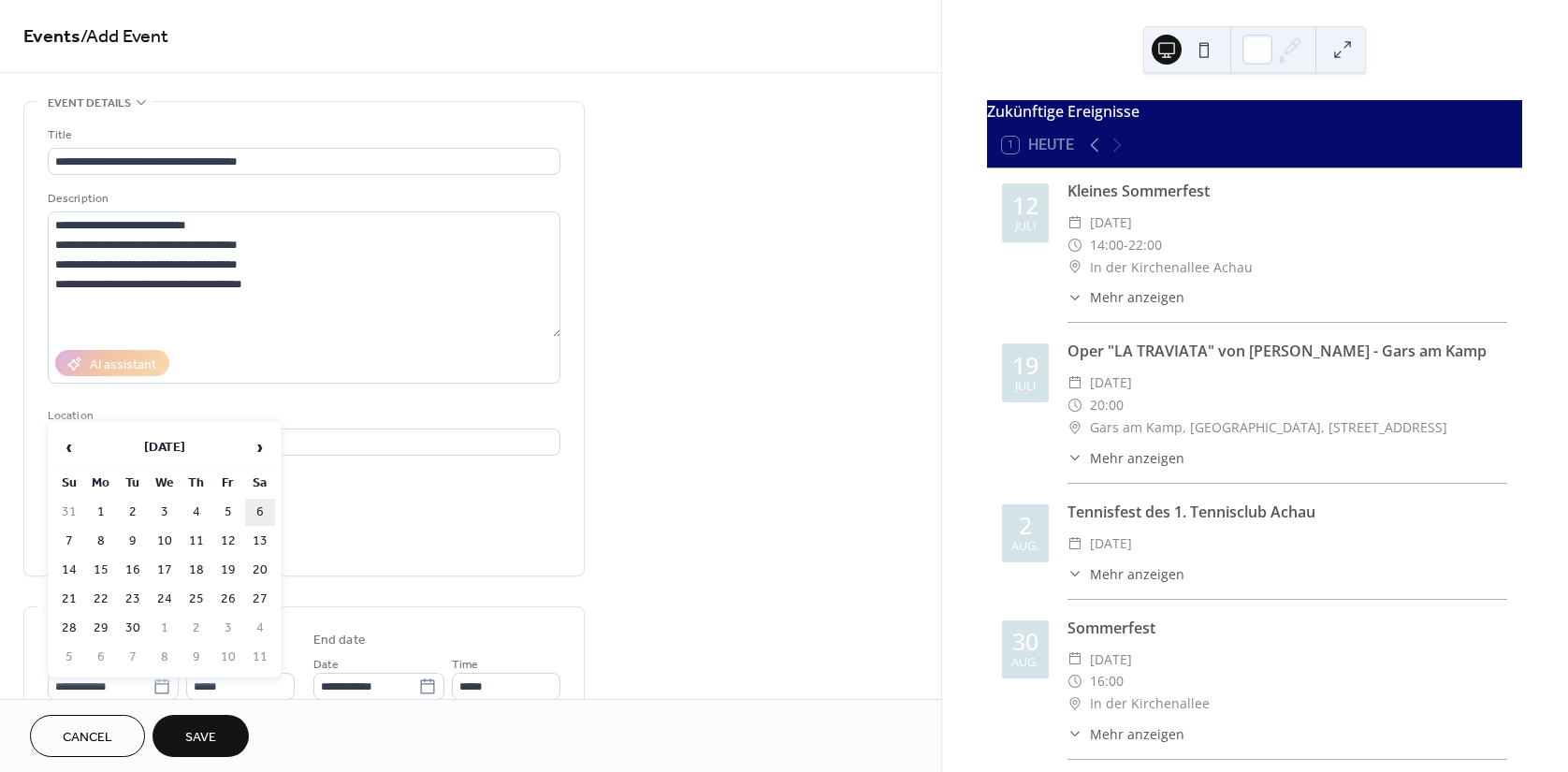 click on "6" at bounding box center (260, 512) 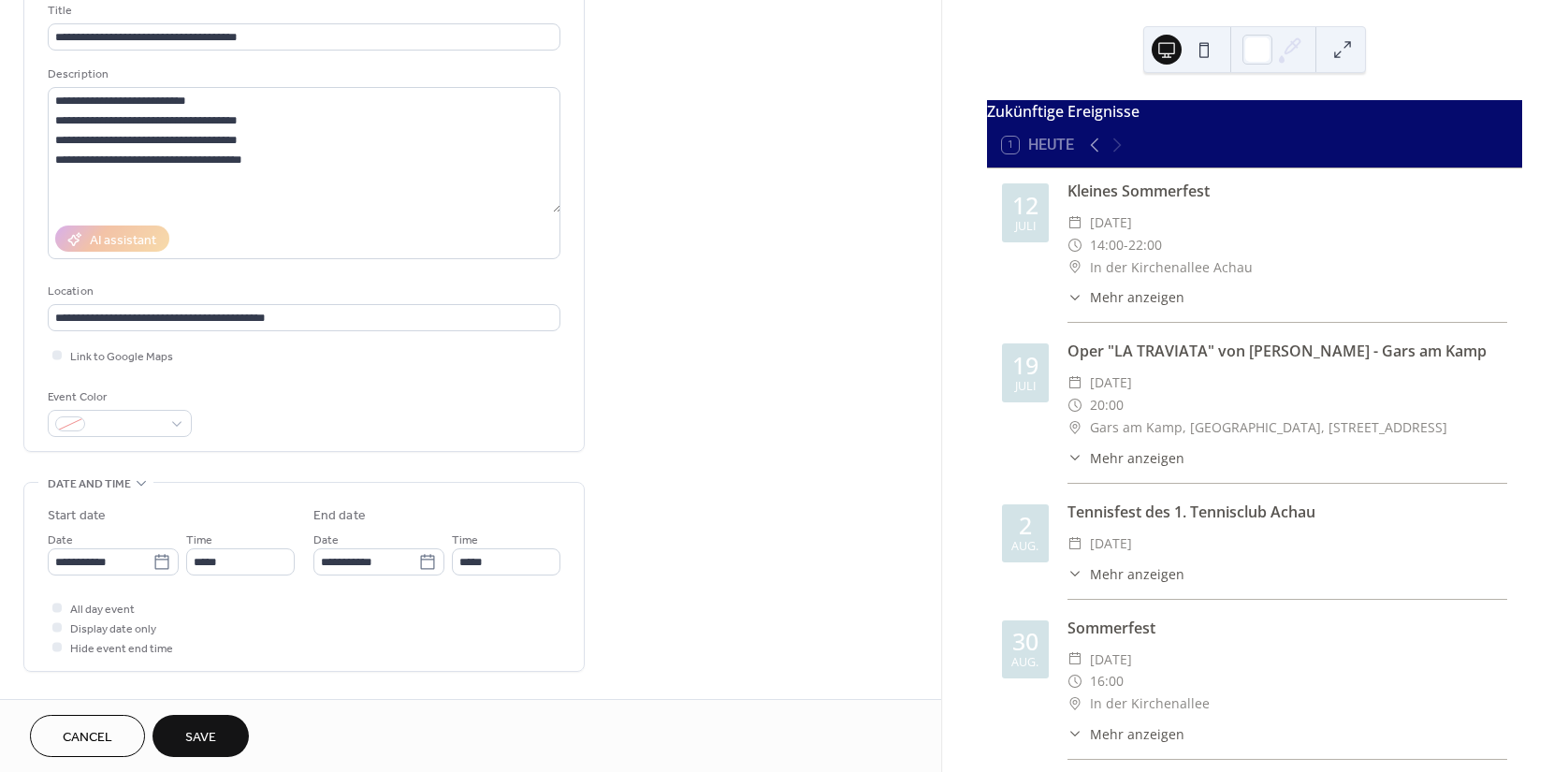 scroll, scrollTop: 172, scrollLeft: 0, axis: vertical 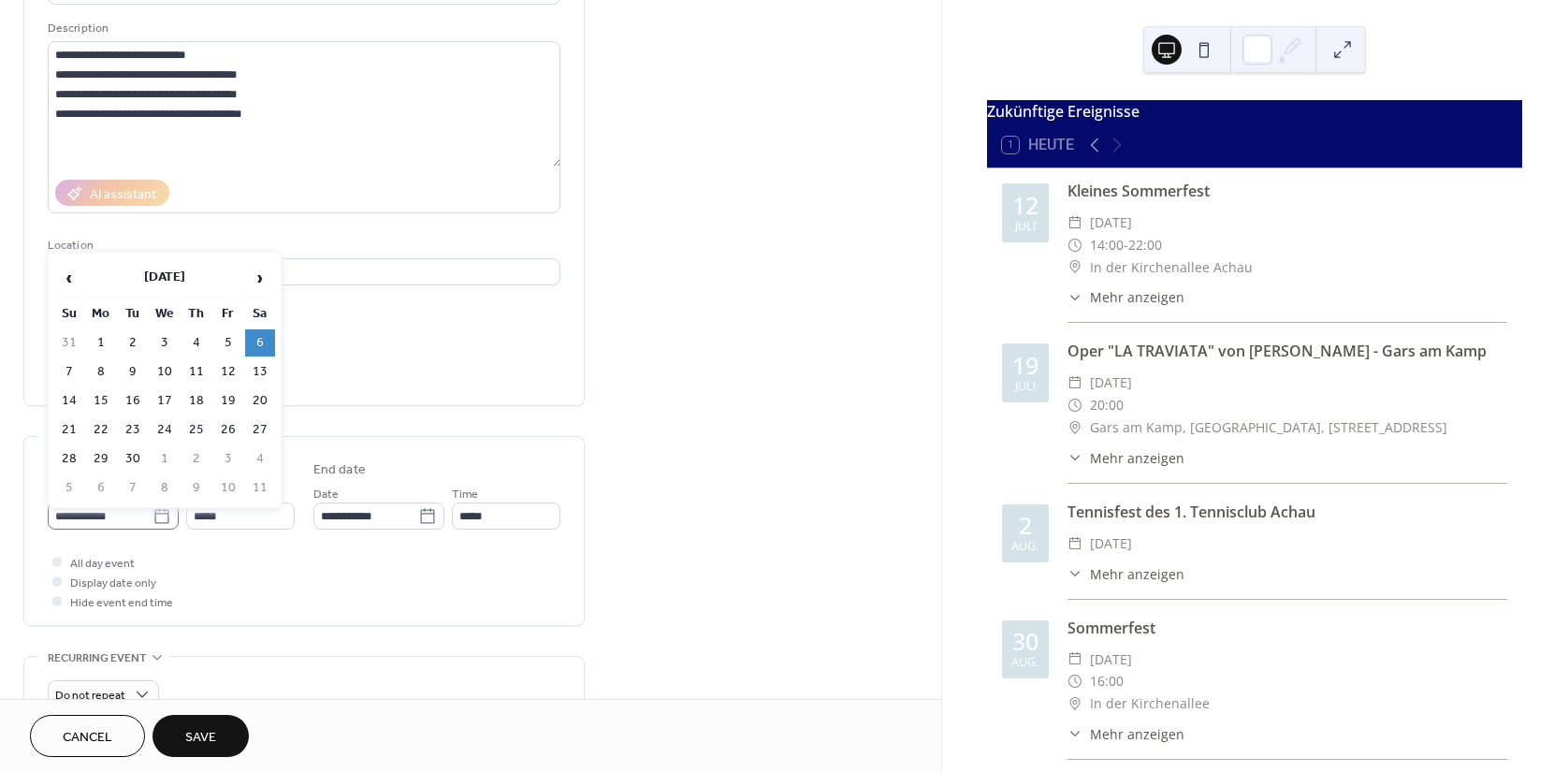 click 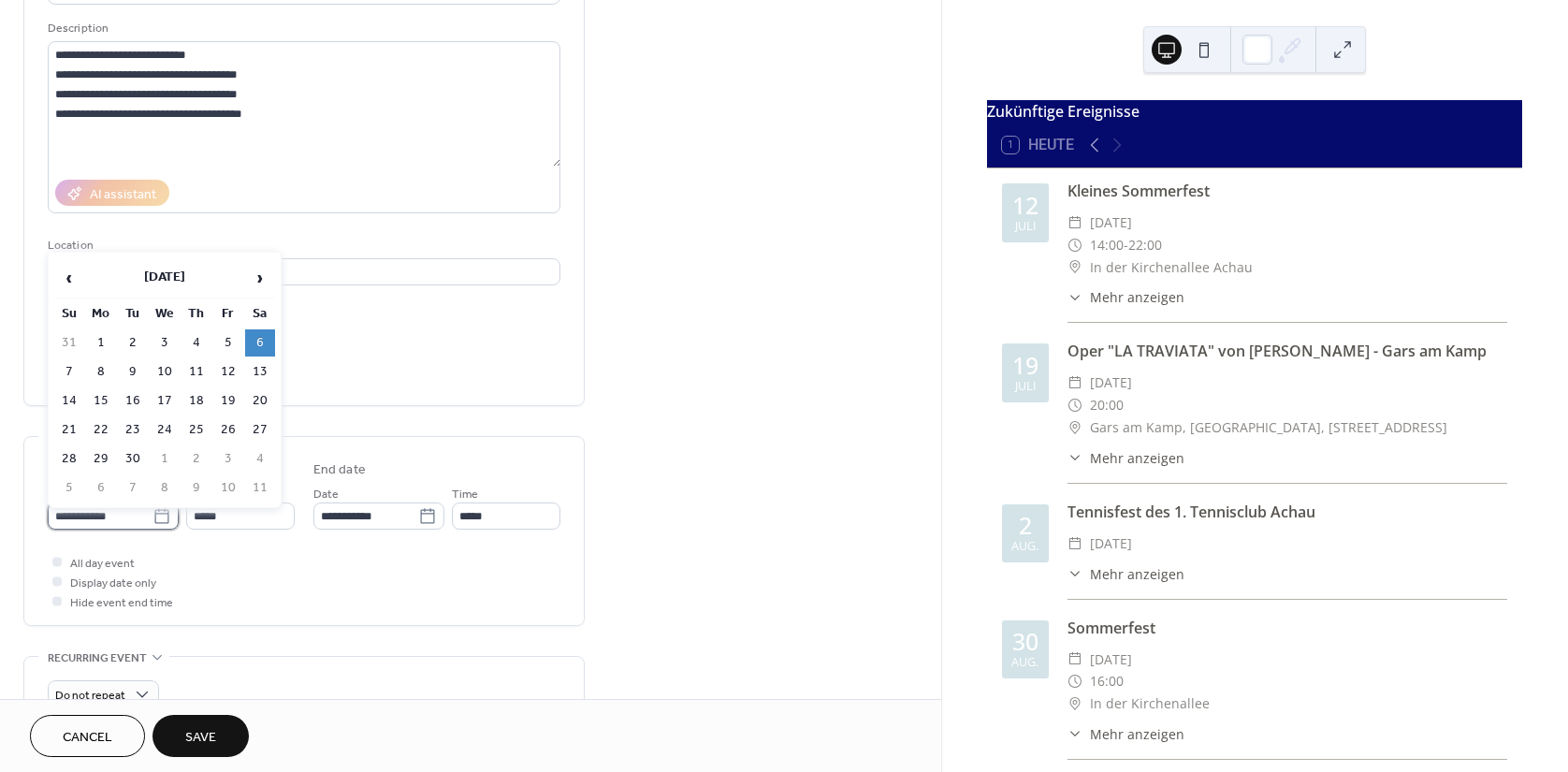click on "**********" at bounding box center (100, 516) 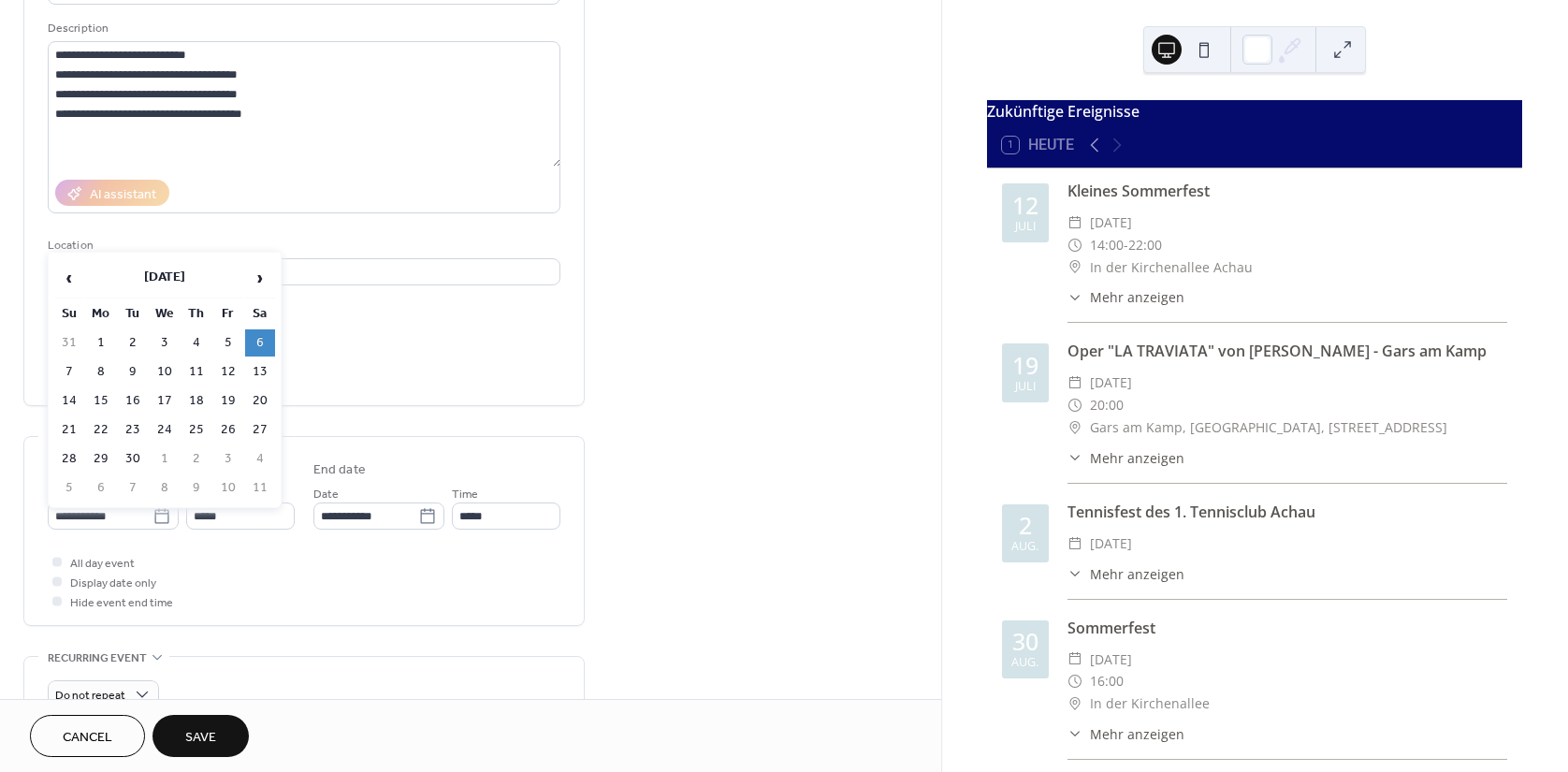 click on "6" at bounding box center [260, 342] 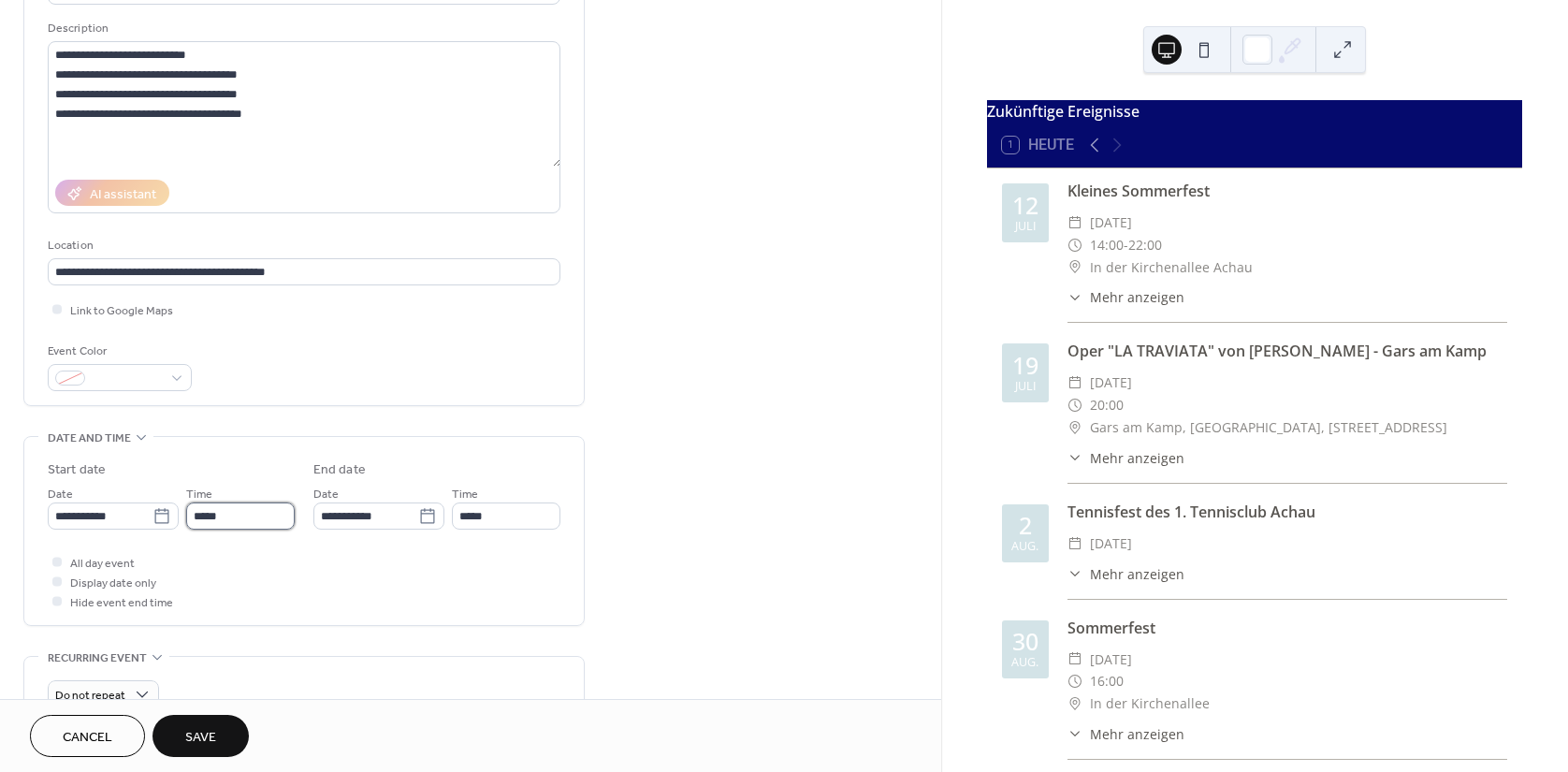 click on "*****" at bounding box center [240, 516] 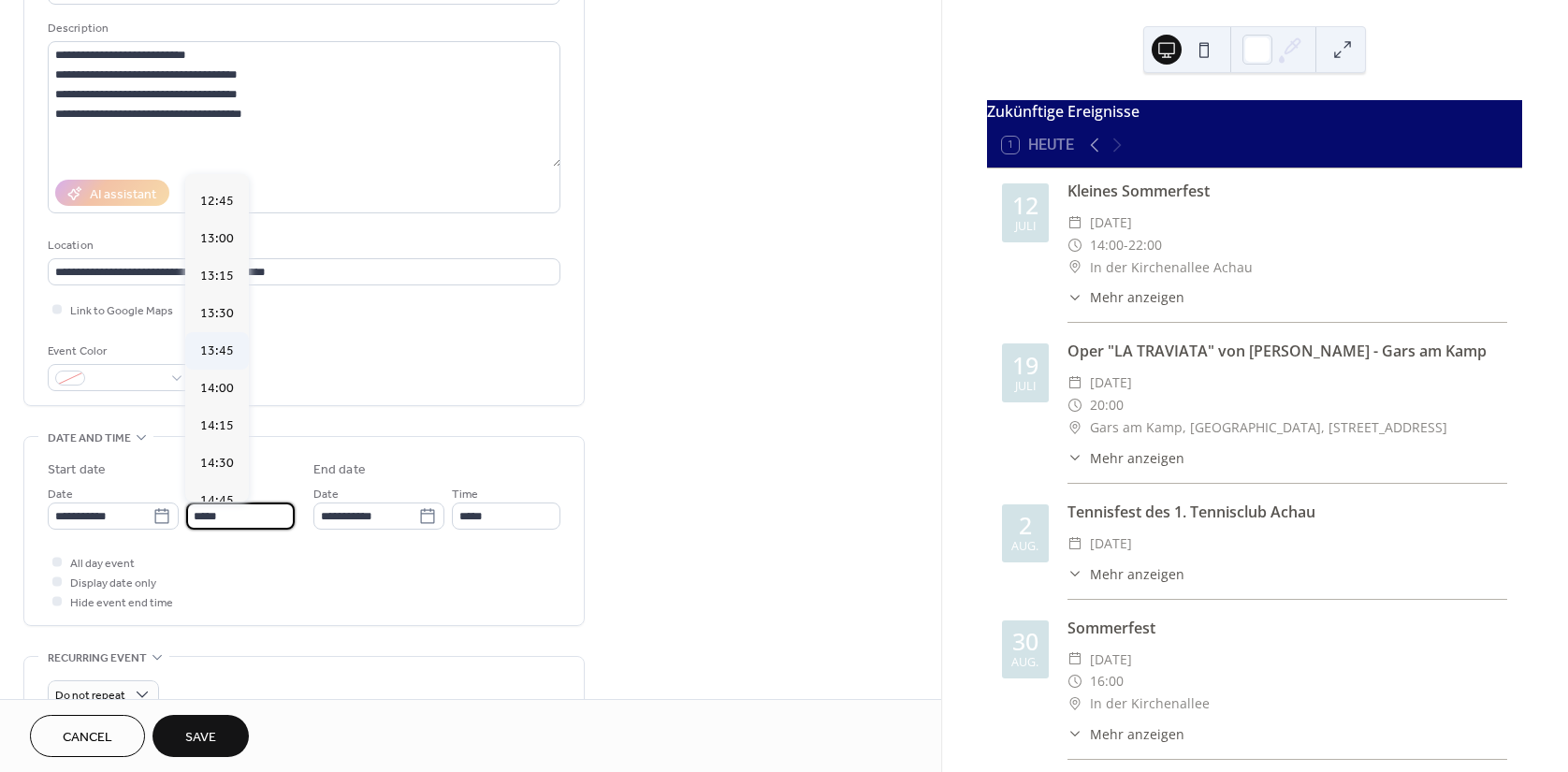 scroll, scrollTop: 1910, scrollLeft: 0, axis: vertical 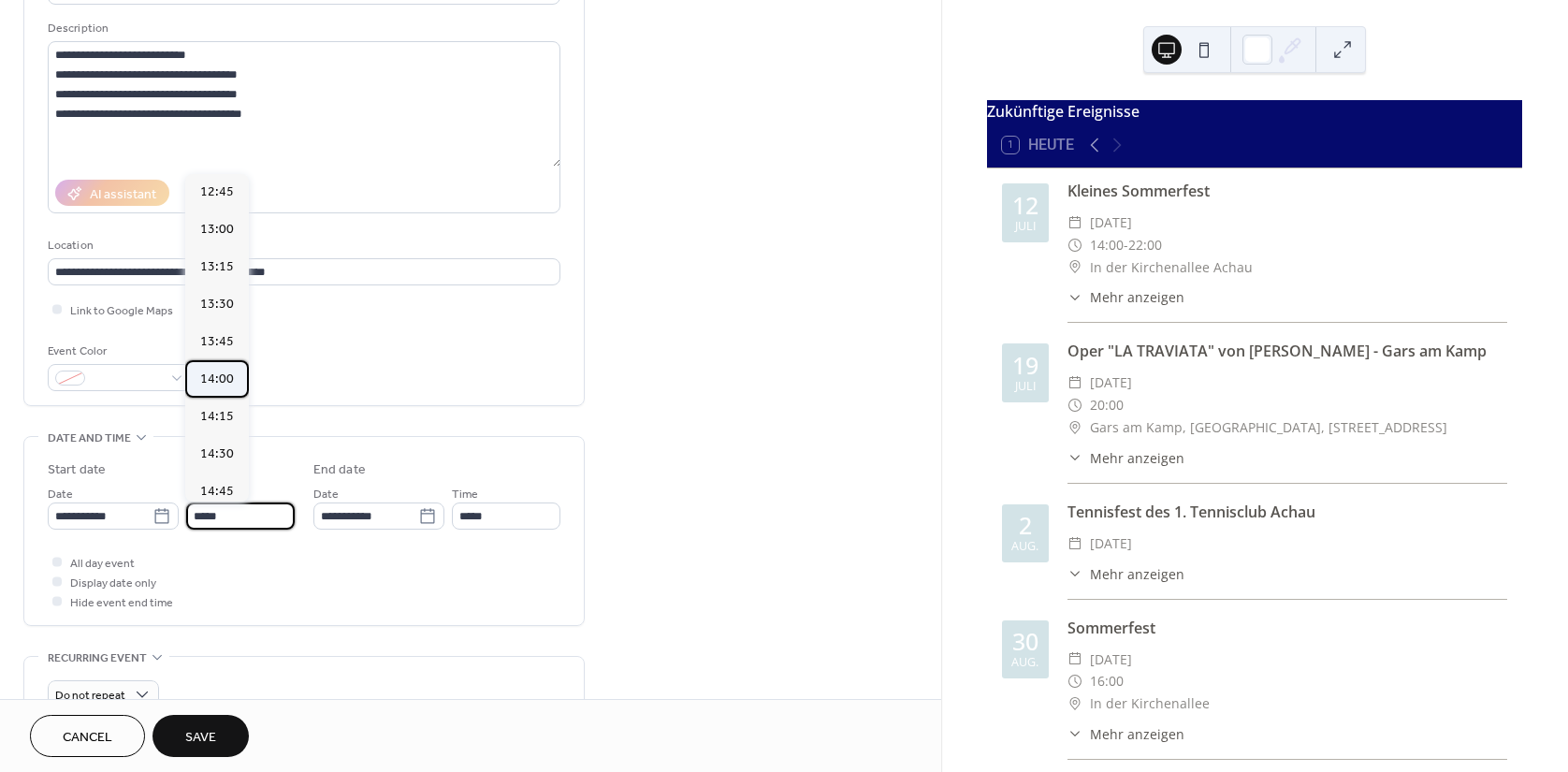 click on "14:00" at bounding box center [217, 379] 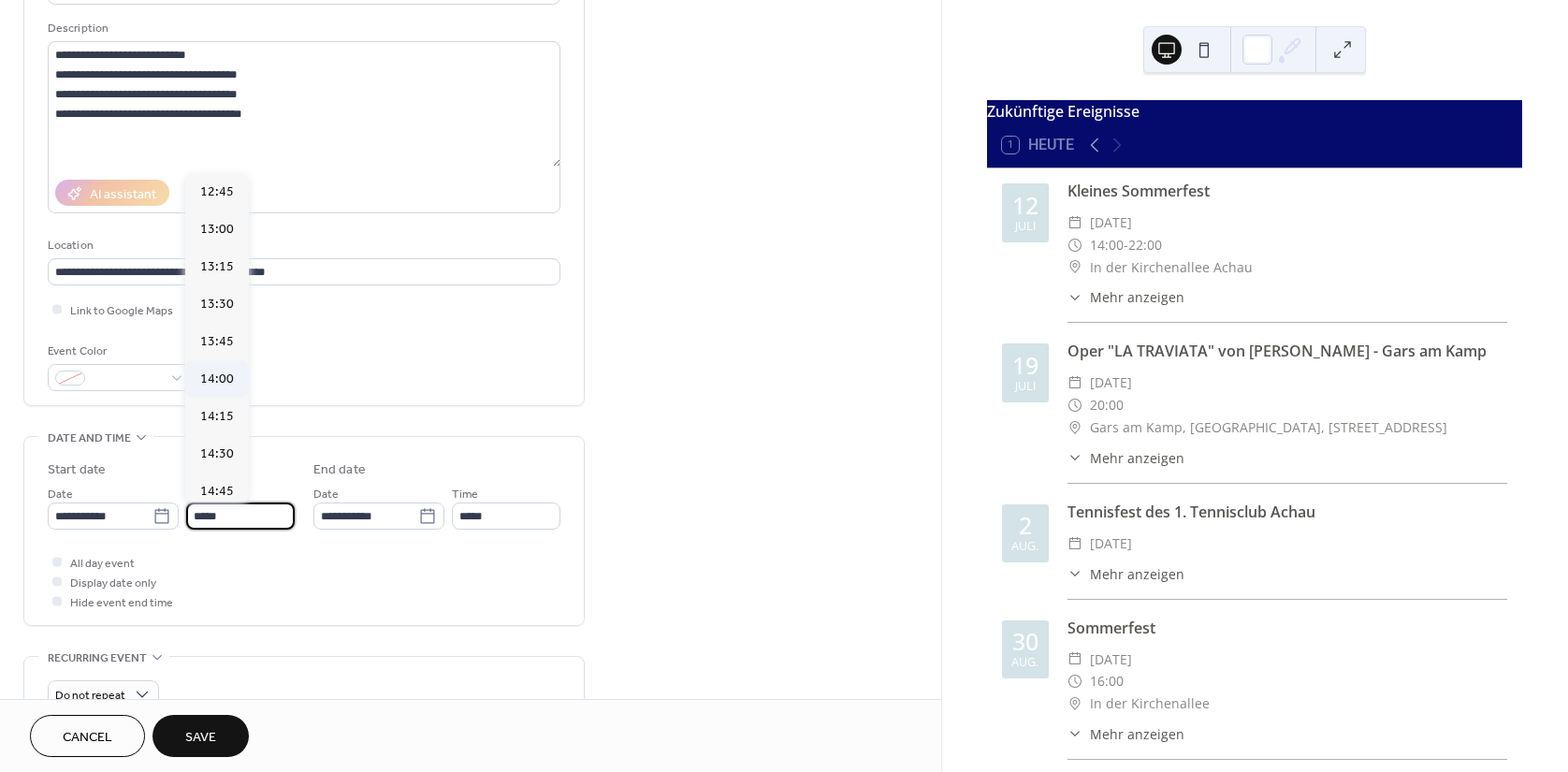 type on "*****" 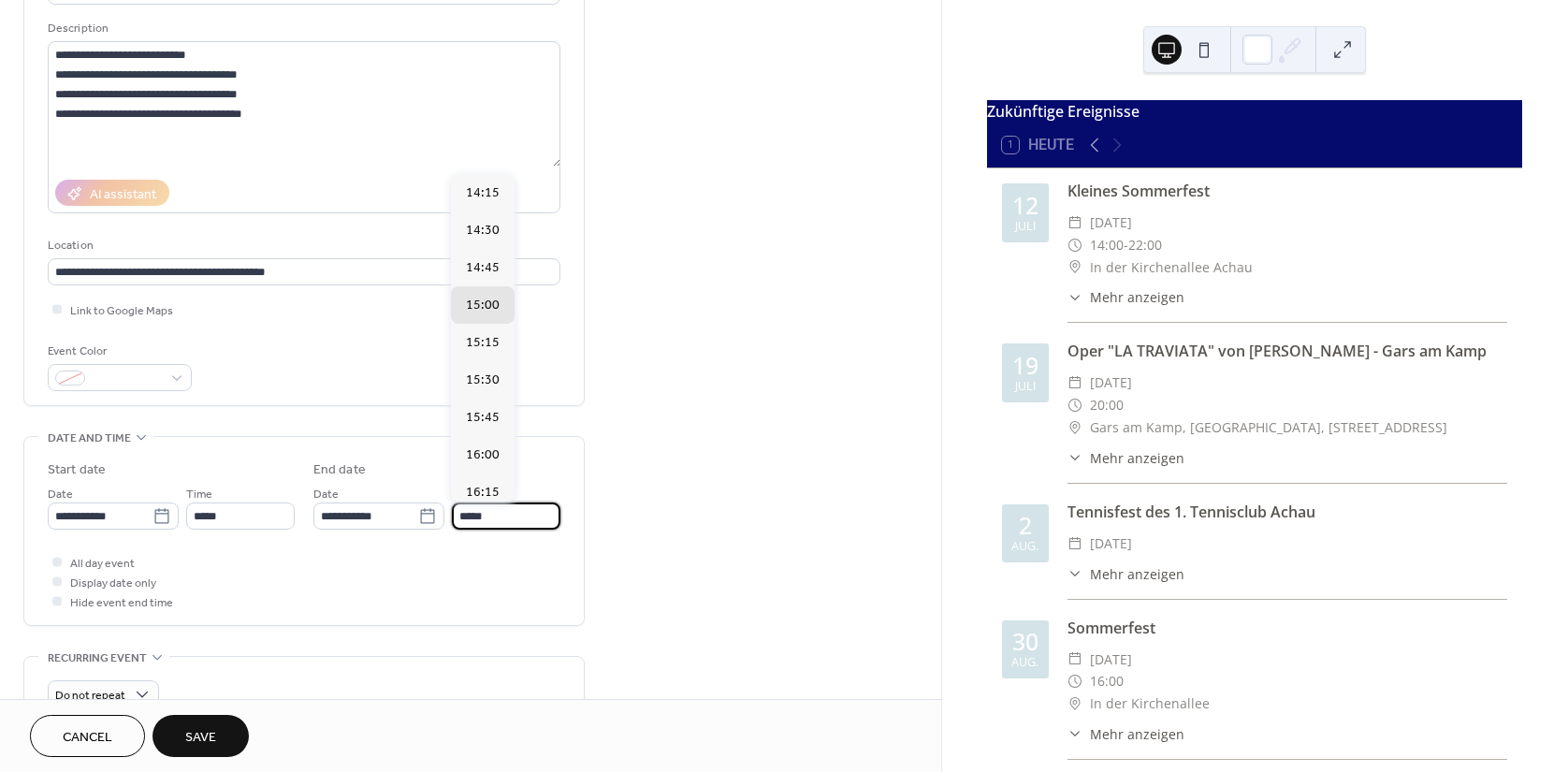 click on "*****" at bounding box center [506, 516] 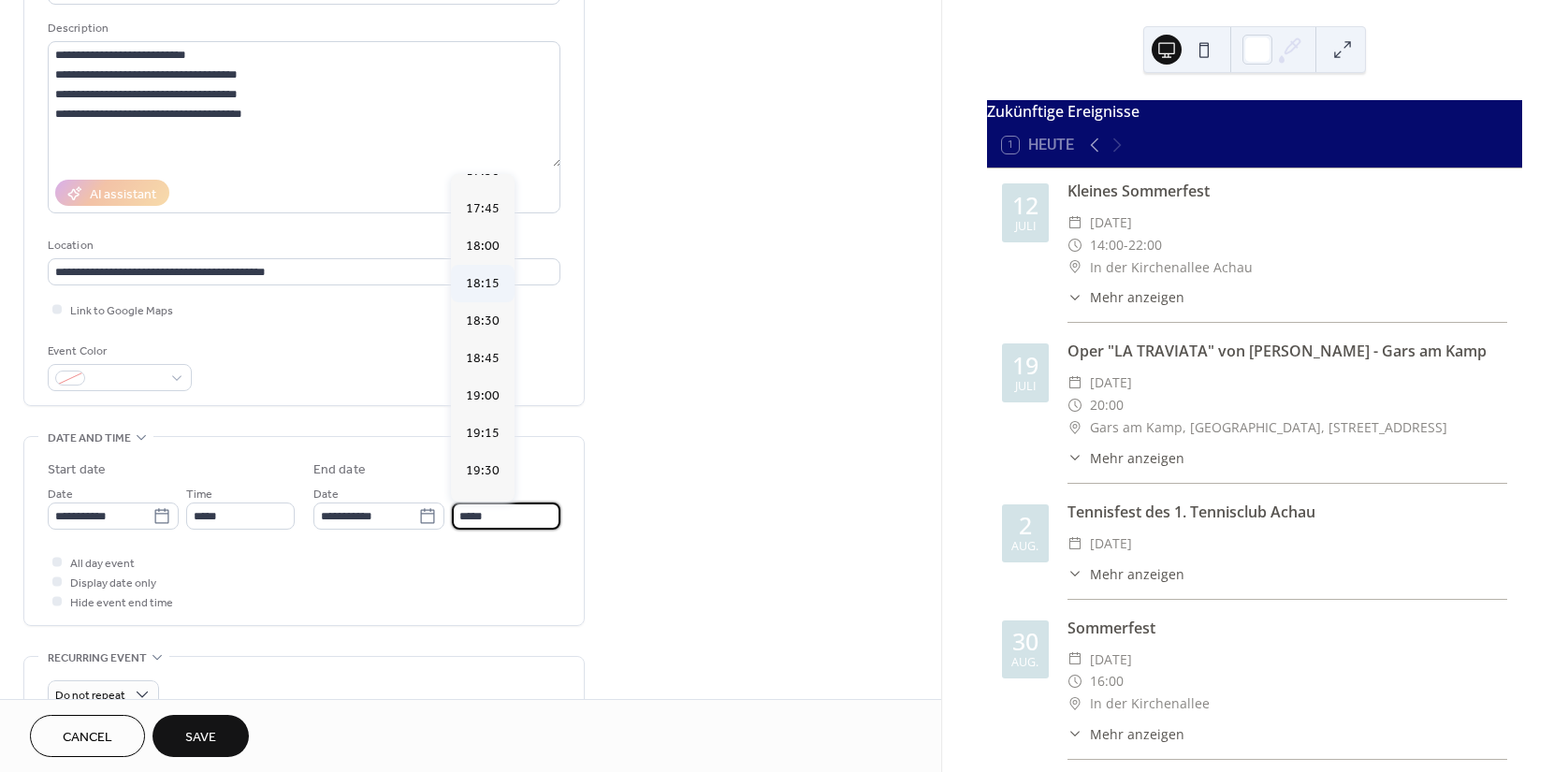 scroll, scrollTop: 510, scrollLeft: 0, axis: vertical 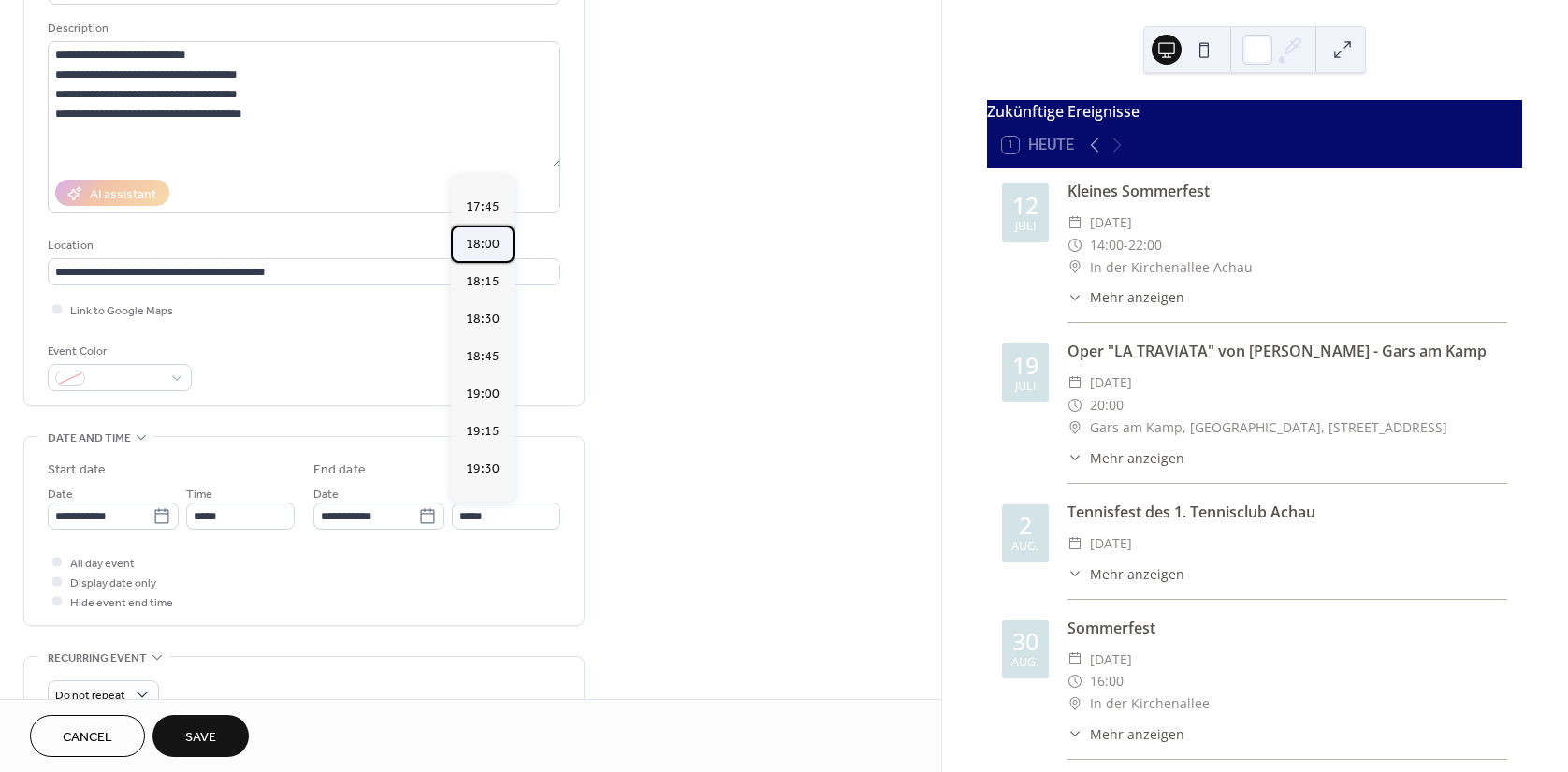 click on "18:00" at bounding box center [483, 244] 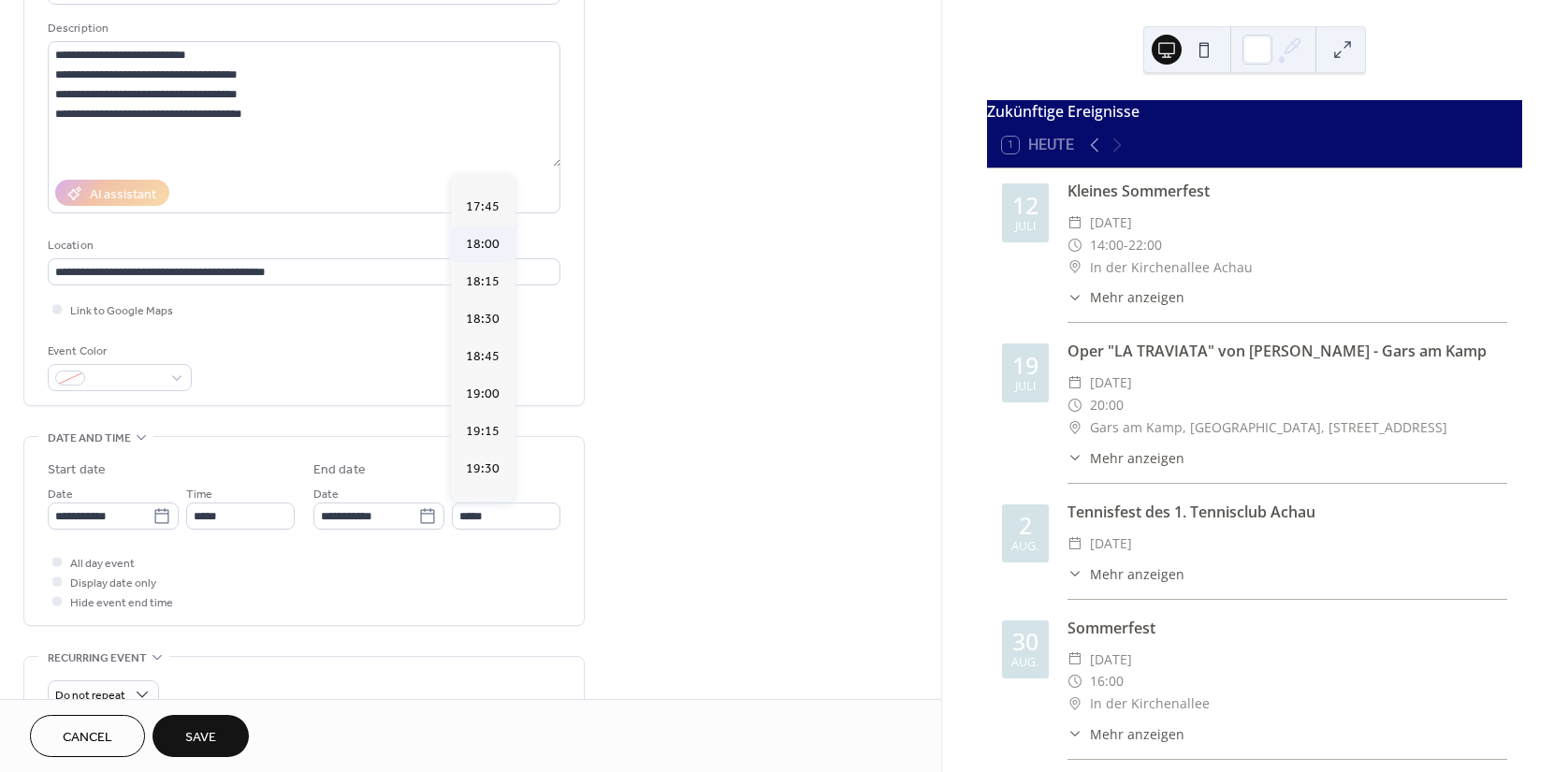type on "*****" 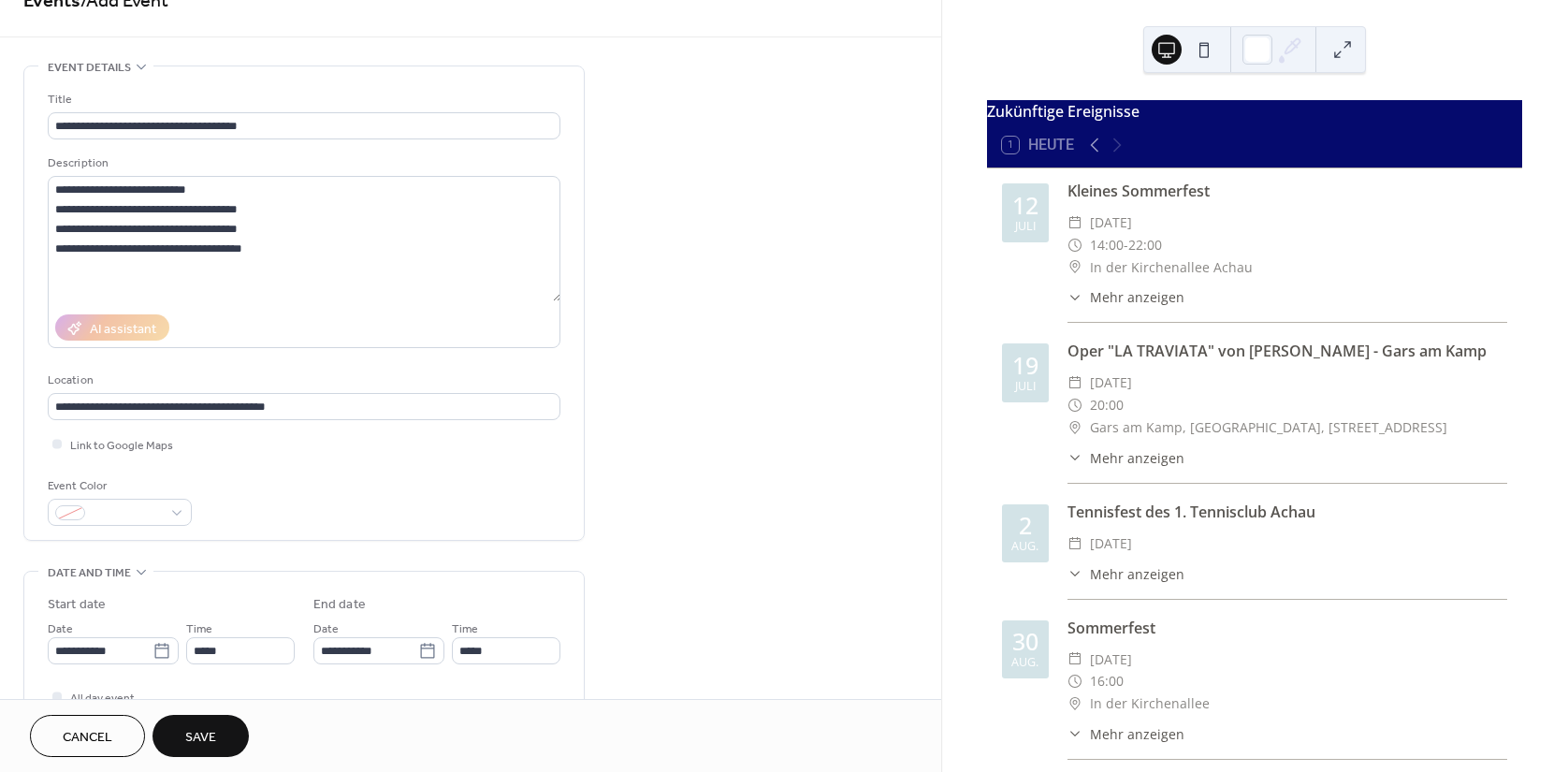 scroll, scrollTop: 2, scrollLeft: 0, axis: vertical 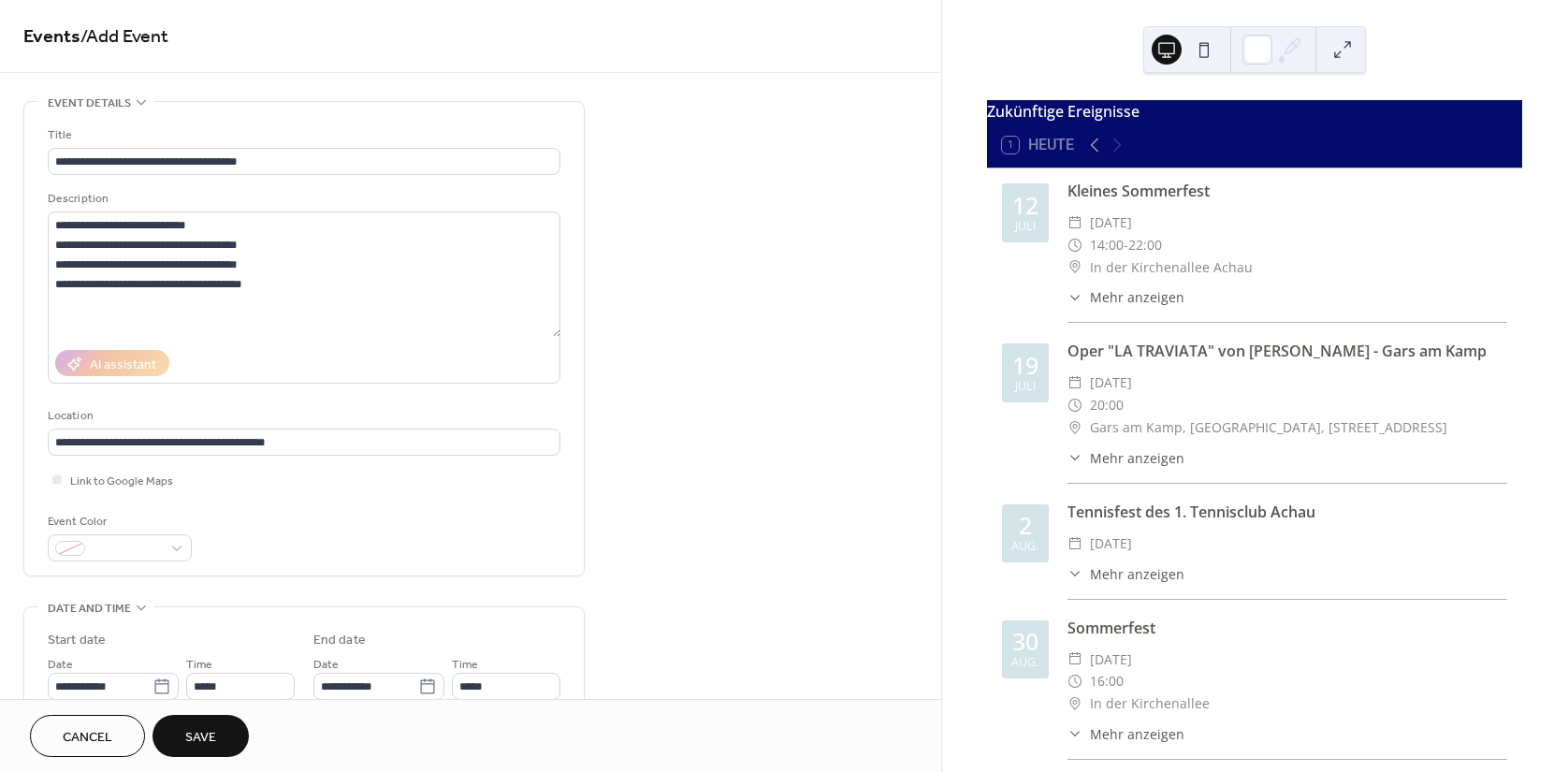 click on "Save" at bounding box center (200, 737) 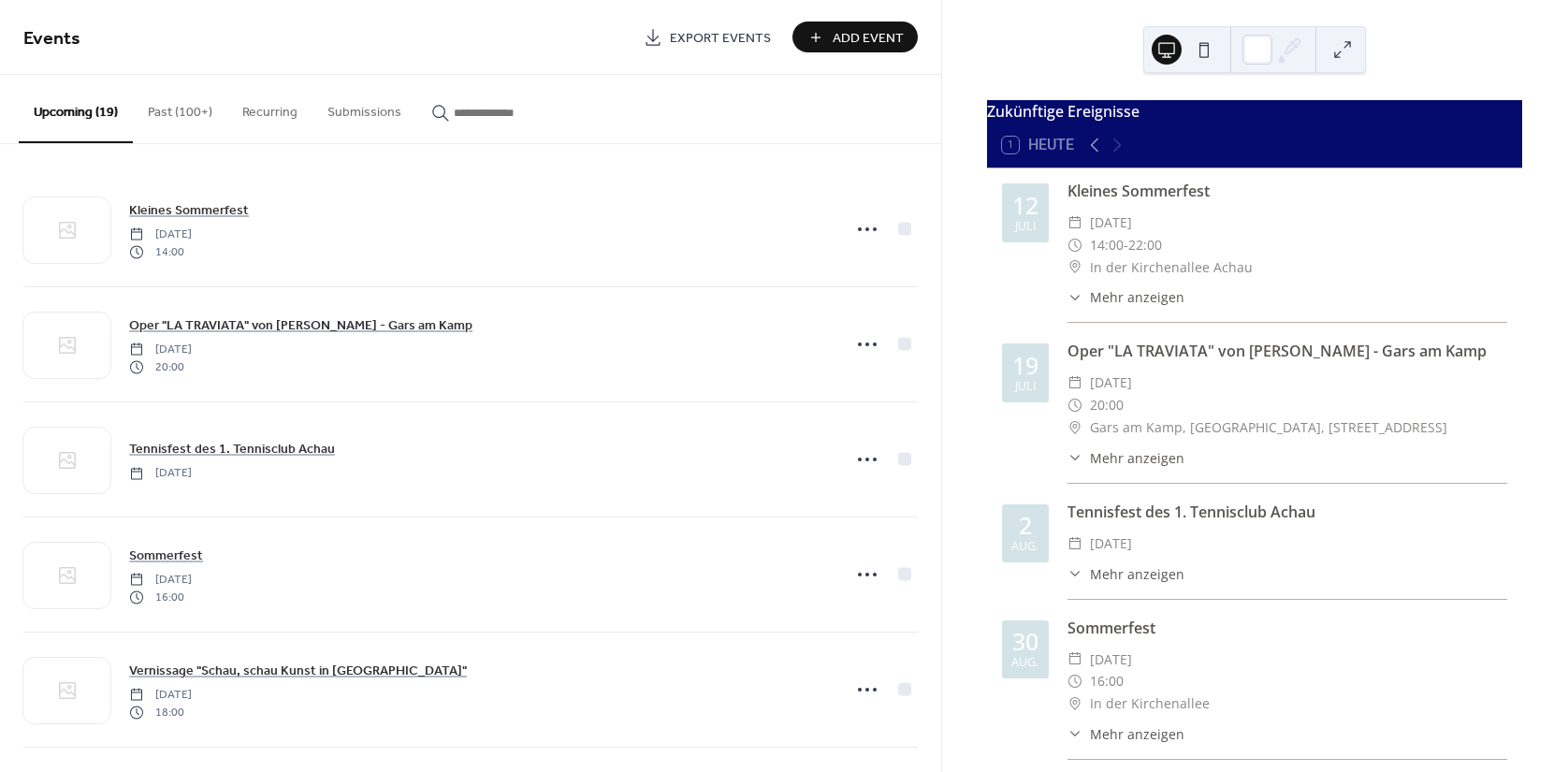 click on "Add Event" at bounding box center (868, 38) 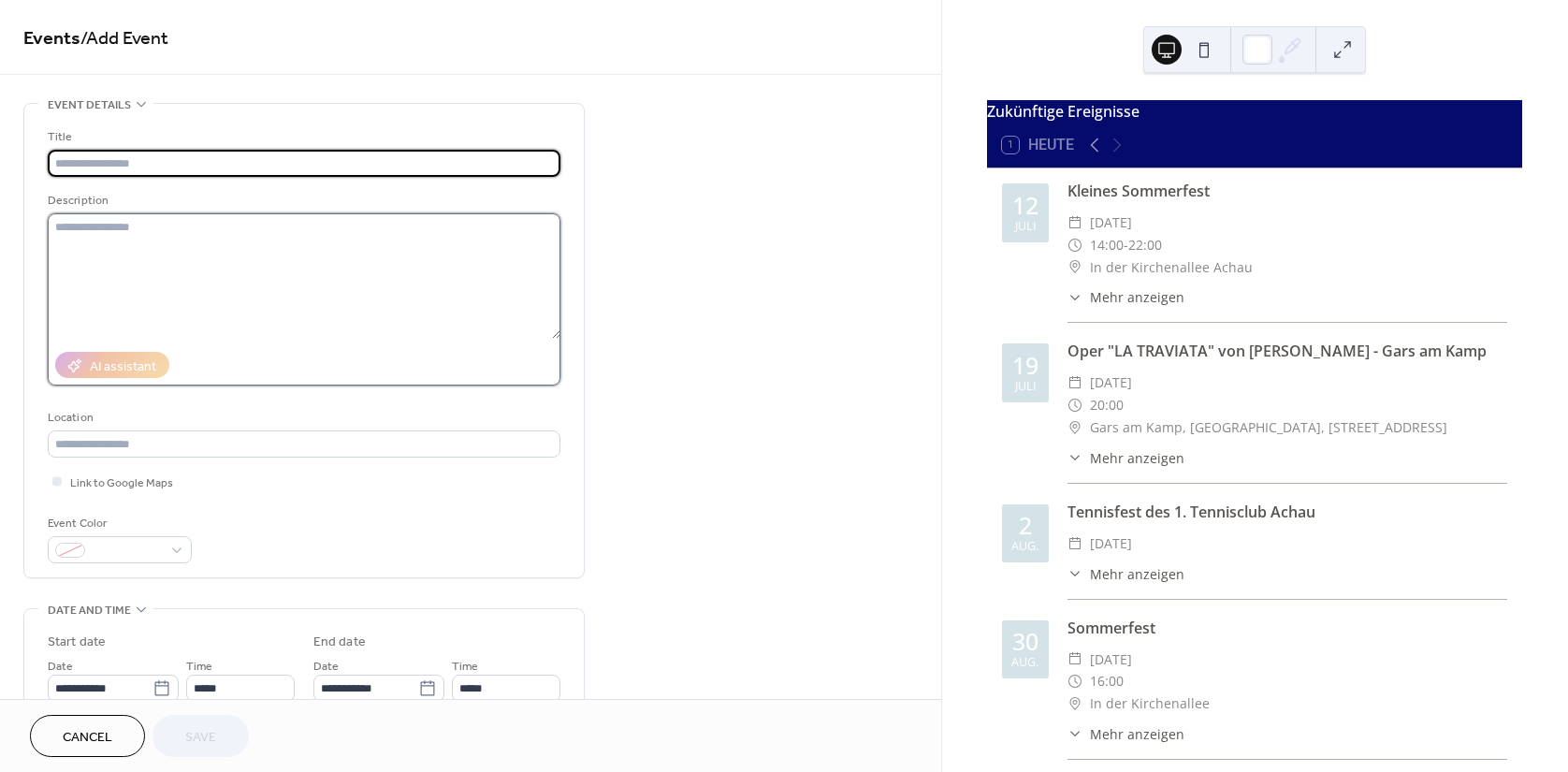 click at bounding box center (304, 276) 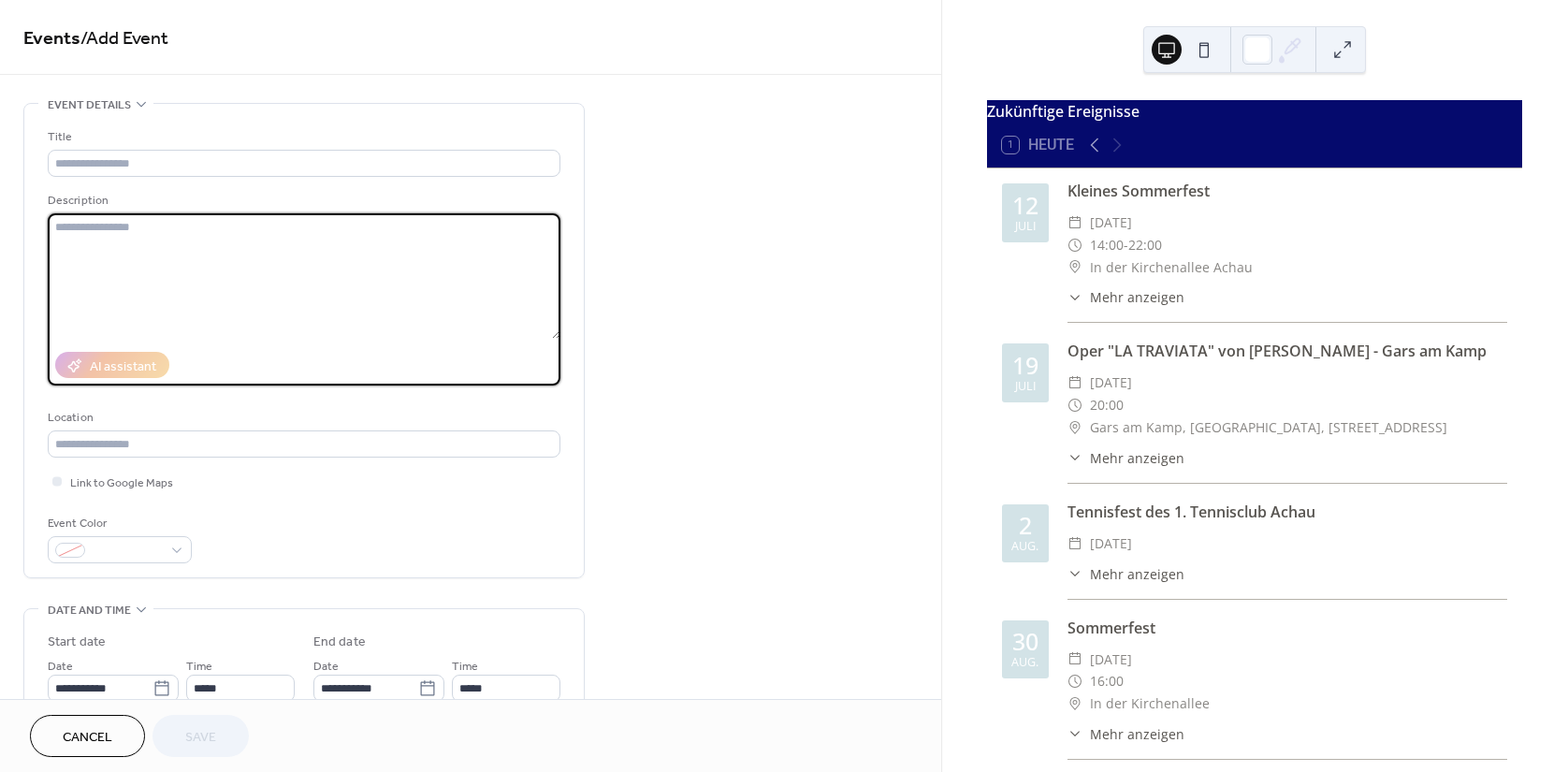 paste on "**********" 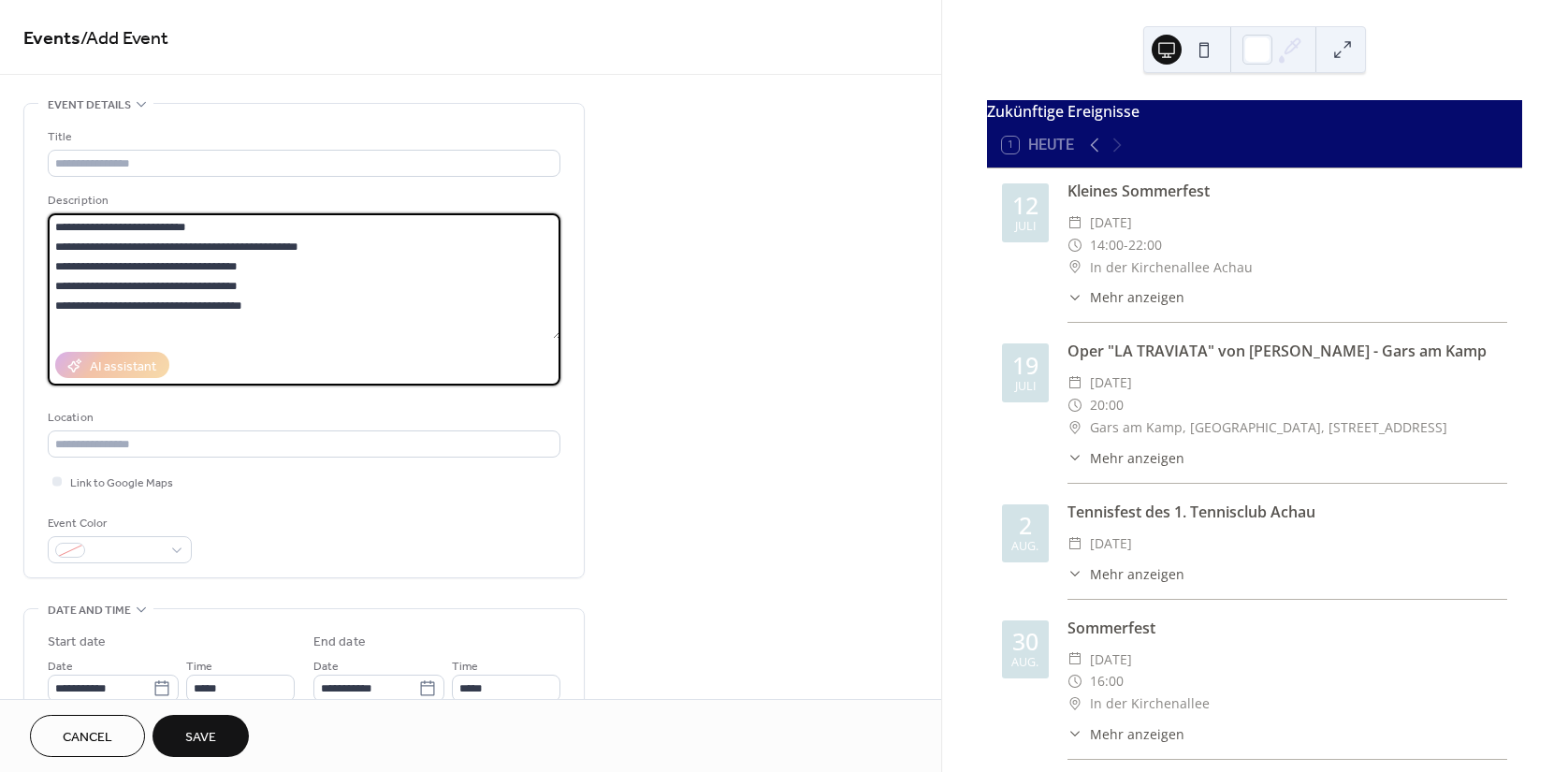 drag, startPoint x: 267, startPoint y: 266, endPoint x: 51, endPoint y: 245, distance: 217.01843 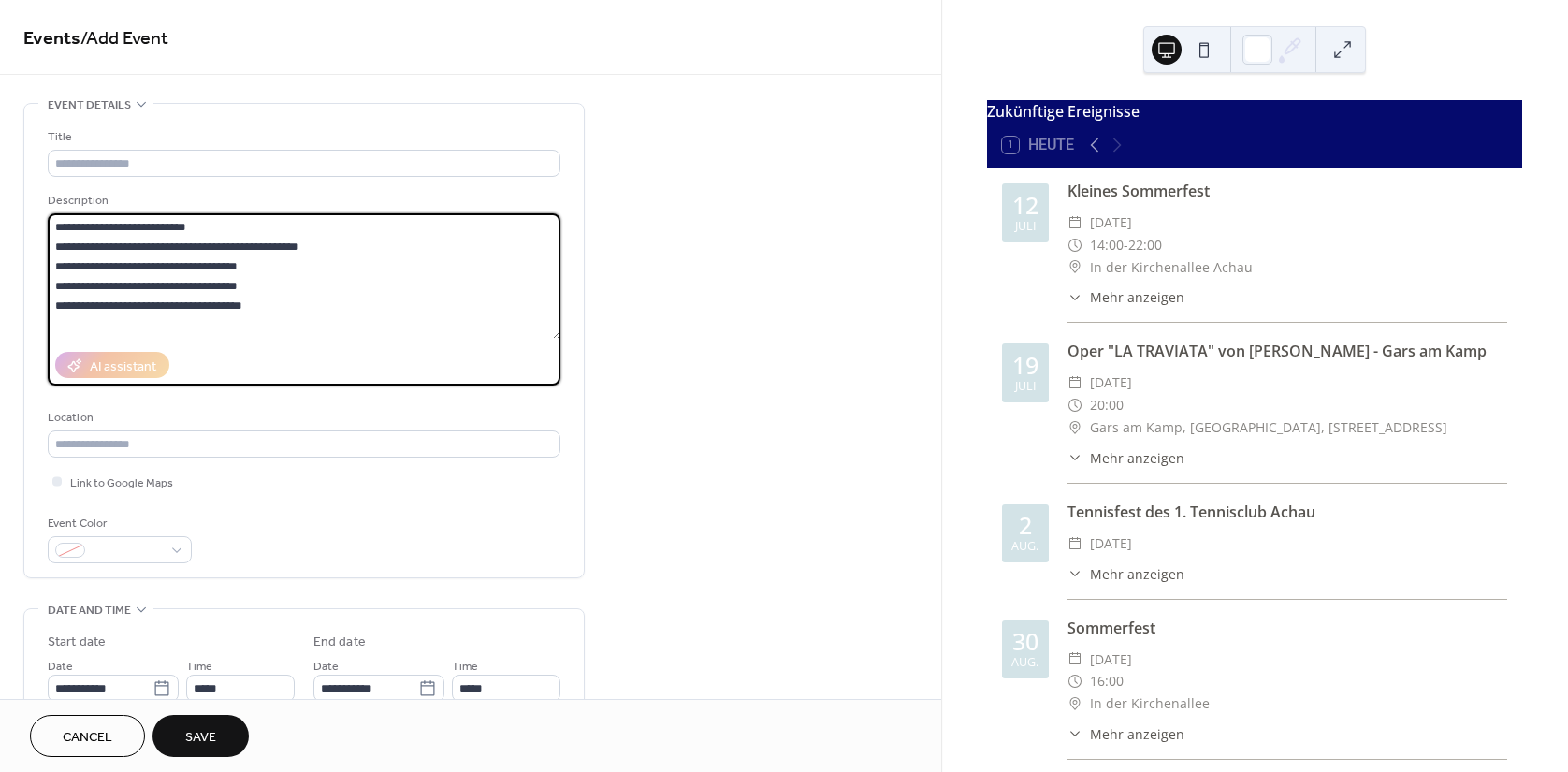 click on "**********" at bounding box center [304, 276] 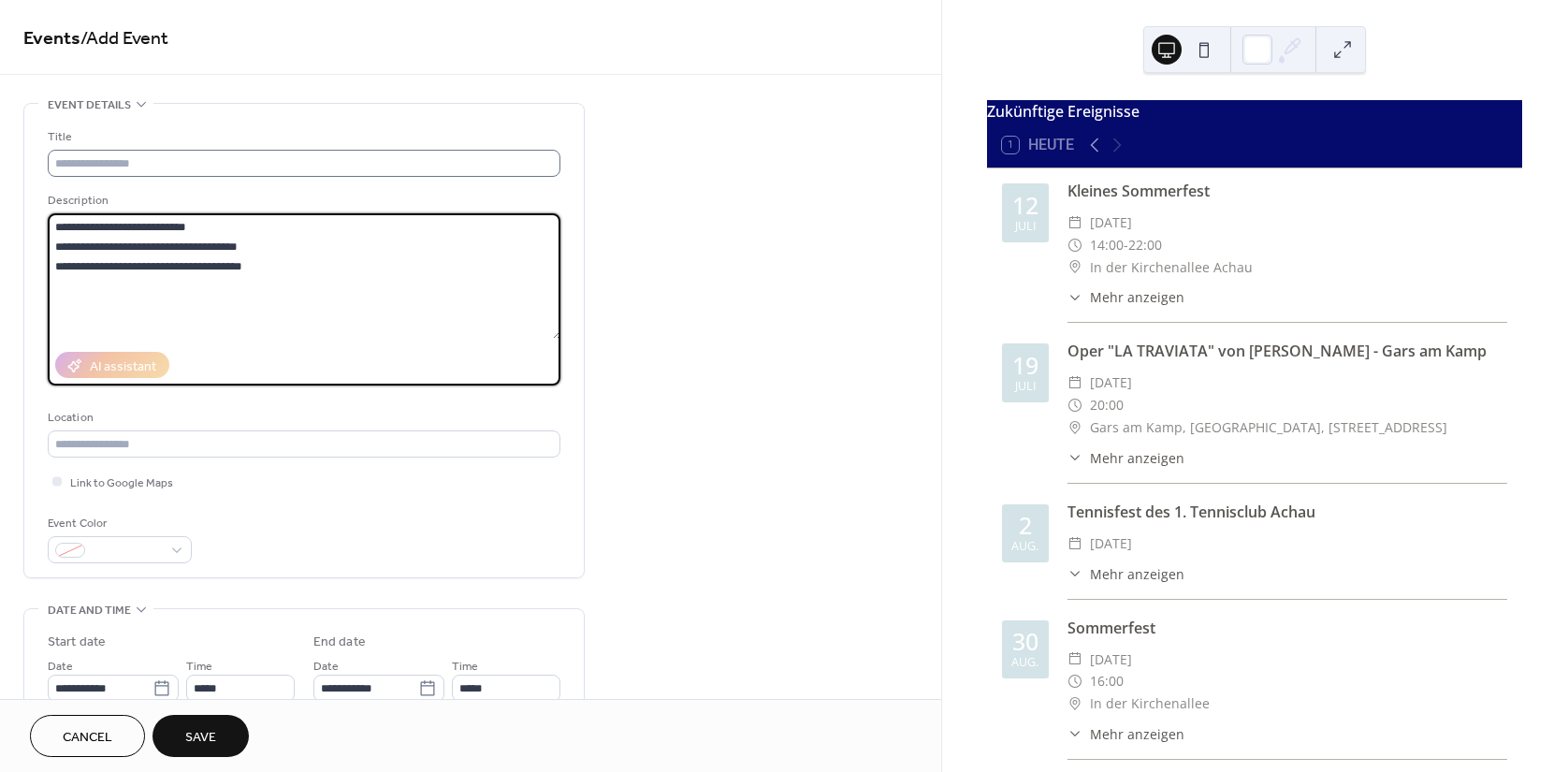type on "**********" 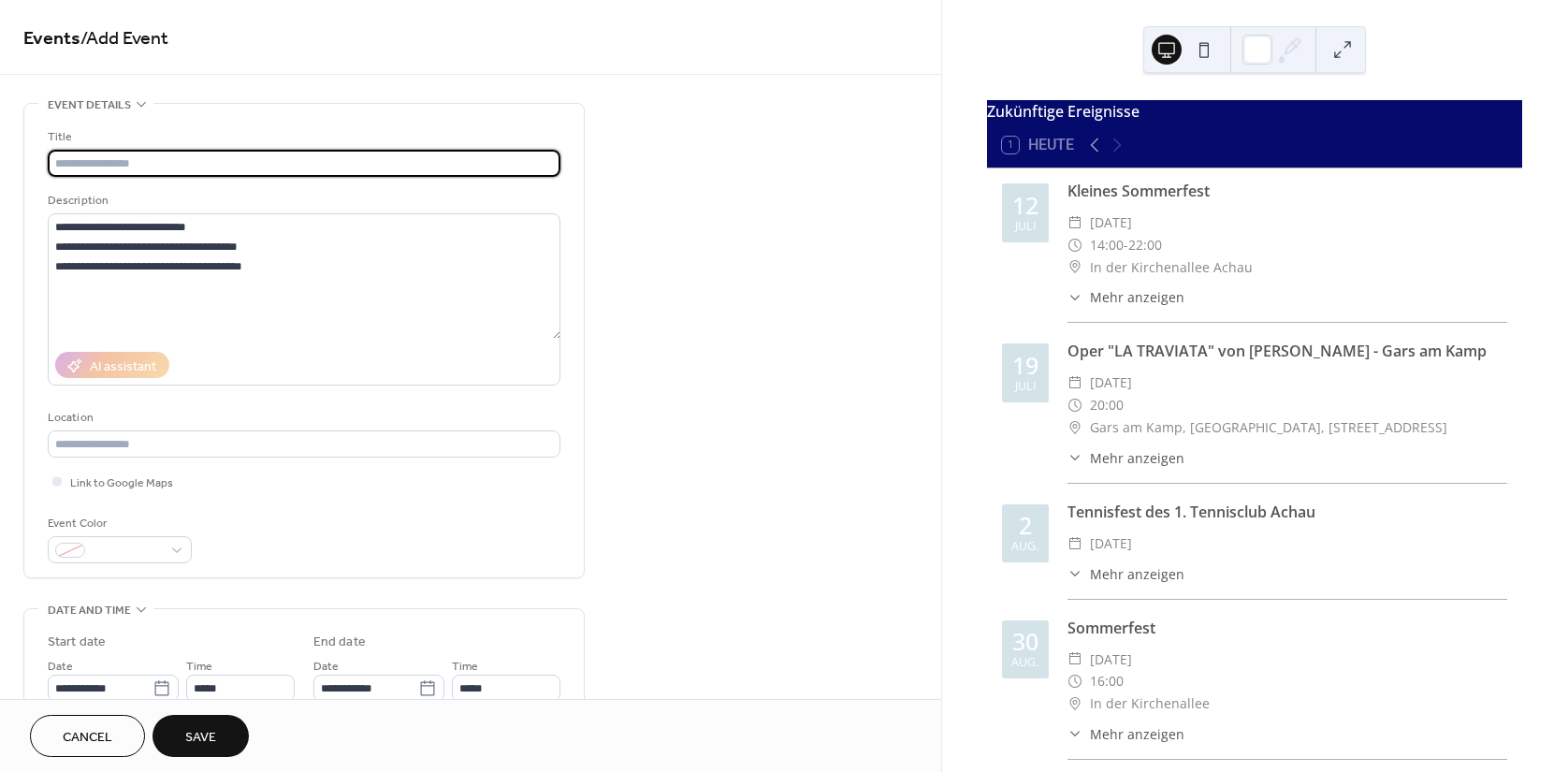 click at bounding box center (304, 163) 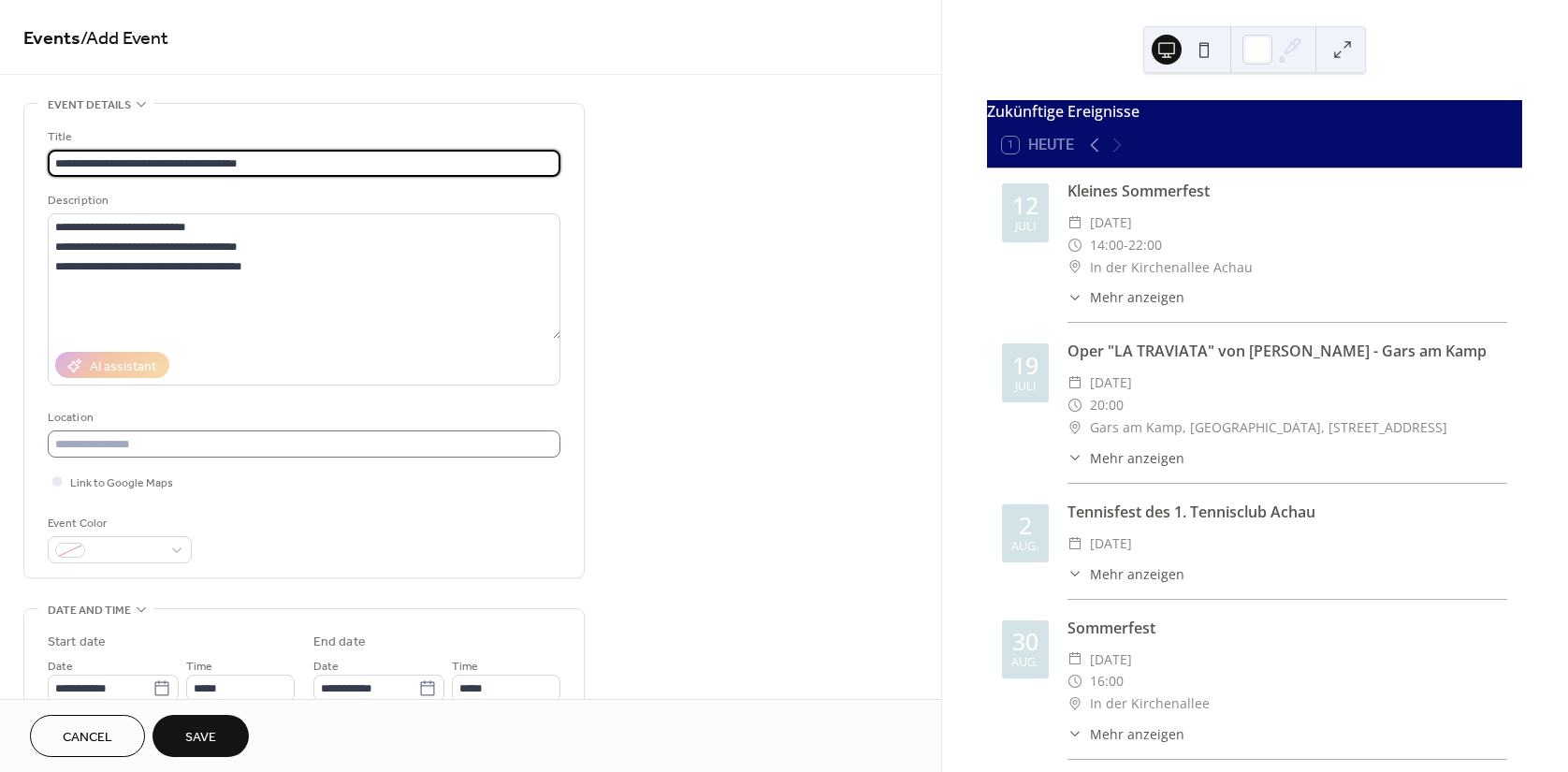 type on "**********" 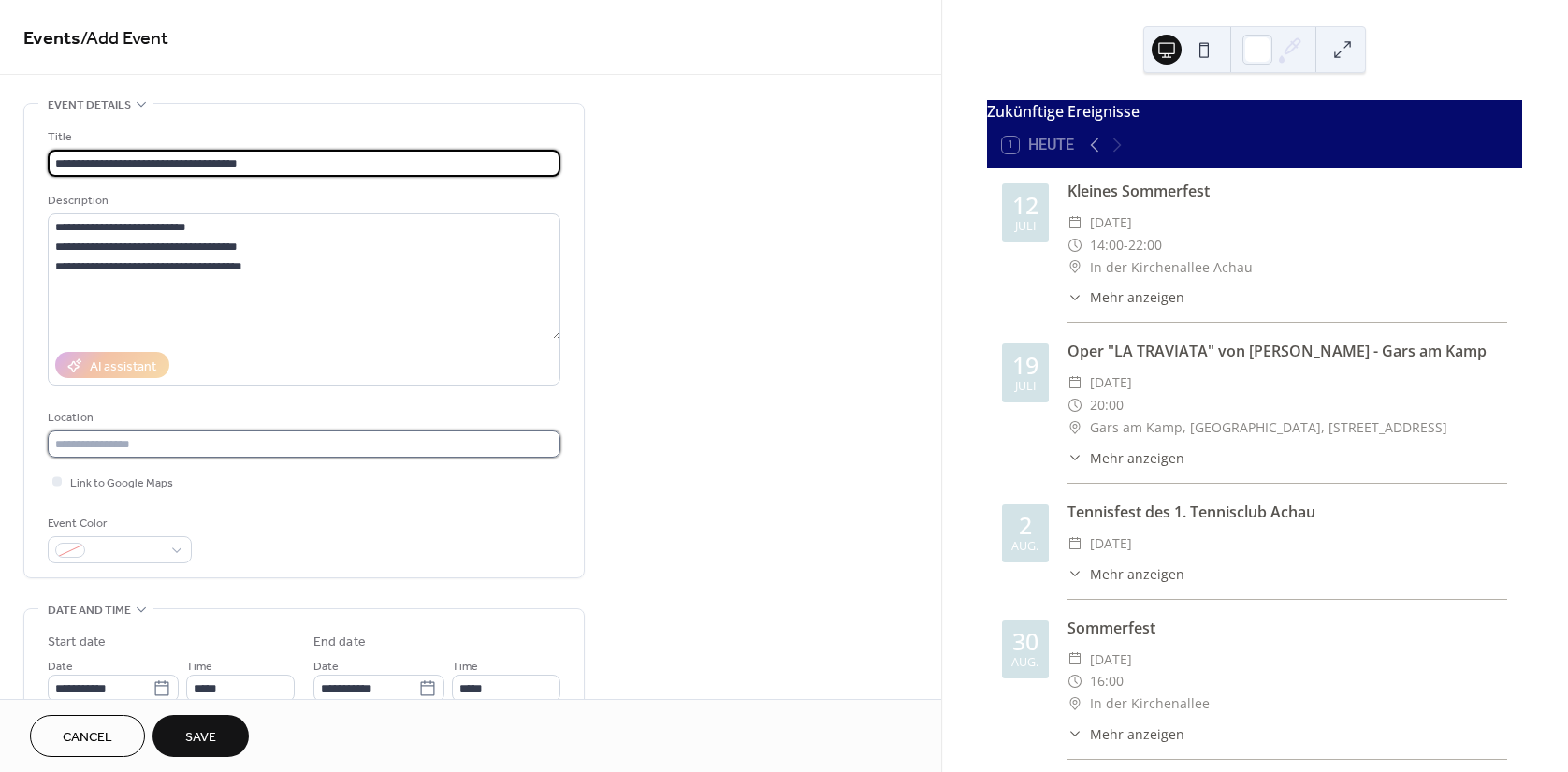 click at bounding box center [304, 444] 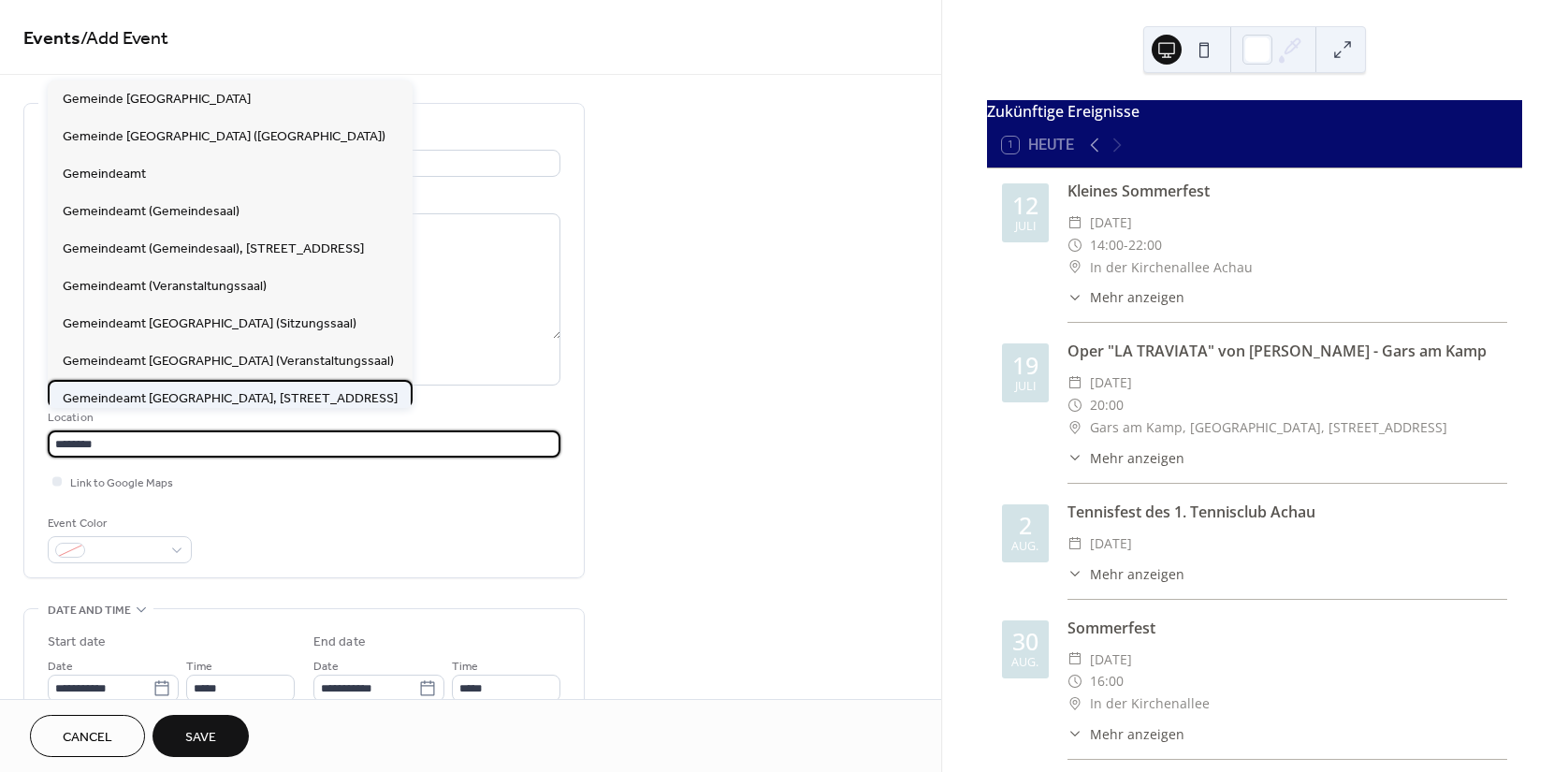 click on "Gemeindeamt [GEOGRAPHIC_DATA], [STREET_ADDRESS]" at bounding box center (230, 398) 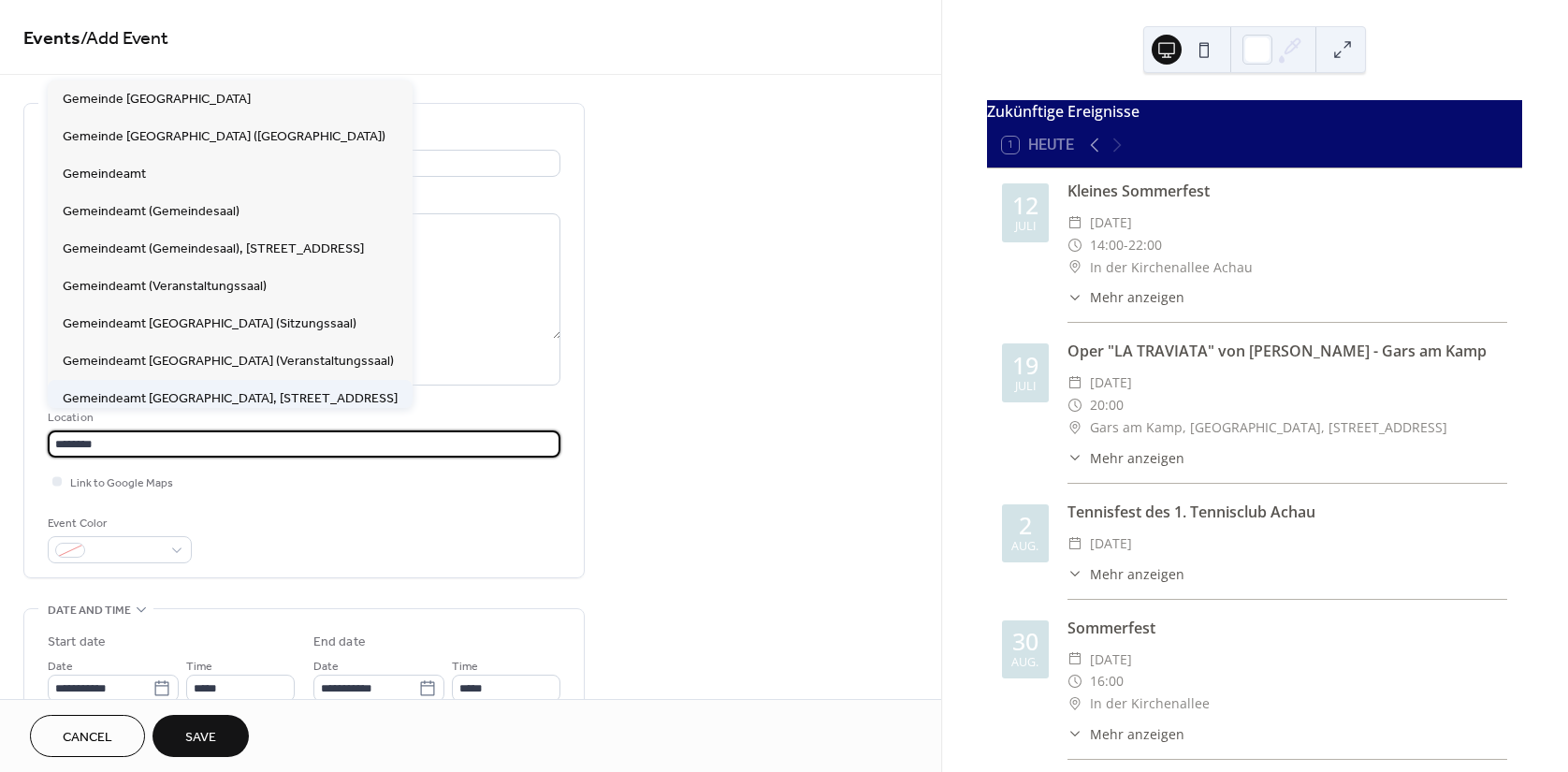 type on "**********" 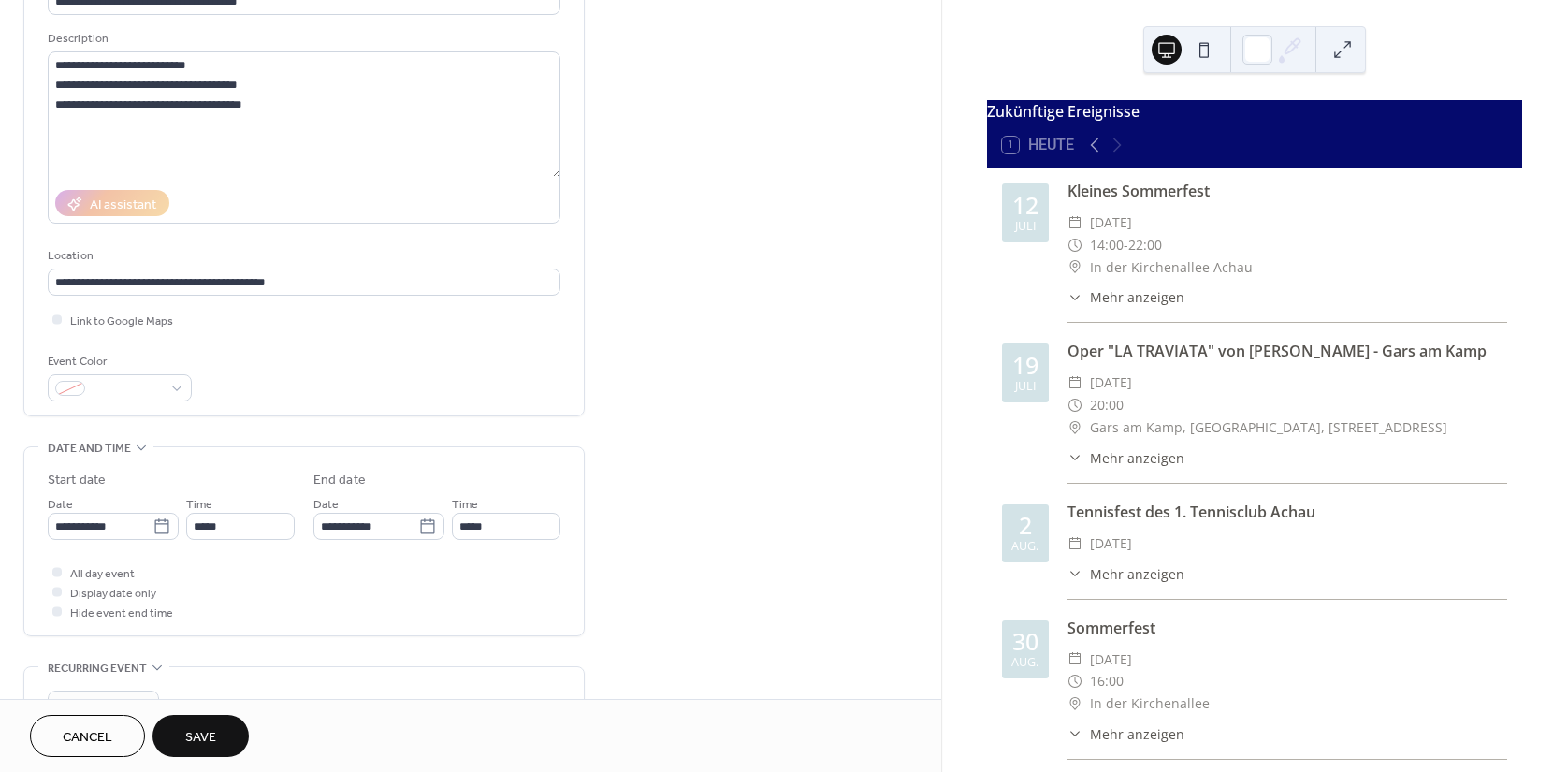 scroll, scrollTop: 169, scrollLeft: 0, axis: vertical 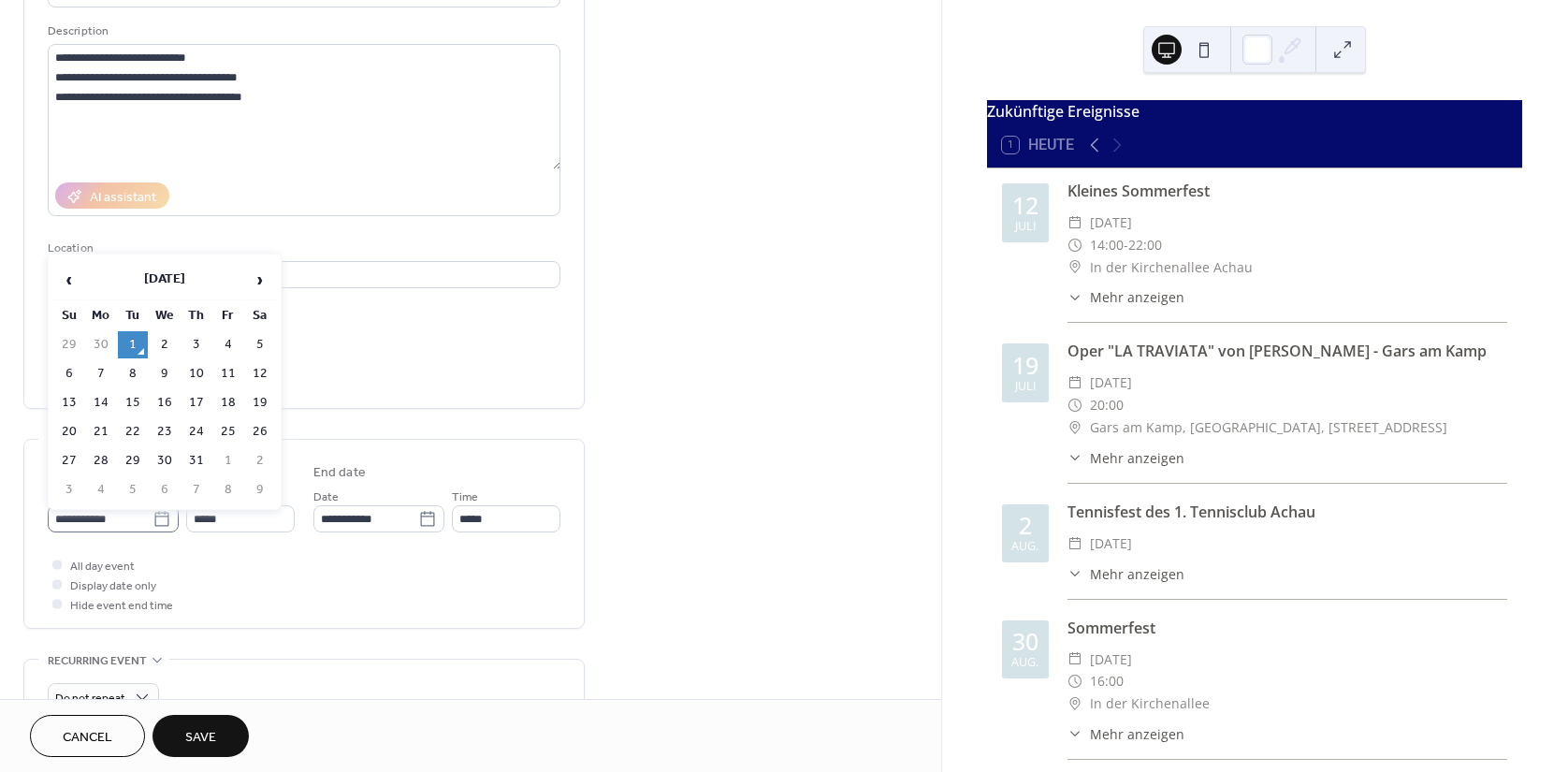 click 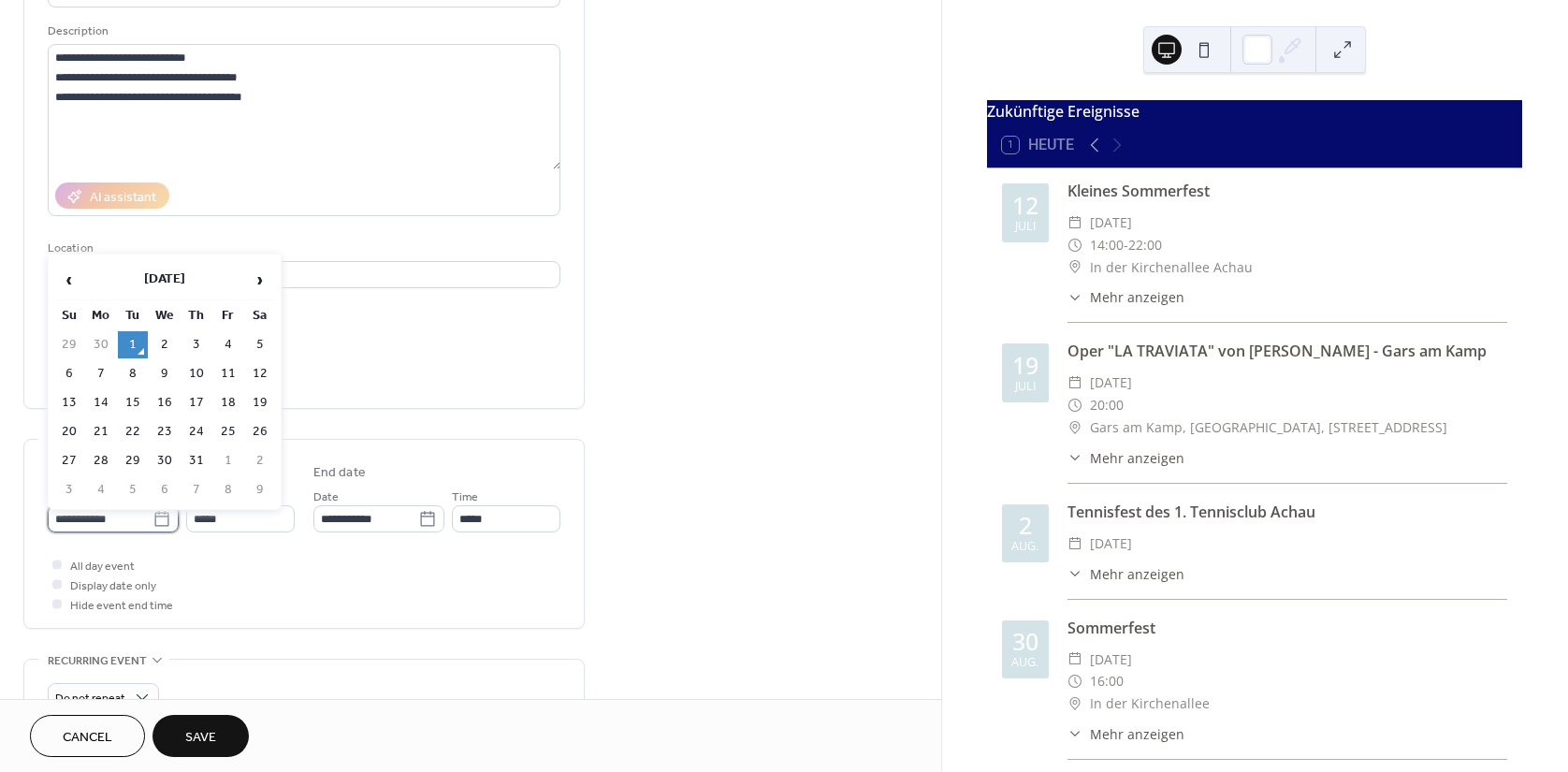 click on "**********" at bounding box center [100, 518] 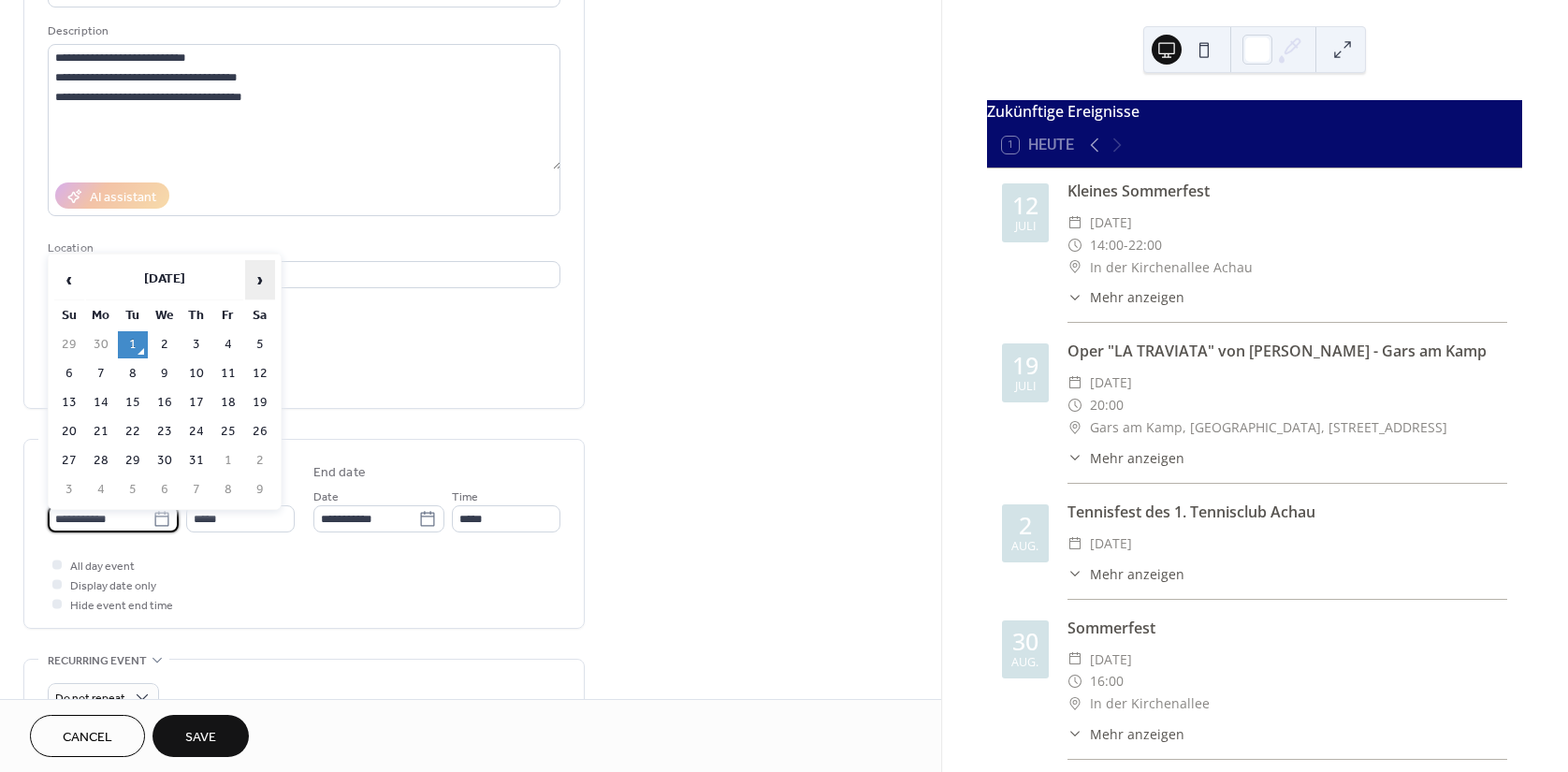 click on "›" at bounding box center [260, 280] 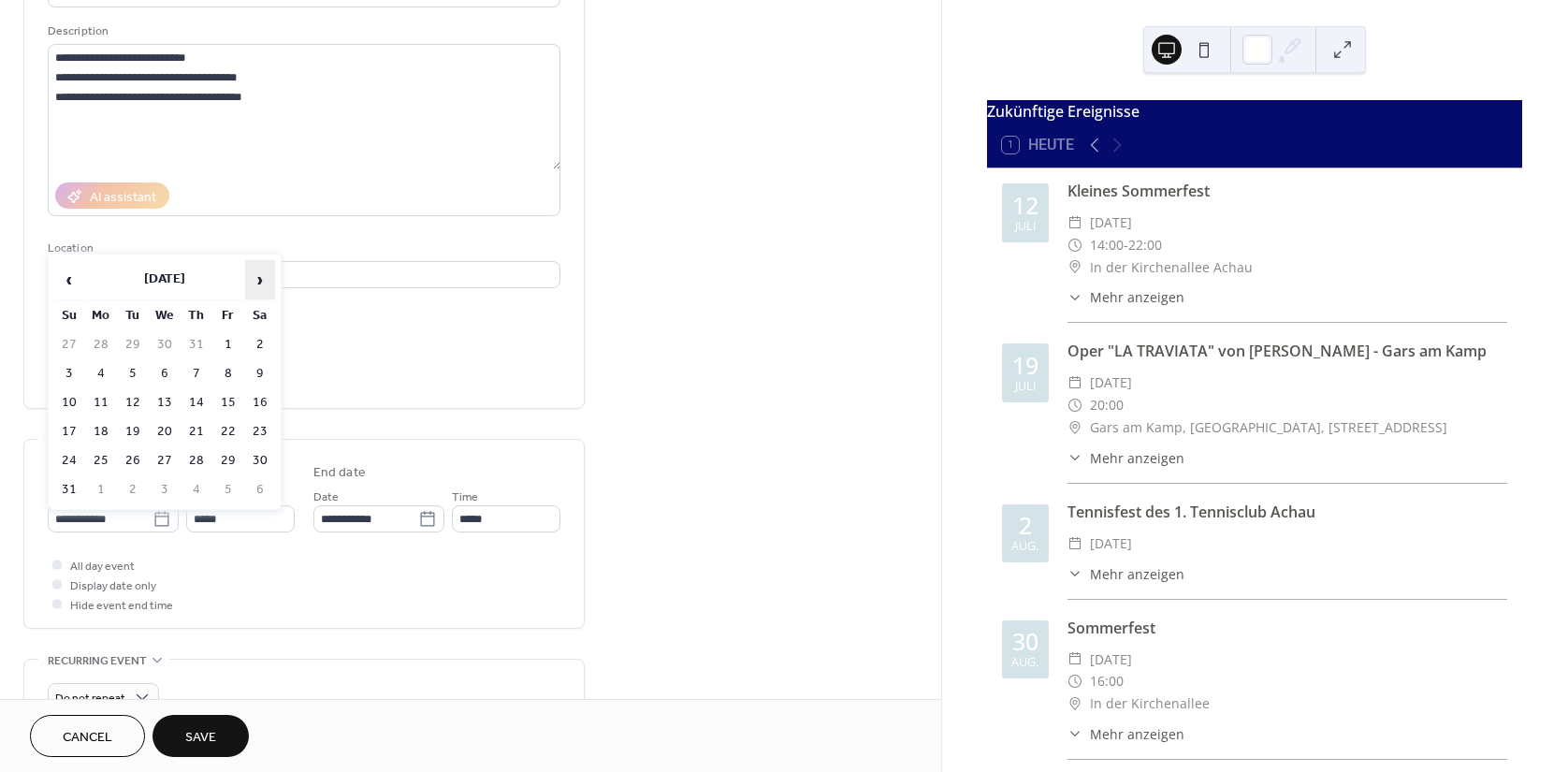 click on "›" at bounding box center (260, 280) 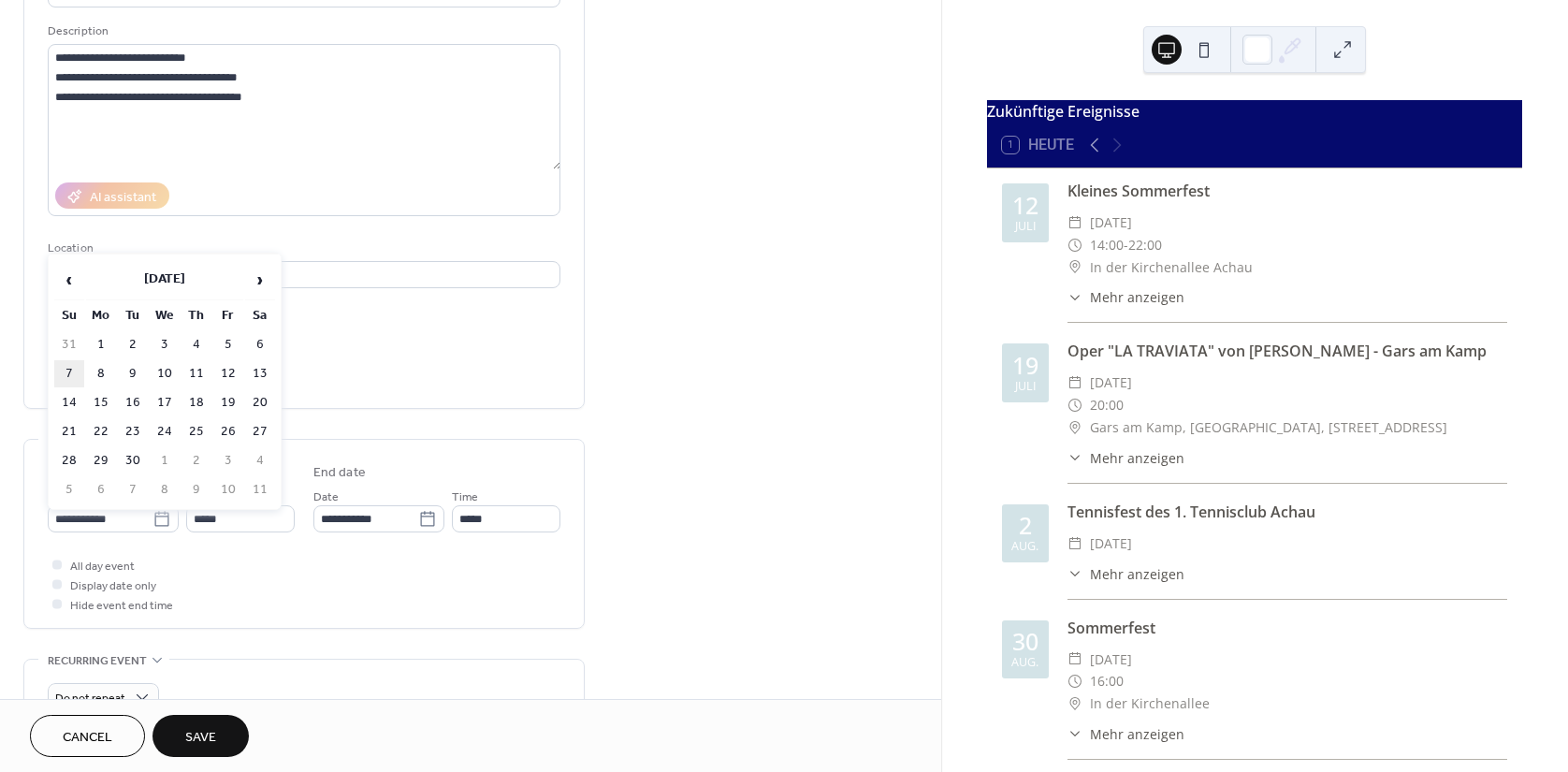 click on "7" at bounding box center [69, 373] 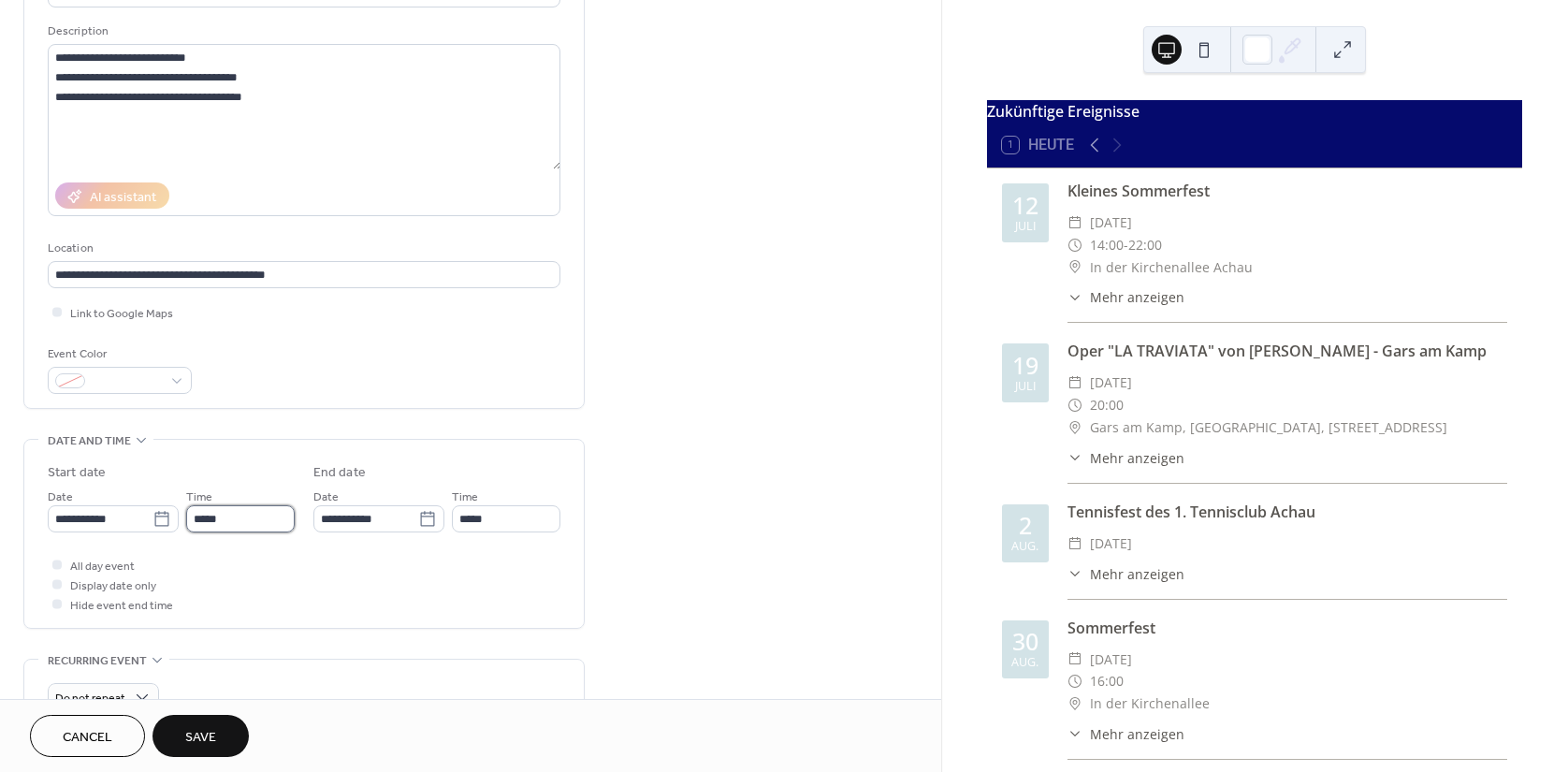click on "*****" at bounding box center (240, 518) 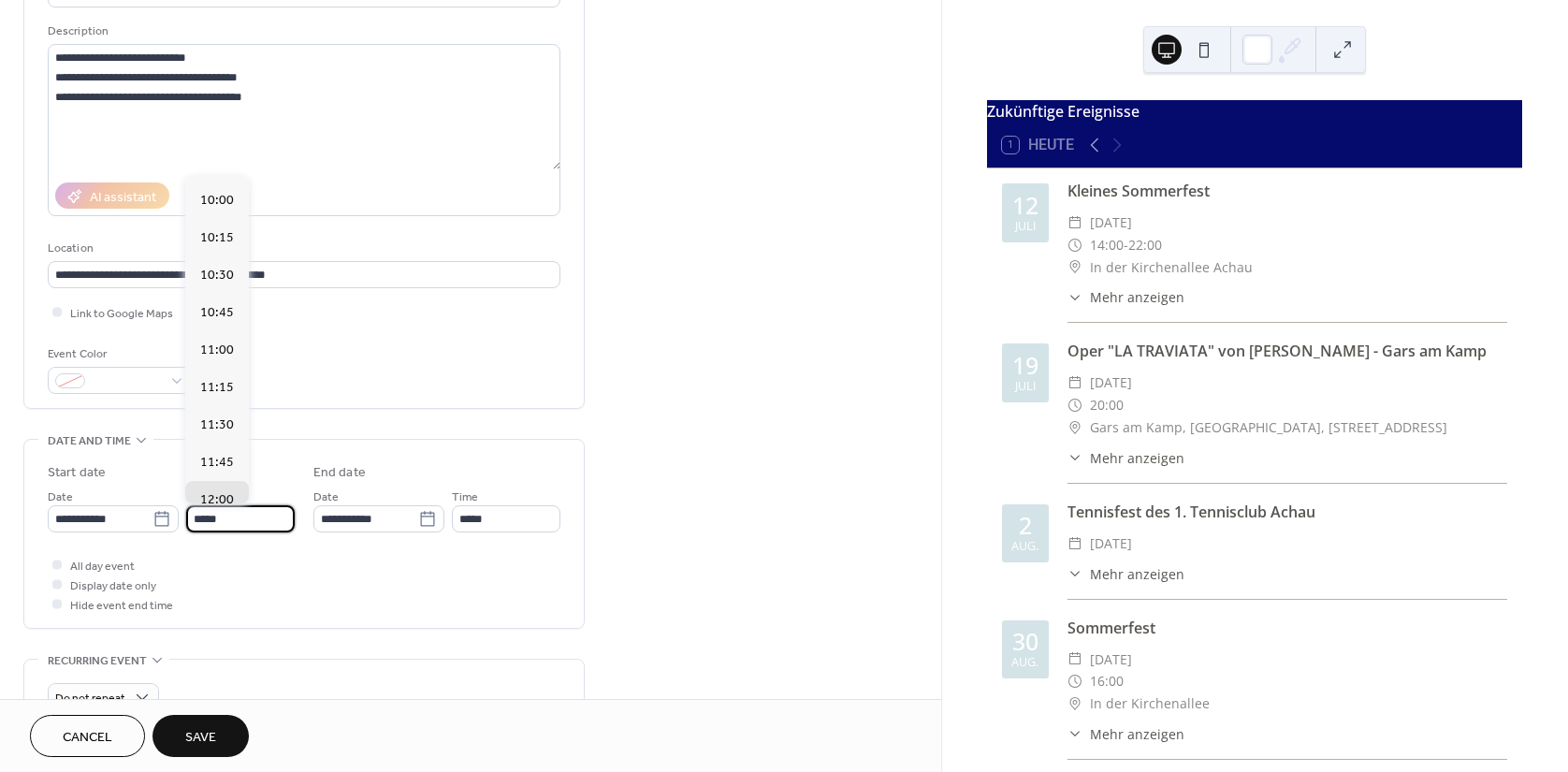 scroll, scrollTop: 1484, scrollLeft: 0, axis: vertical 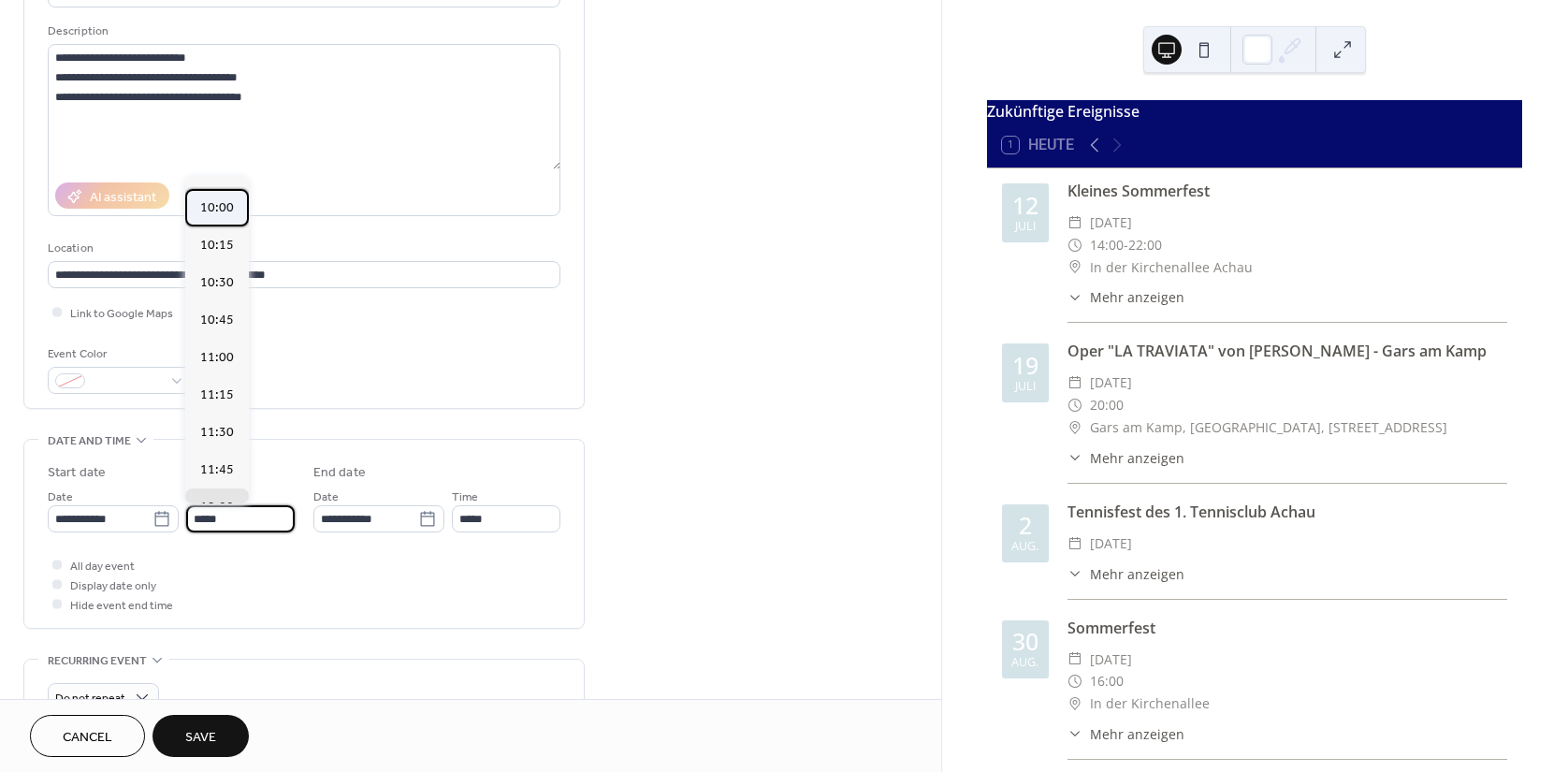 click on "10:00" at bounding box center (217, 208) 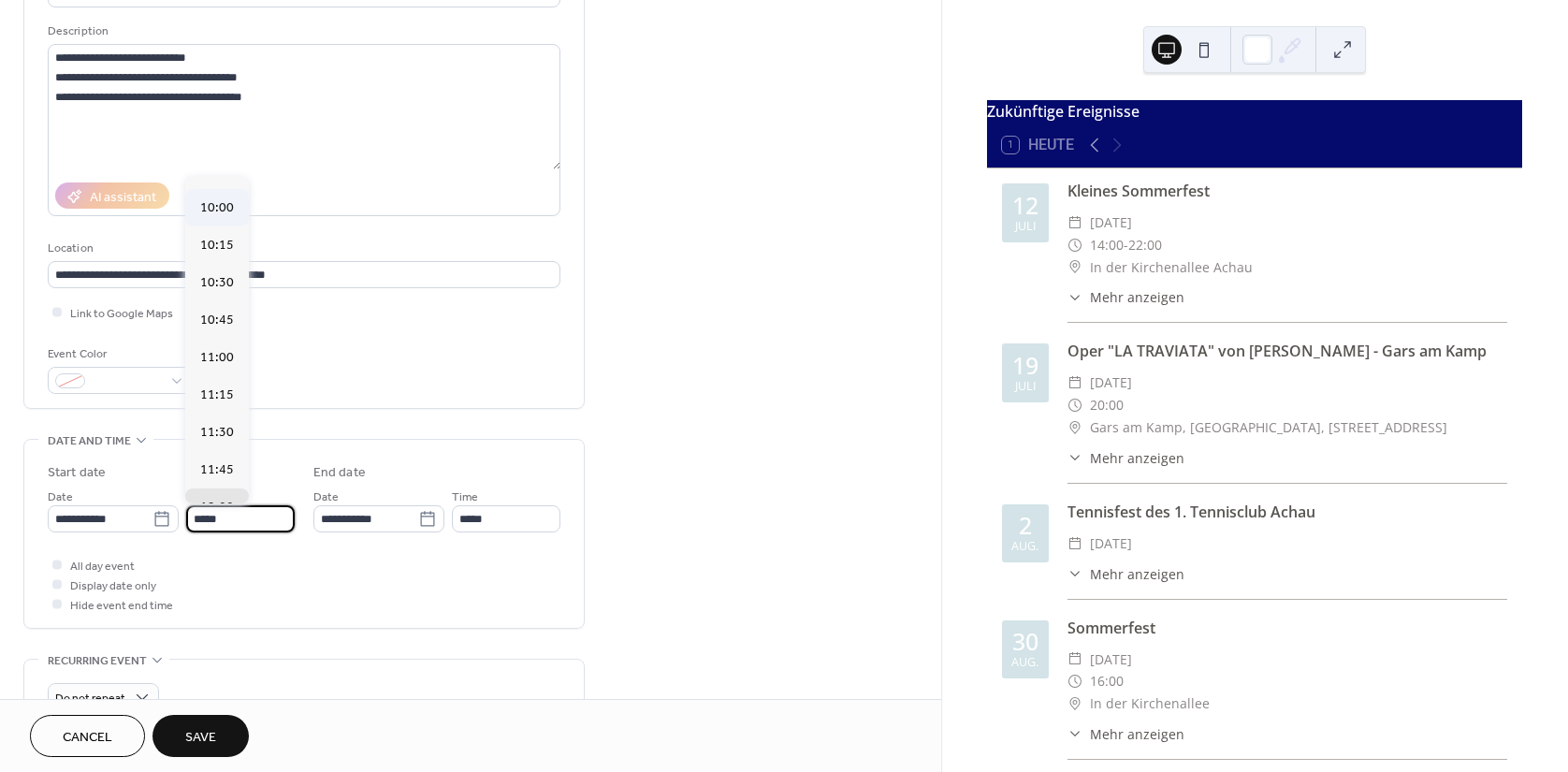 type on "*****" 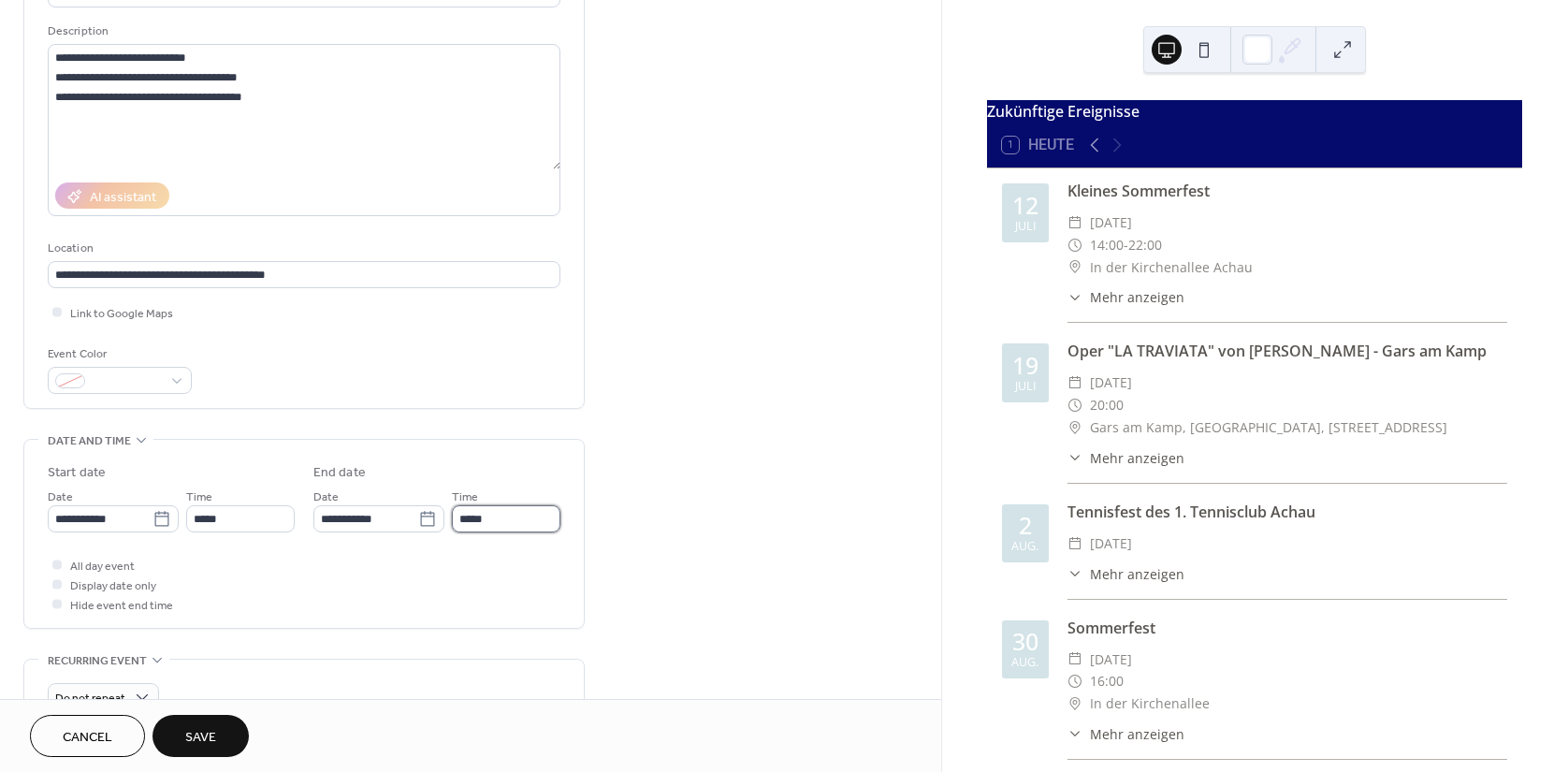 click on "*****" at bounding box center [506, 518] 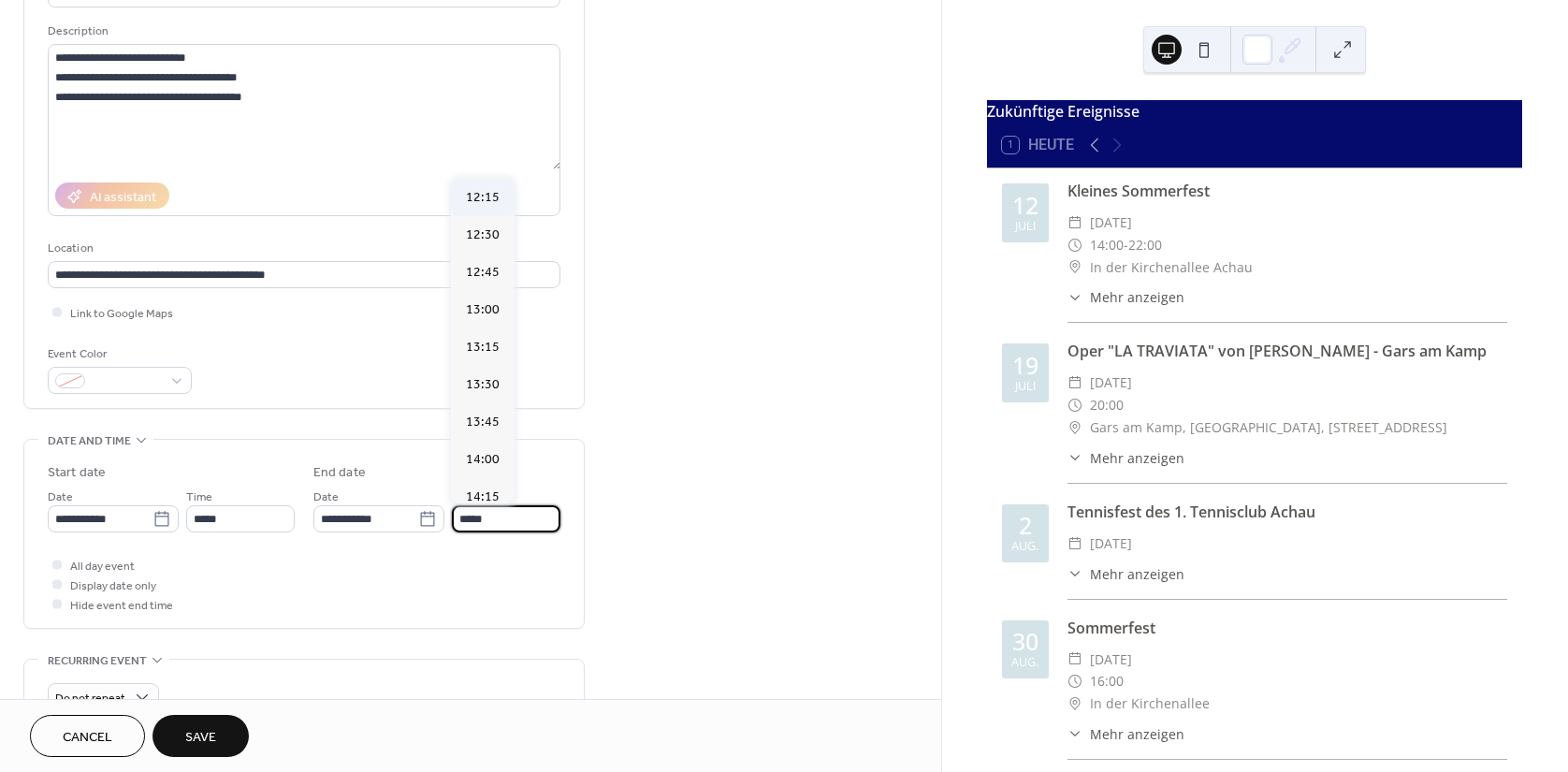 scroll, scrollTop: 340, scrollLeft: 0, axis: vertical 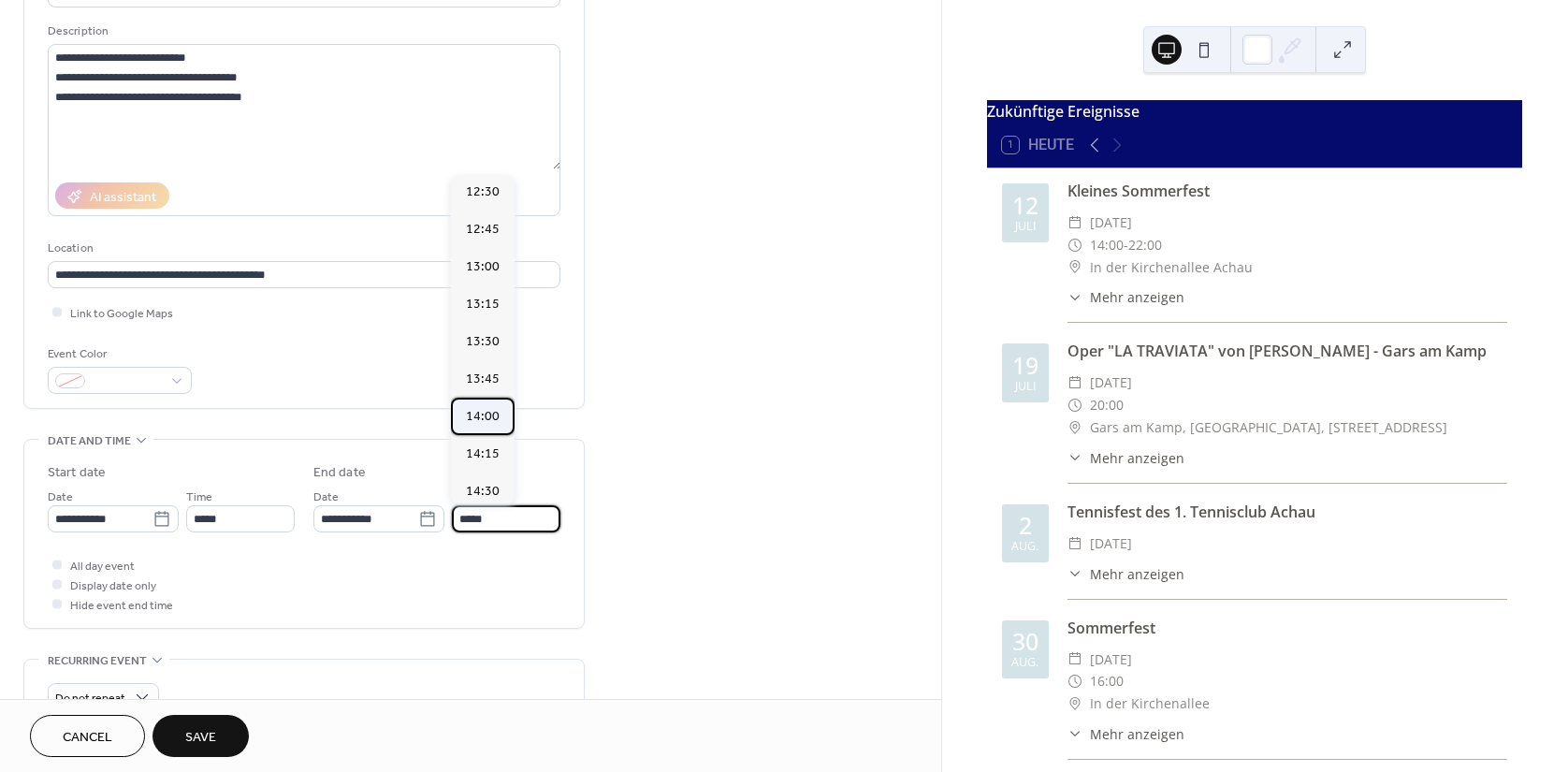 click on "14:00" at bounding box center [483, 416] 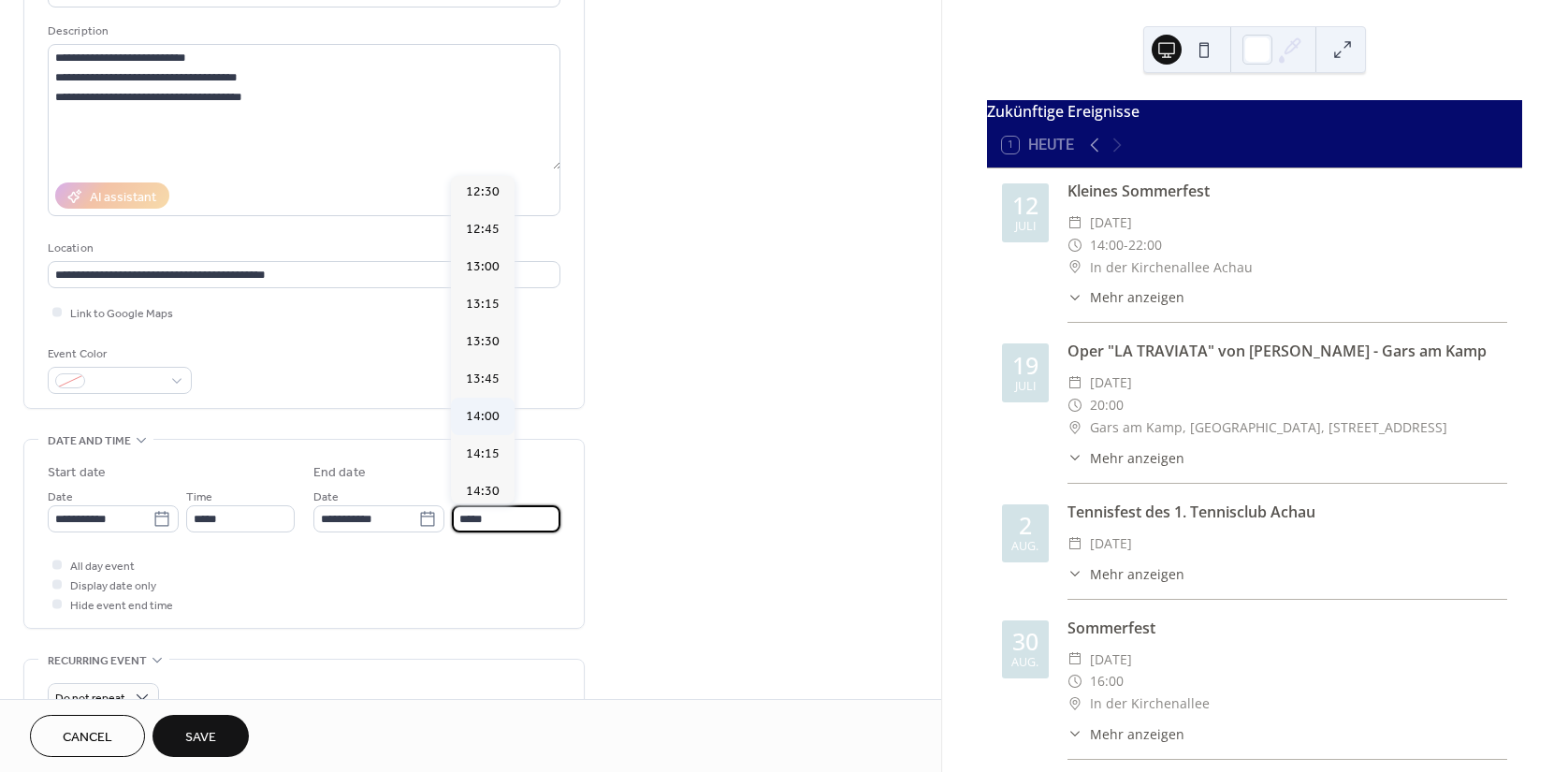 type on "*****" 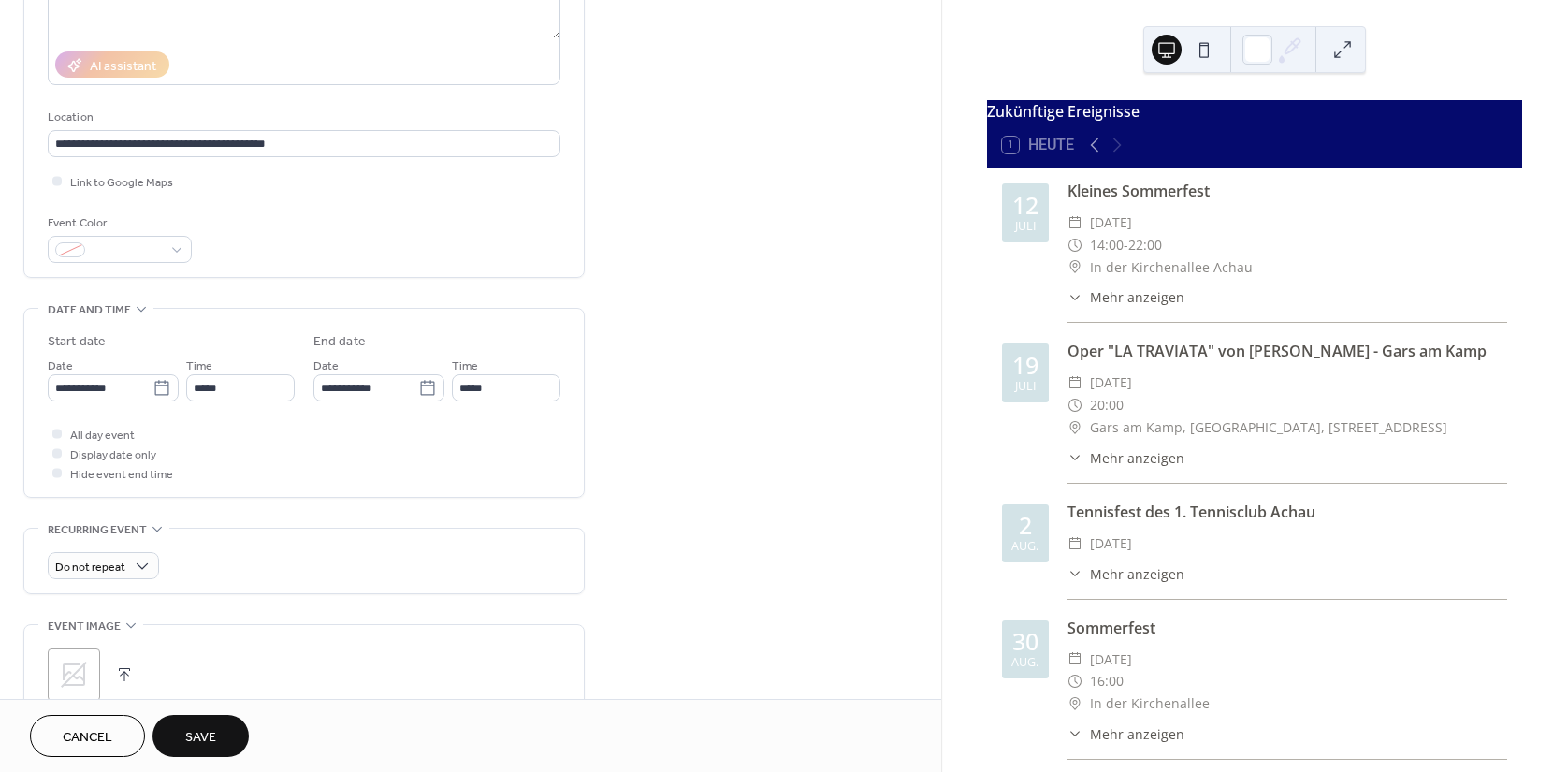 scroll, scrollTop: 425, scrollLeft: 0, axis: vertical 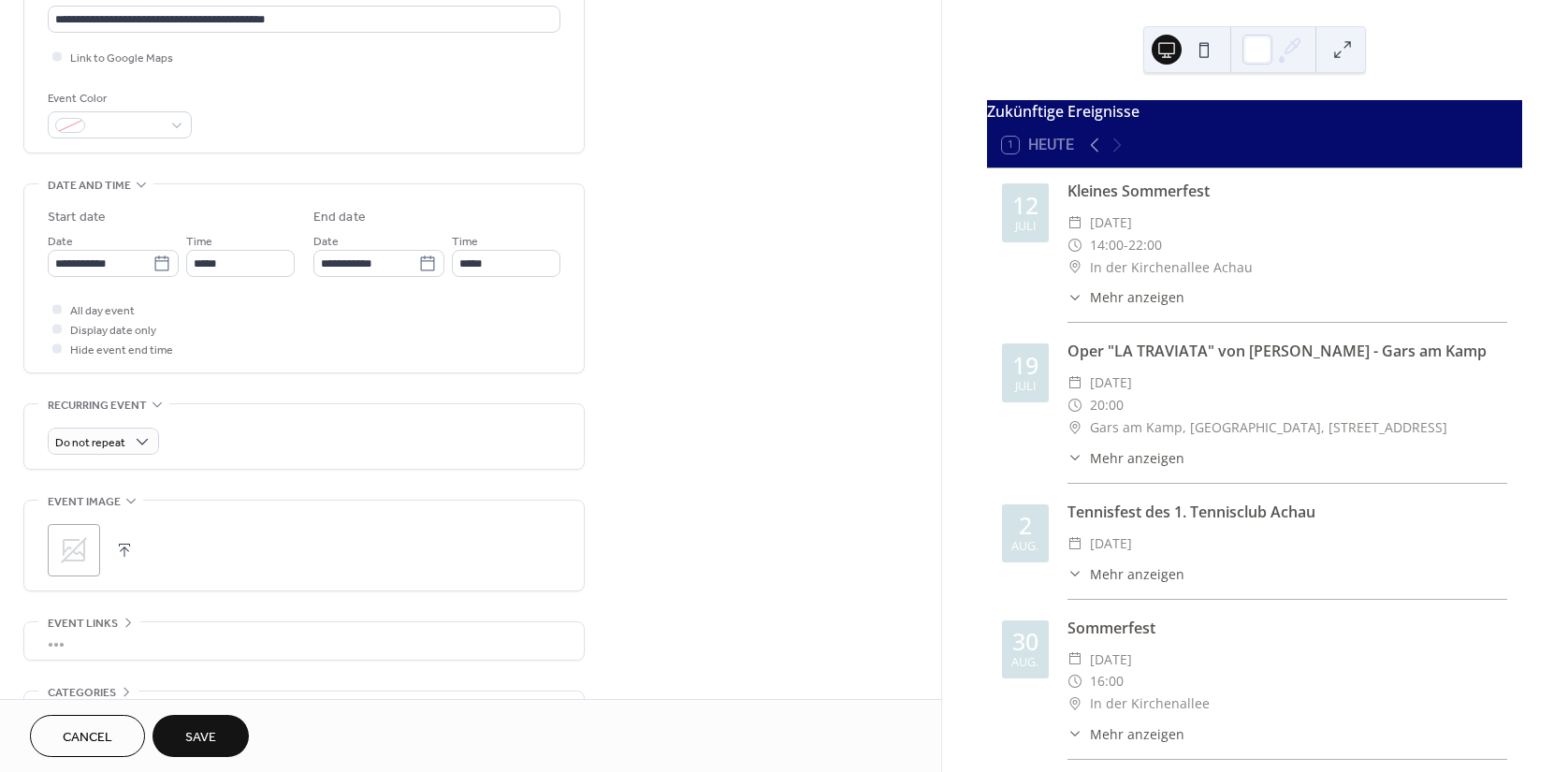 click on "Save" at bounding box center (200, 737) 